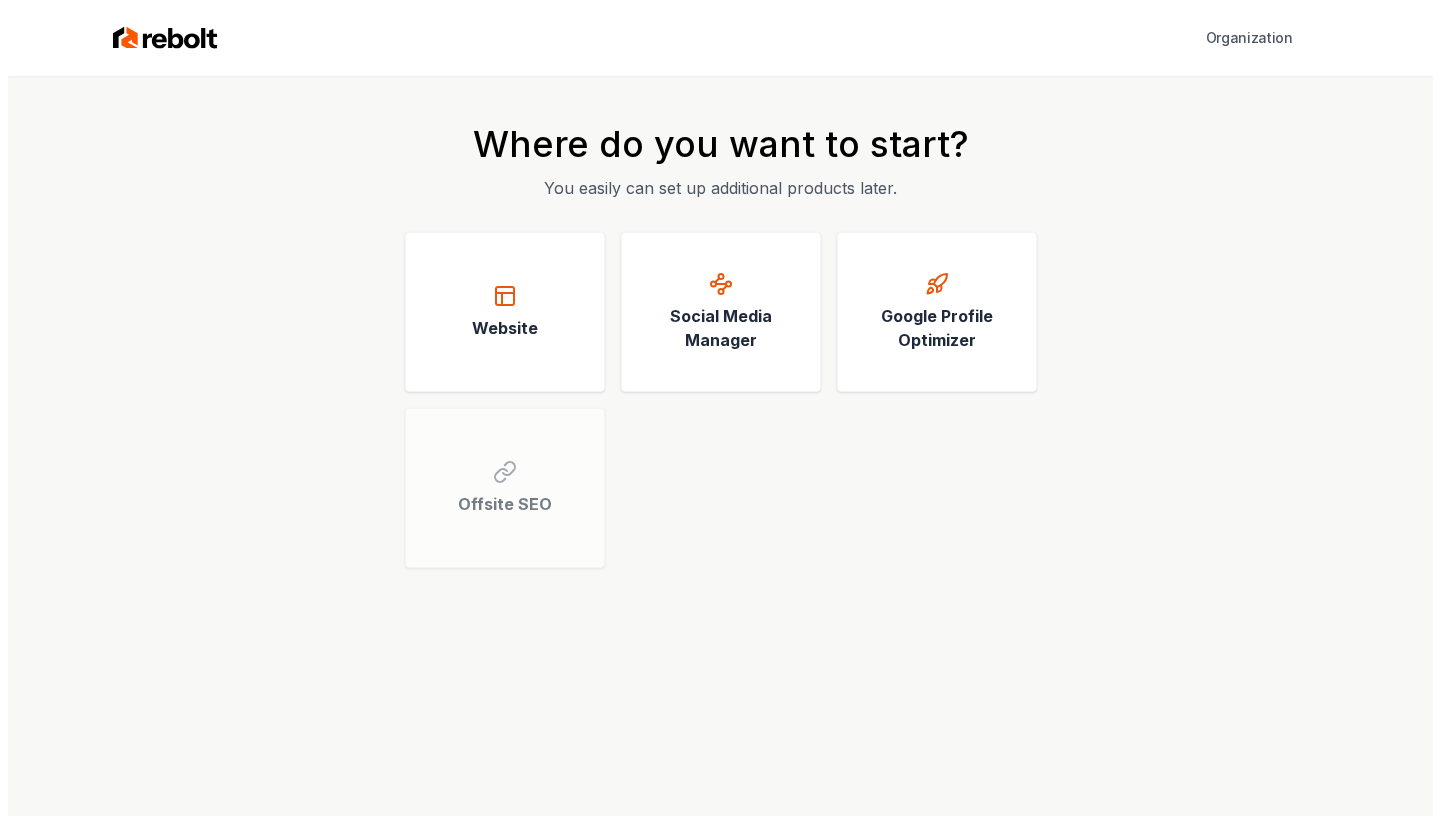 scroll, scrollTop: 0, scrollLeft: 0, axis: both 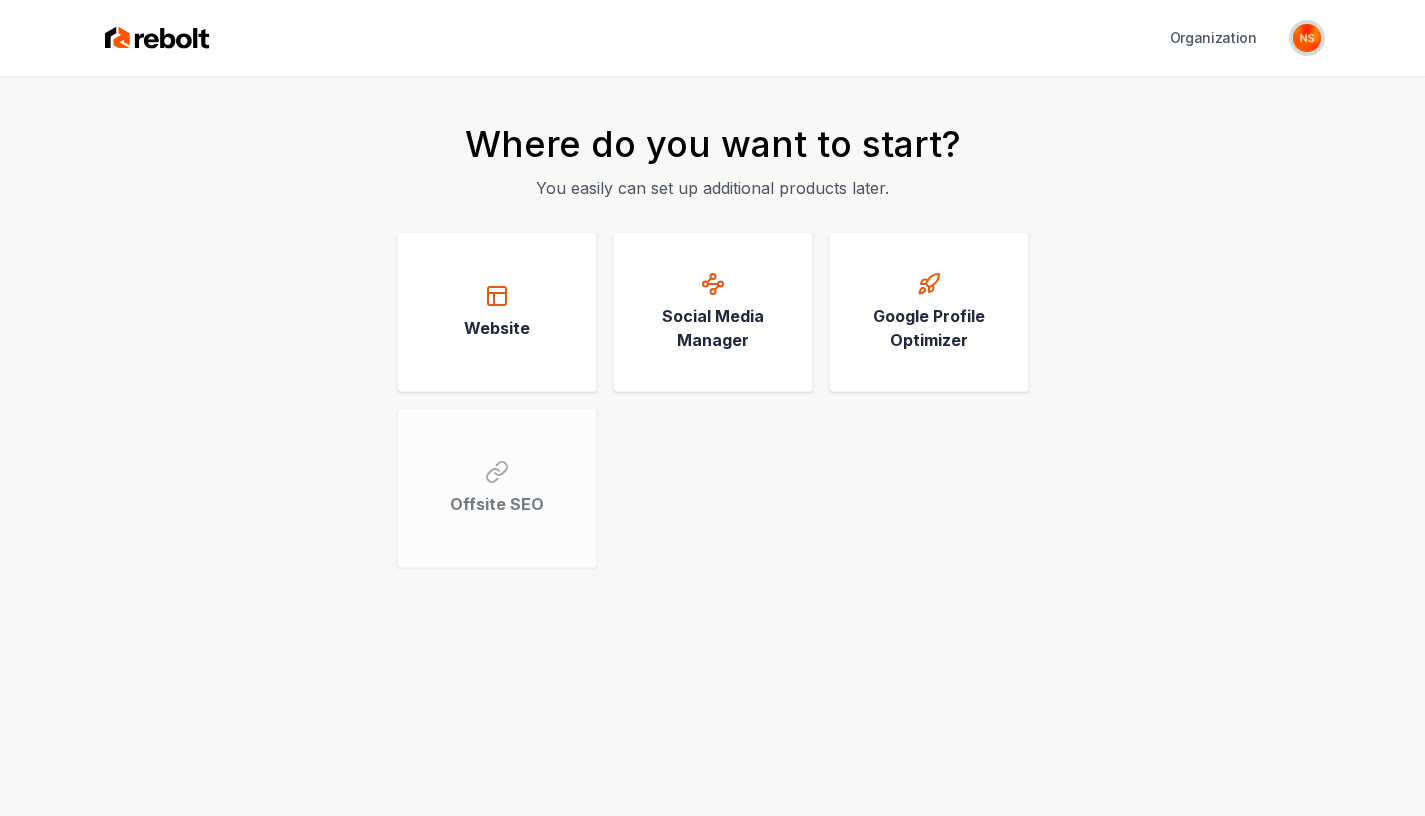 click at bounding box center [1307, 38] 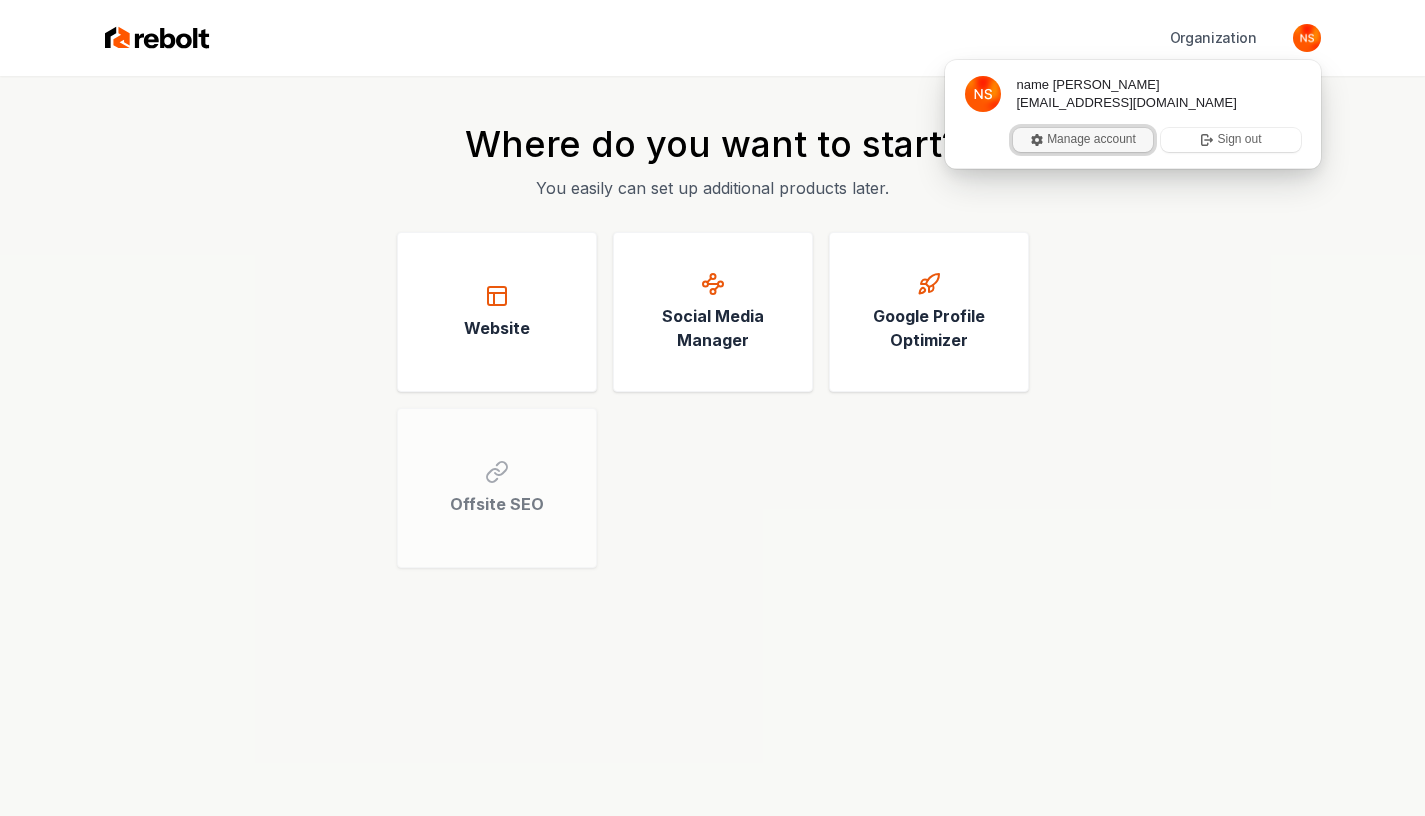click on "Manage account" at bounding box center [1083, 140] 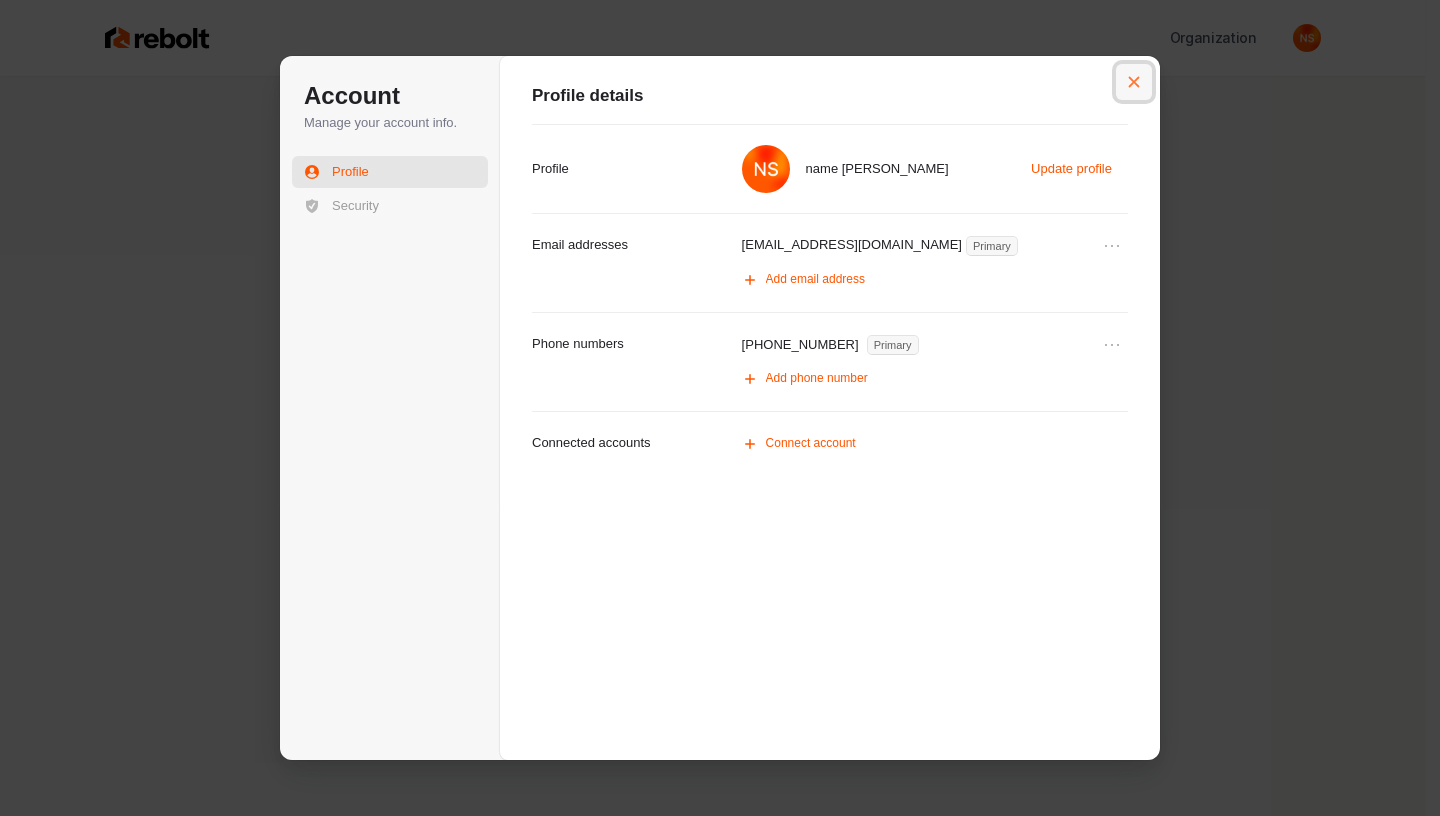 click 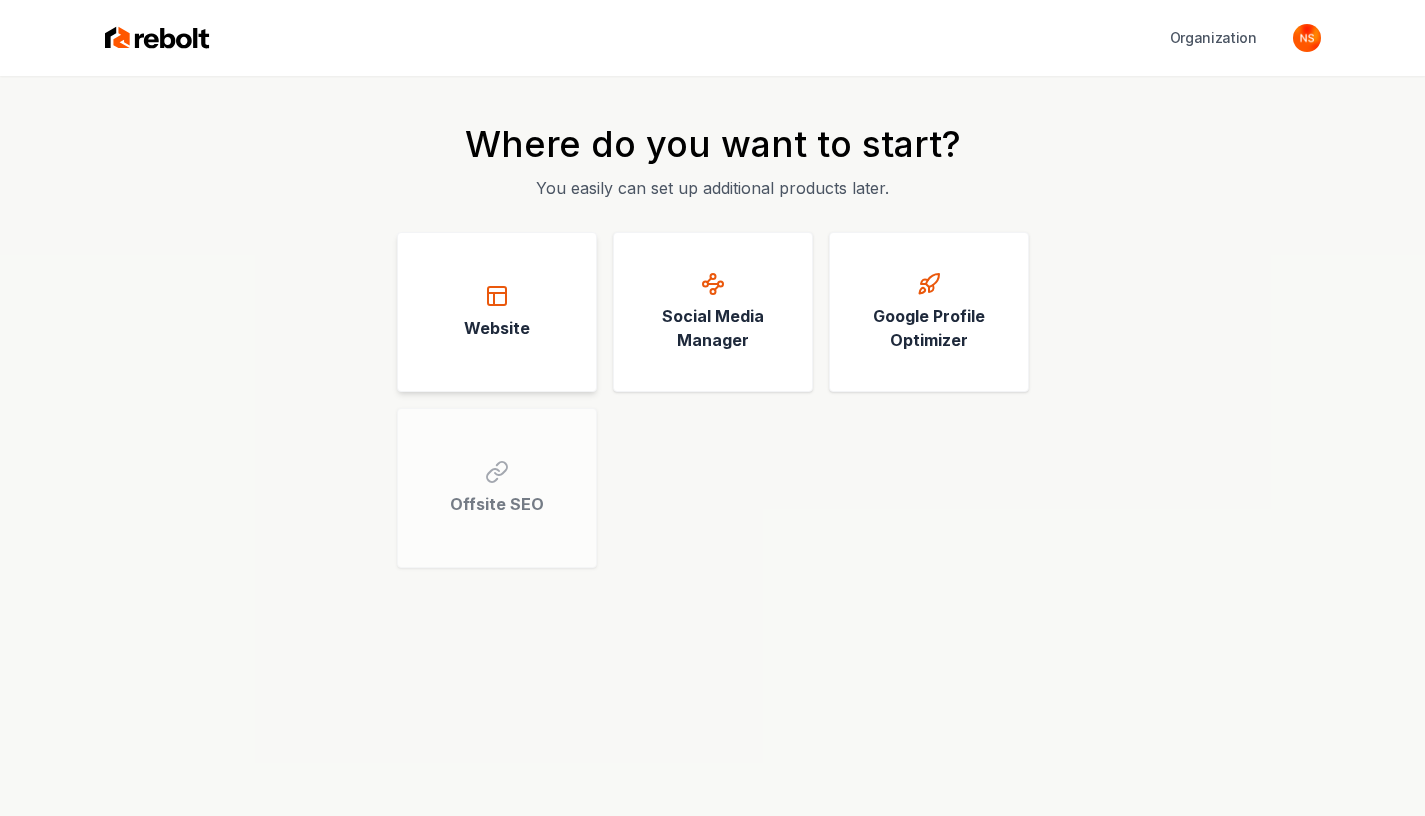 click on "Website" at bounding box center [497, 312] 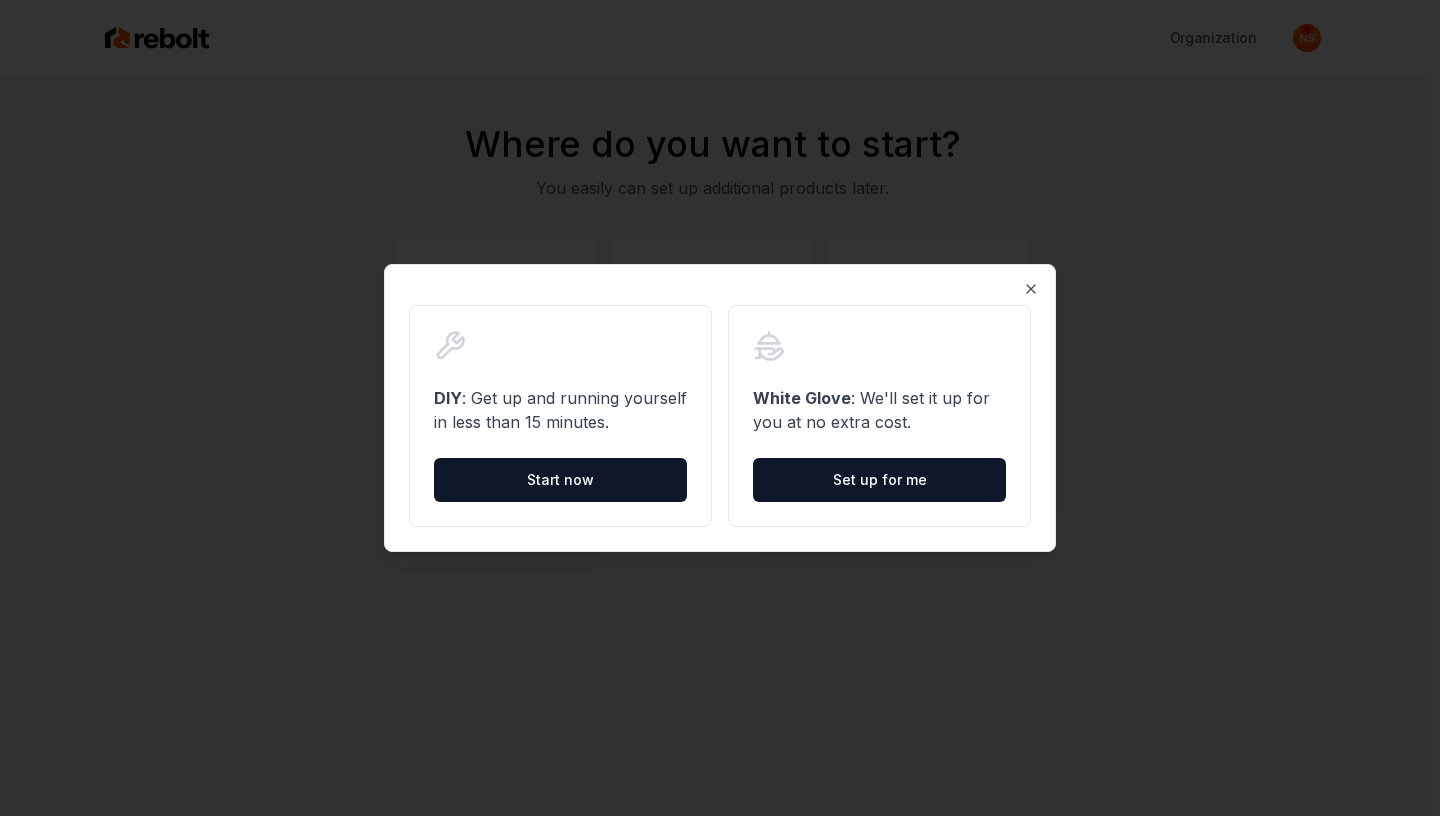 click on "Dialog DIY : Get up and running yourself in less than 15 minutes. Start now White Glove : We'll set it up for you at no extra cost. Set up for me Close" at bounding box center [720, 408] 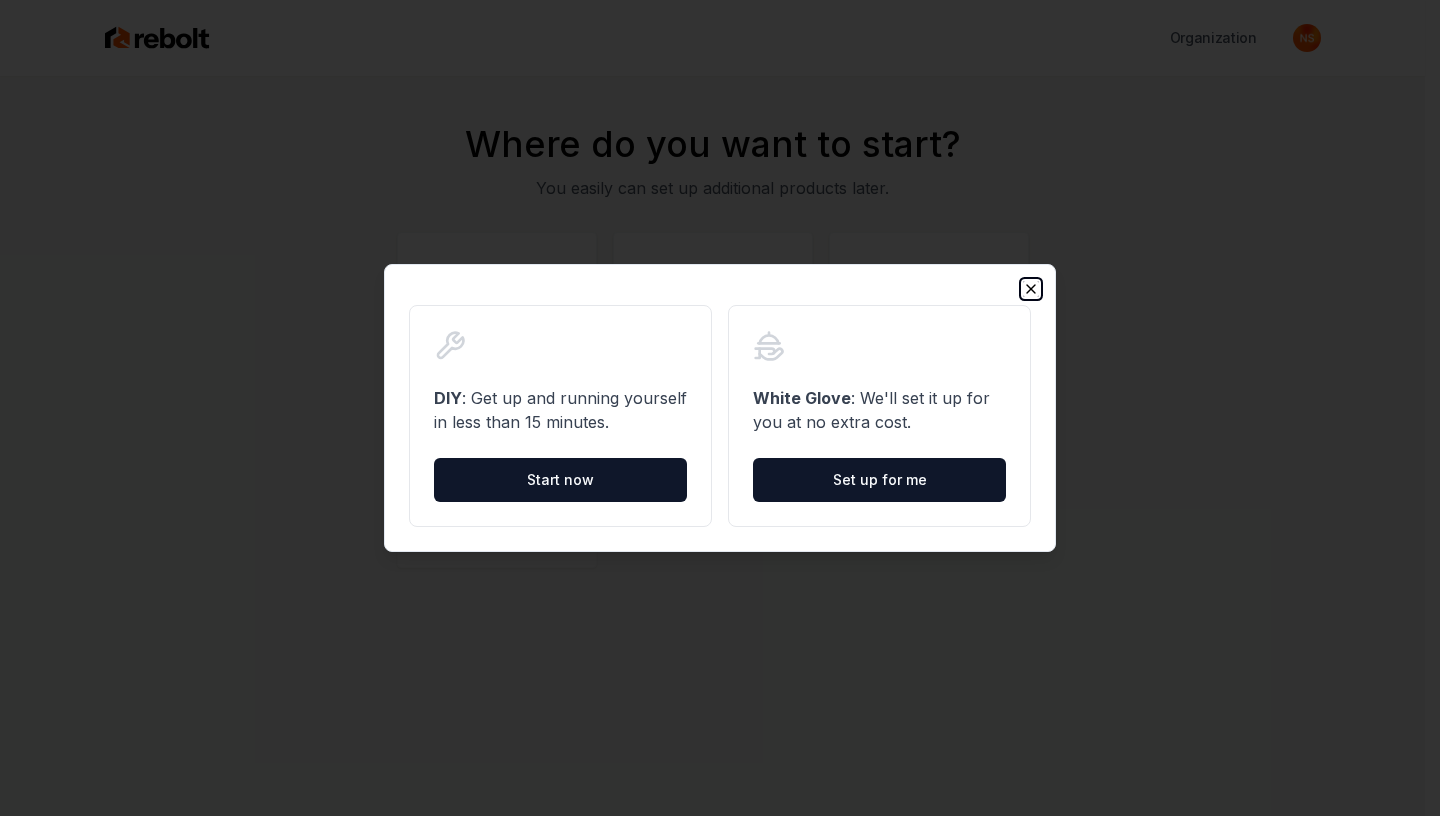 click 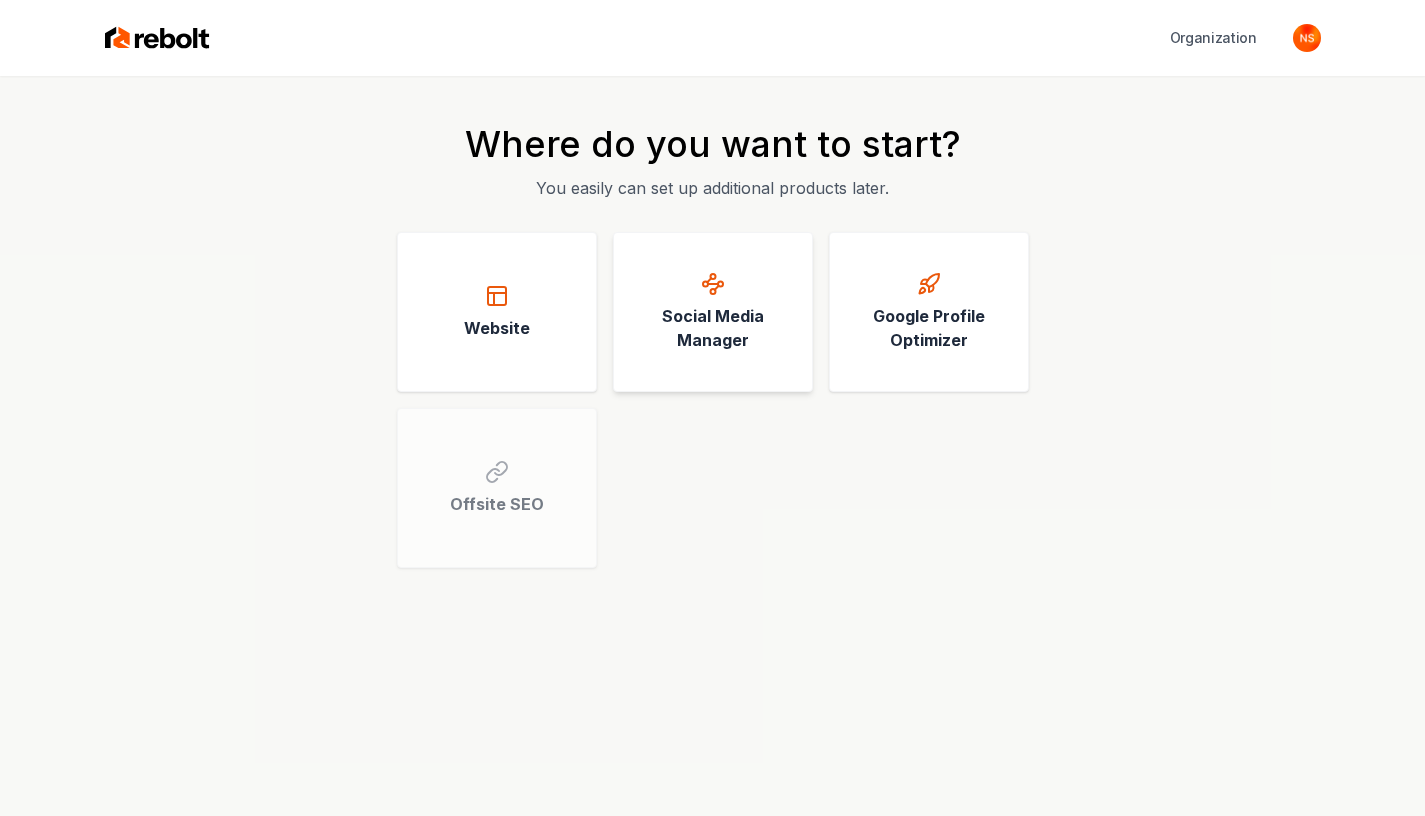 click on "Social Media Manager" at bounding box center [713, 328] 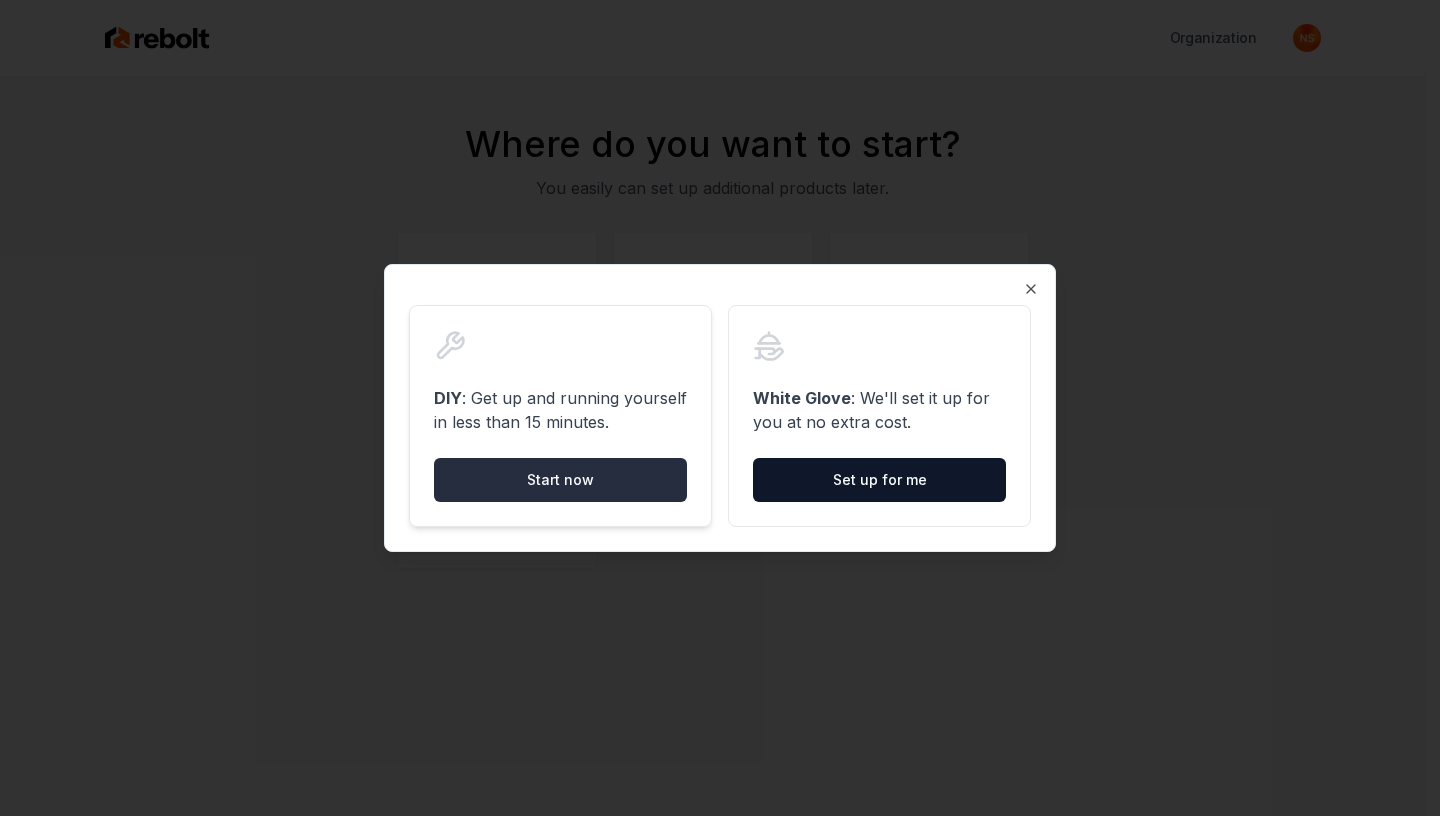 click on "Start now" at bounding box center [560, 480] 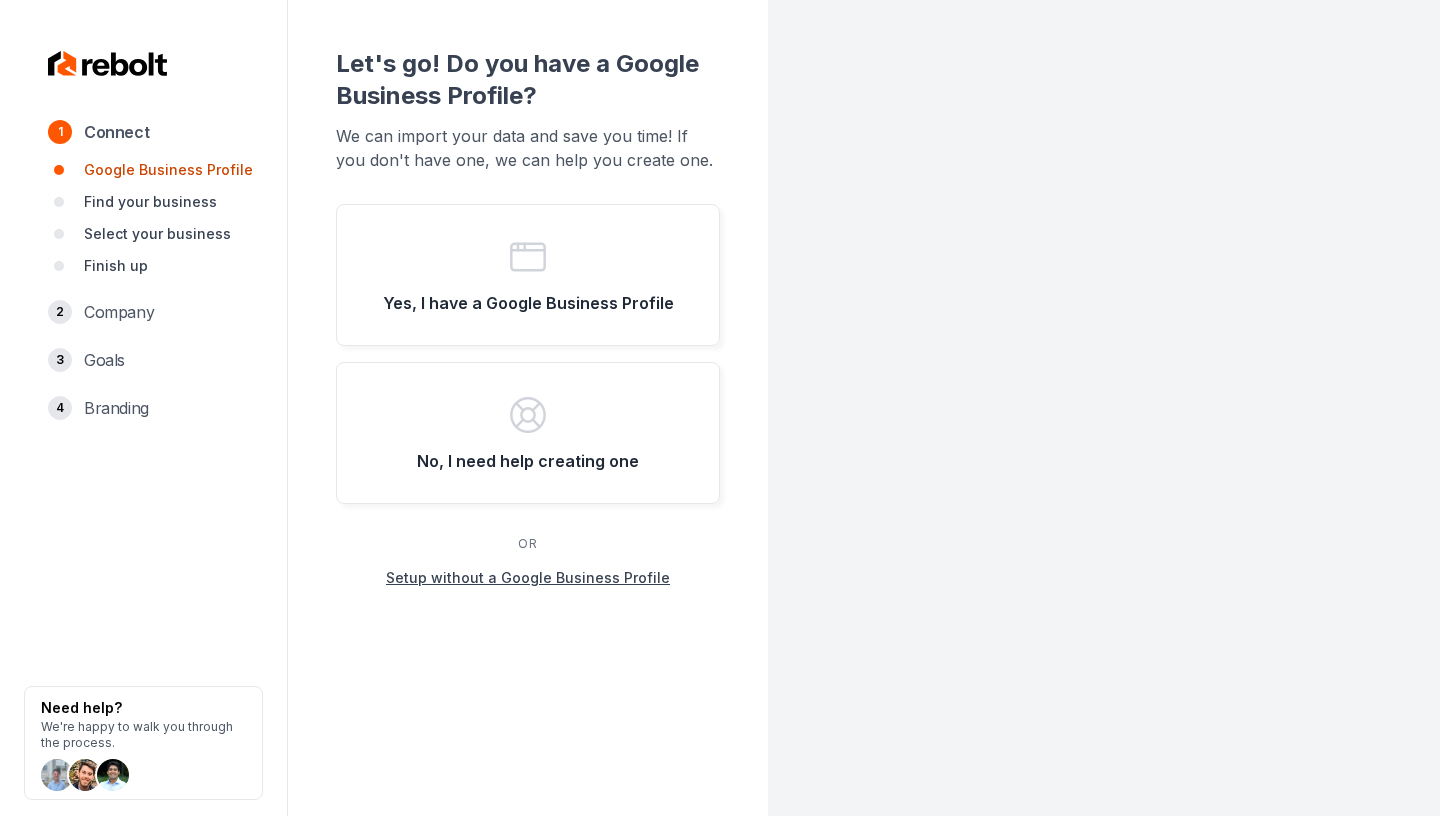 click on "Find your business" at bounding box center [150, 202] 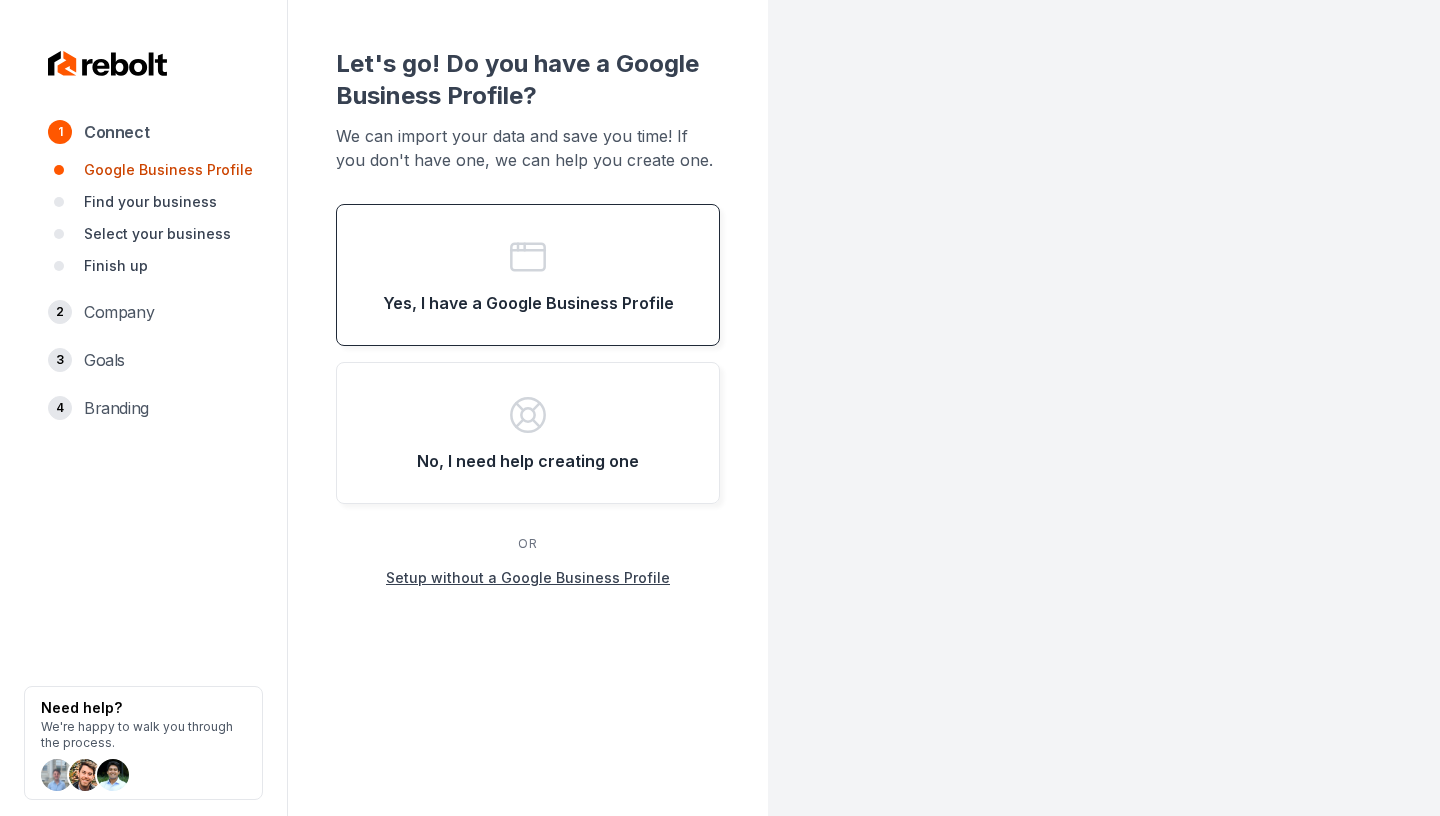 click on "Yes, I have a Google Business Profile" at bounding box center (528, 275) 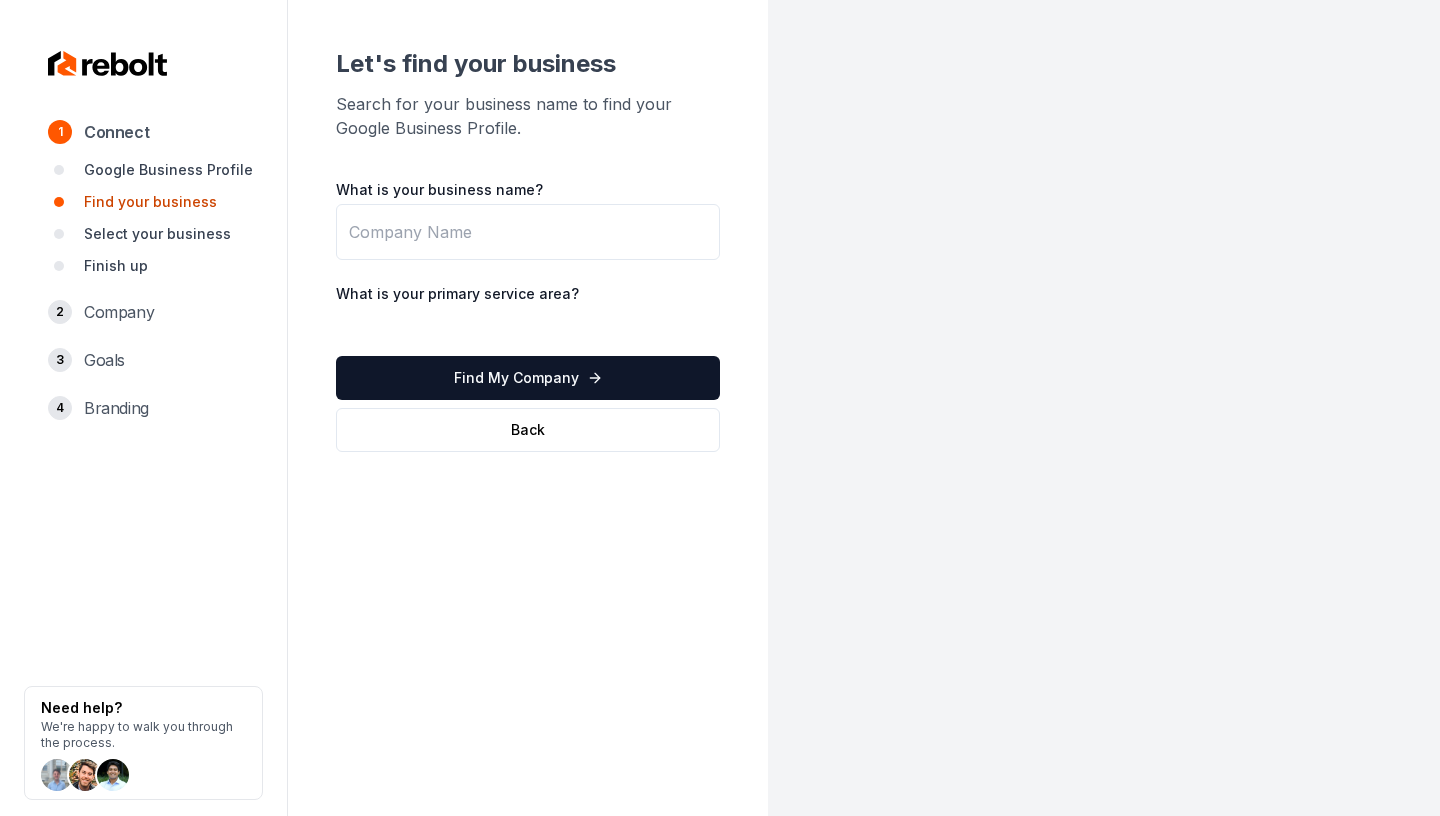 click on "What is your business name?" at bounding box center [528, 232] 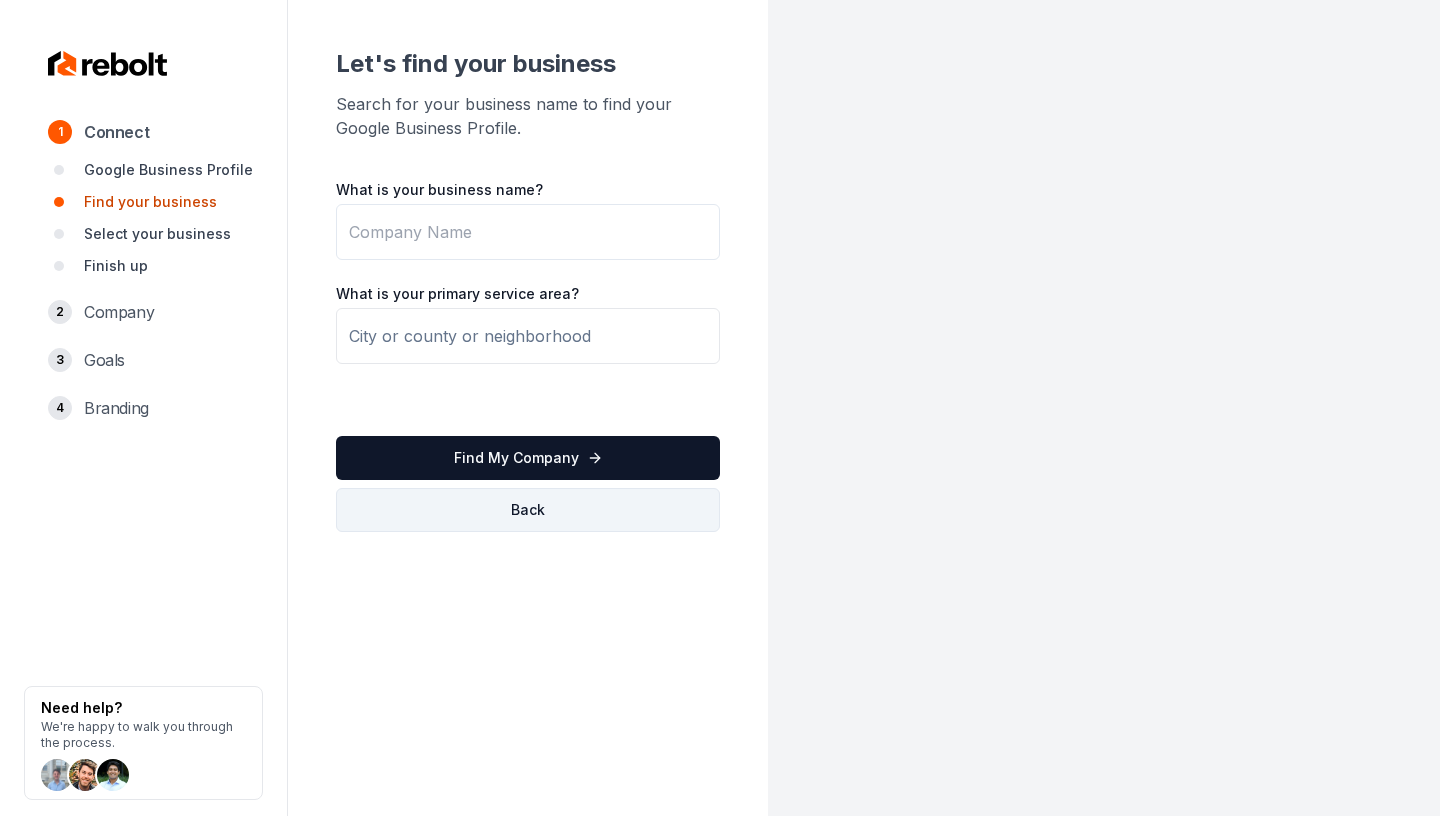 click on "Back" at bounding box center [528, 510] 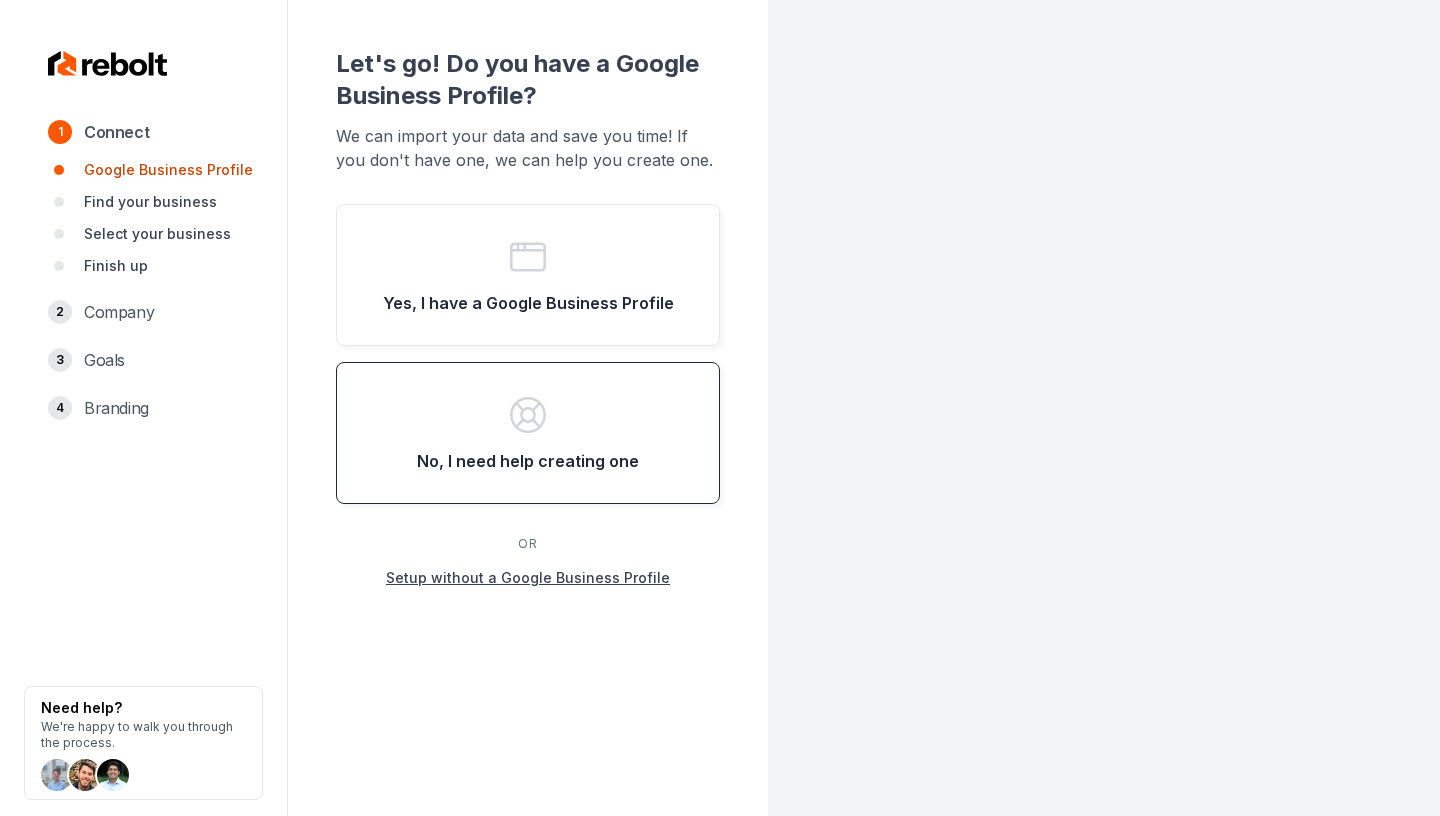 click on "No, I need help creating one" at bounding box center [528, 433] 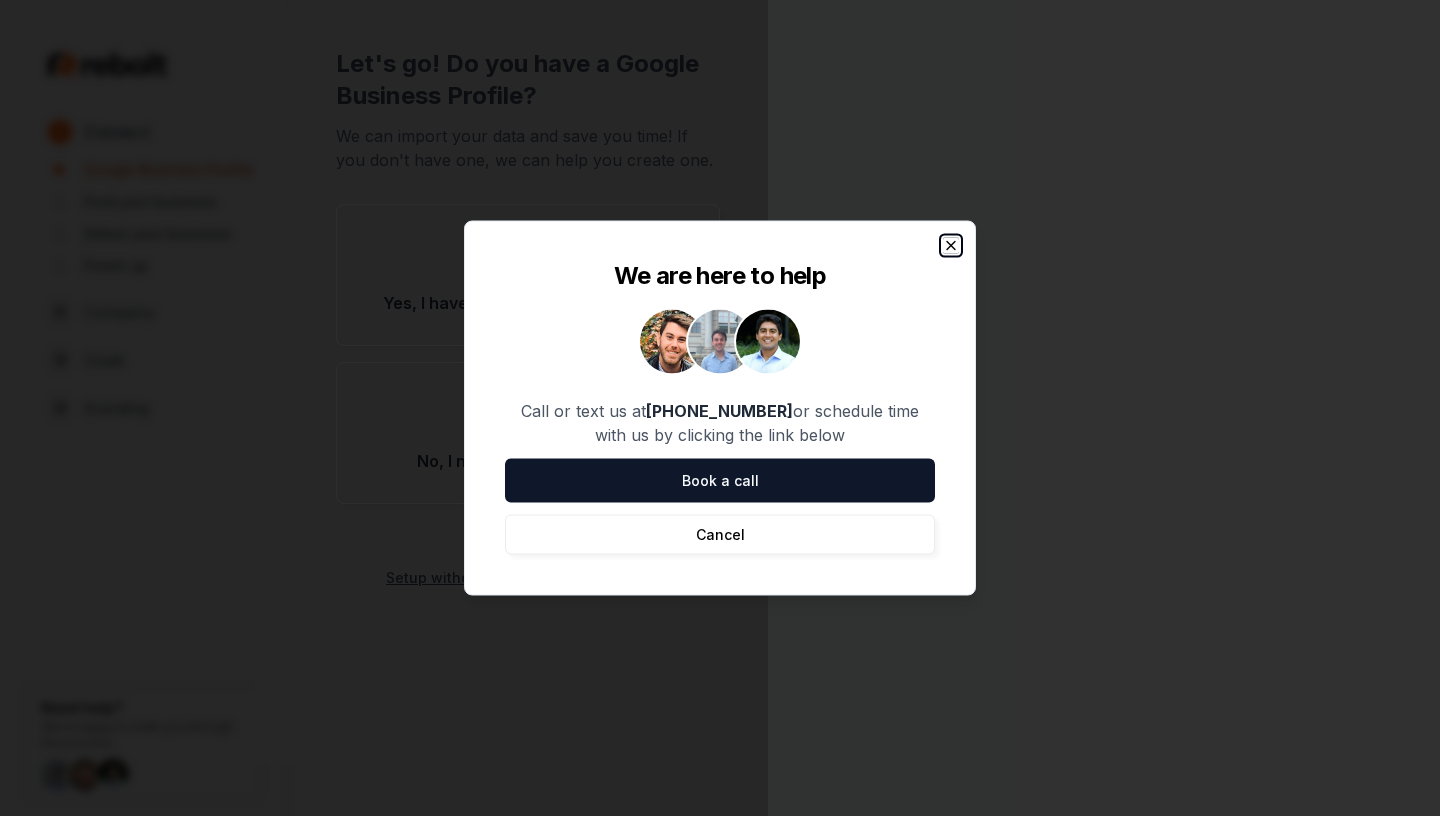 click 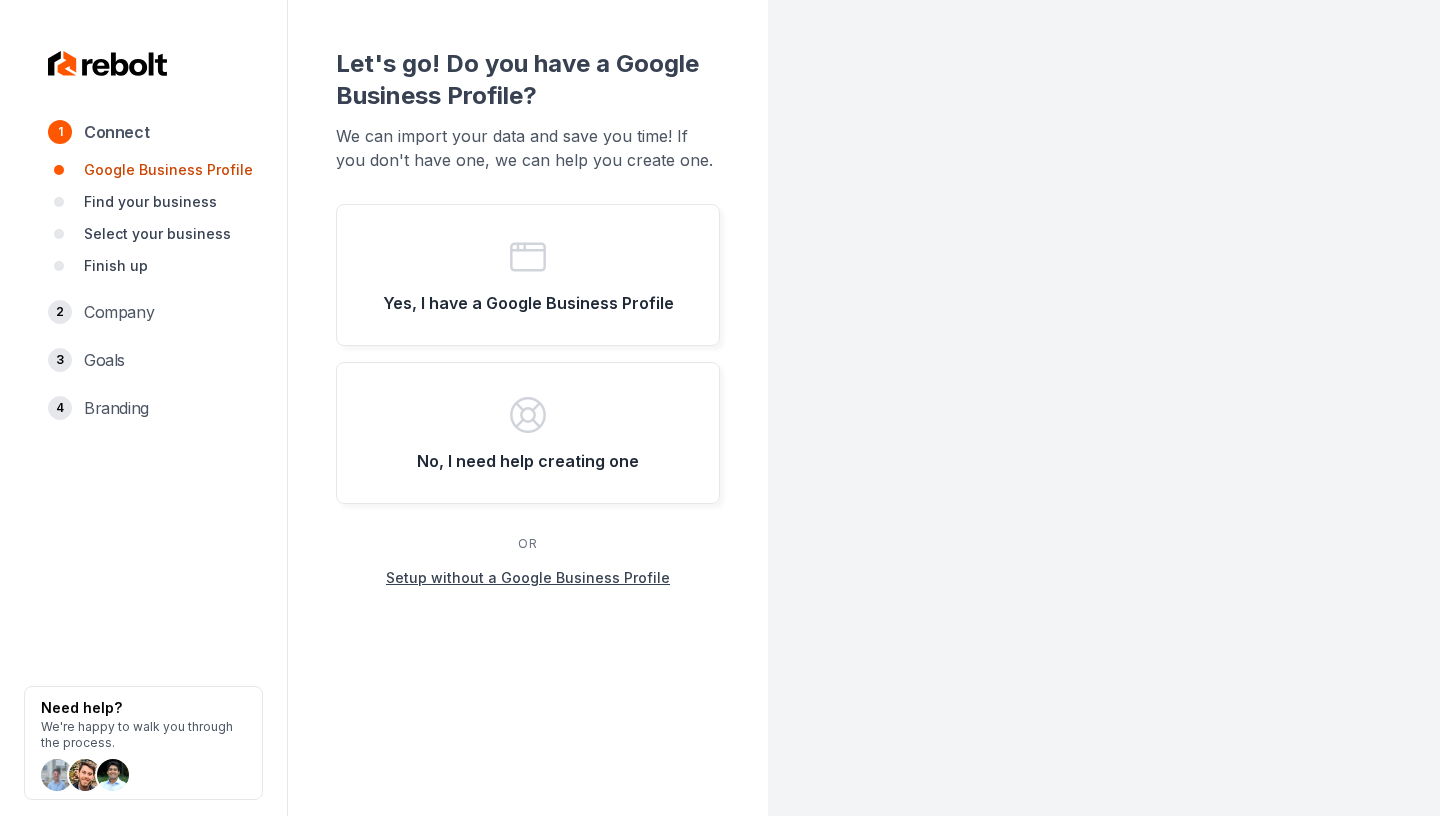 click on "Branding" at bounding box center [116, 408] 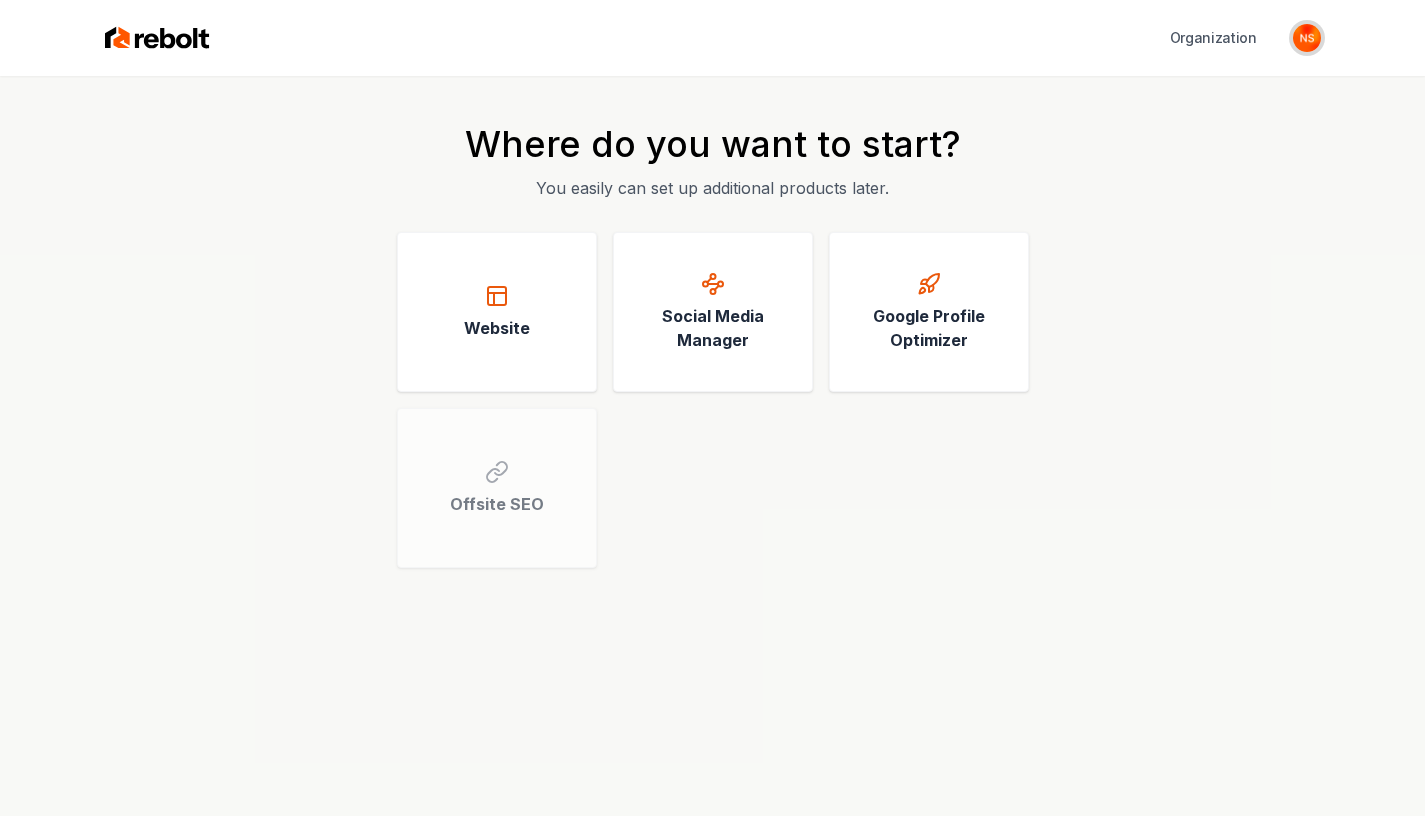 click at bounding box center (1307, 38) 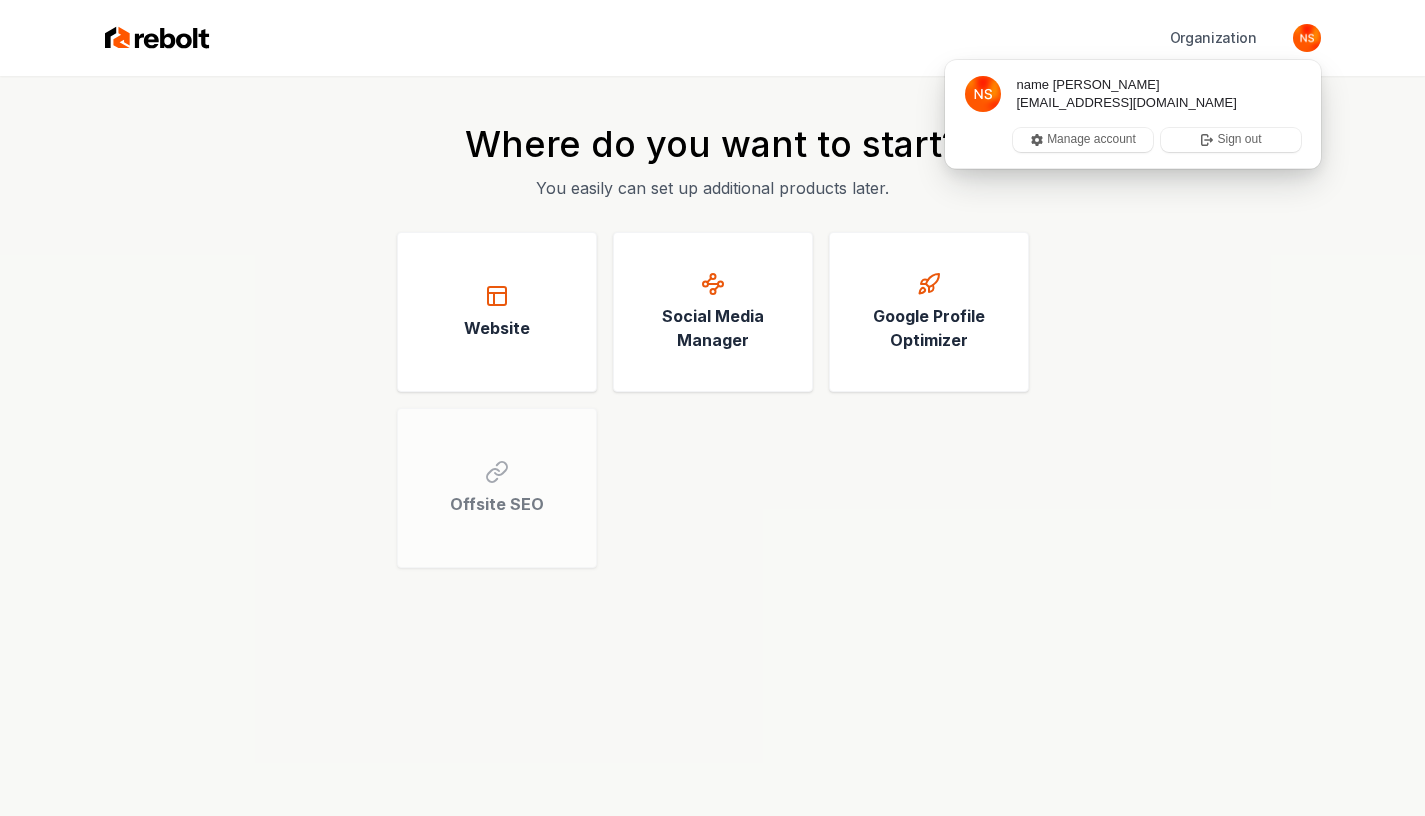 click on "name singh [EMAIL_ADDRESS][DOMAIN_NAME]" at bounding box center (1133, 94) 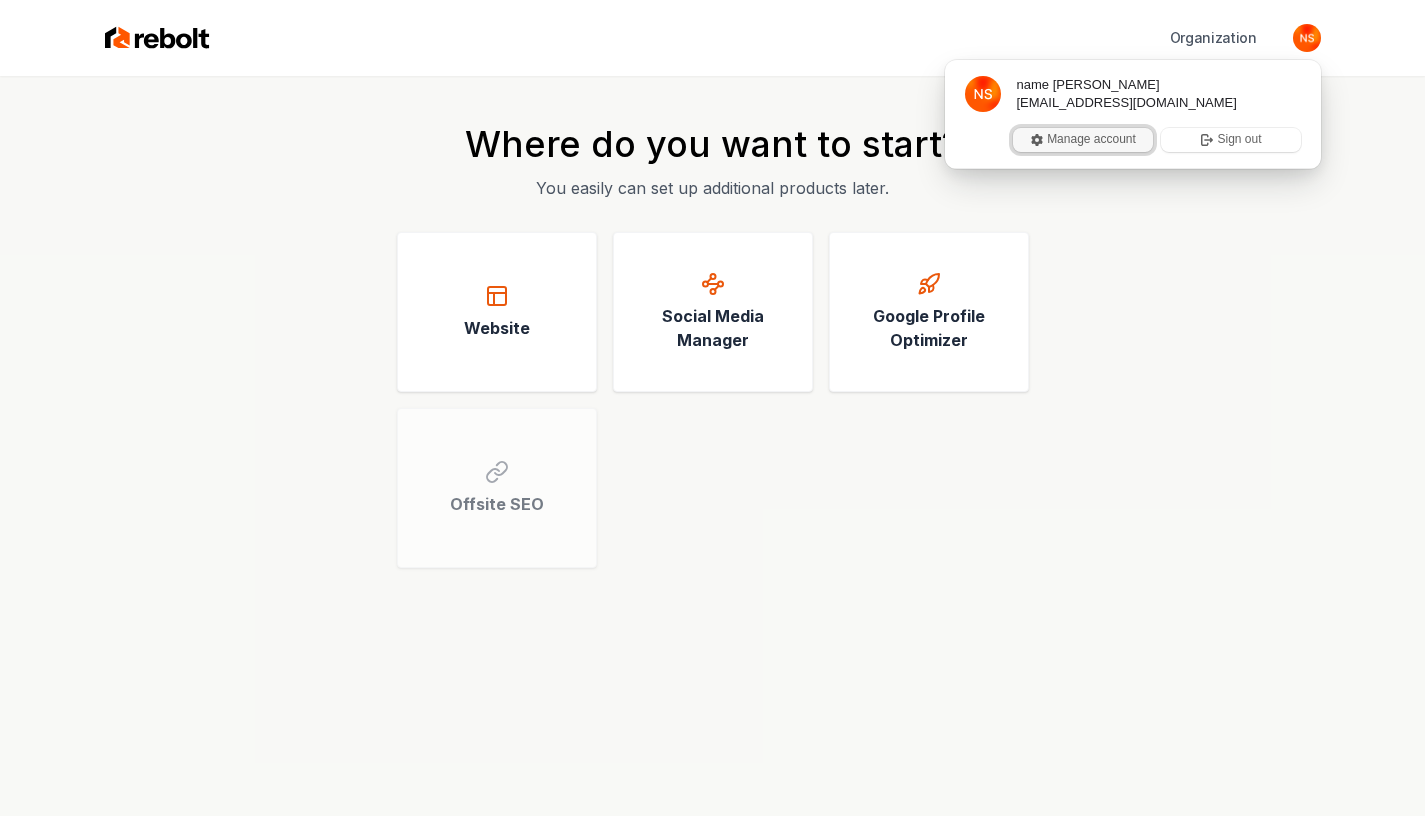 click on "Manage account" at bounding box center (1083, 140) 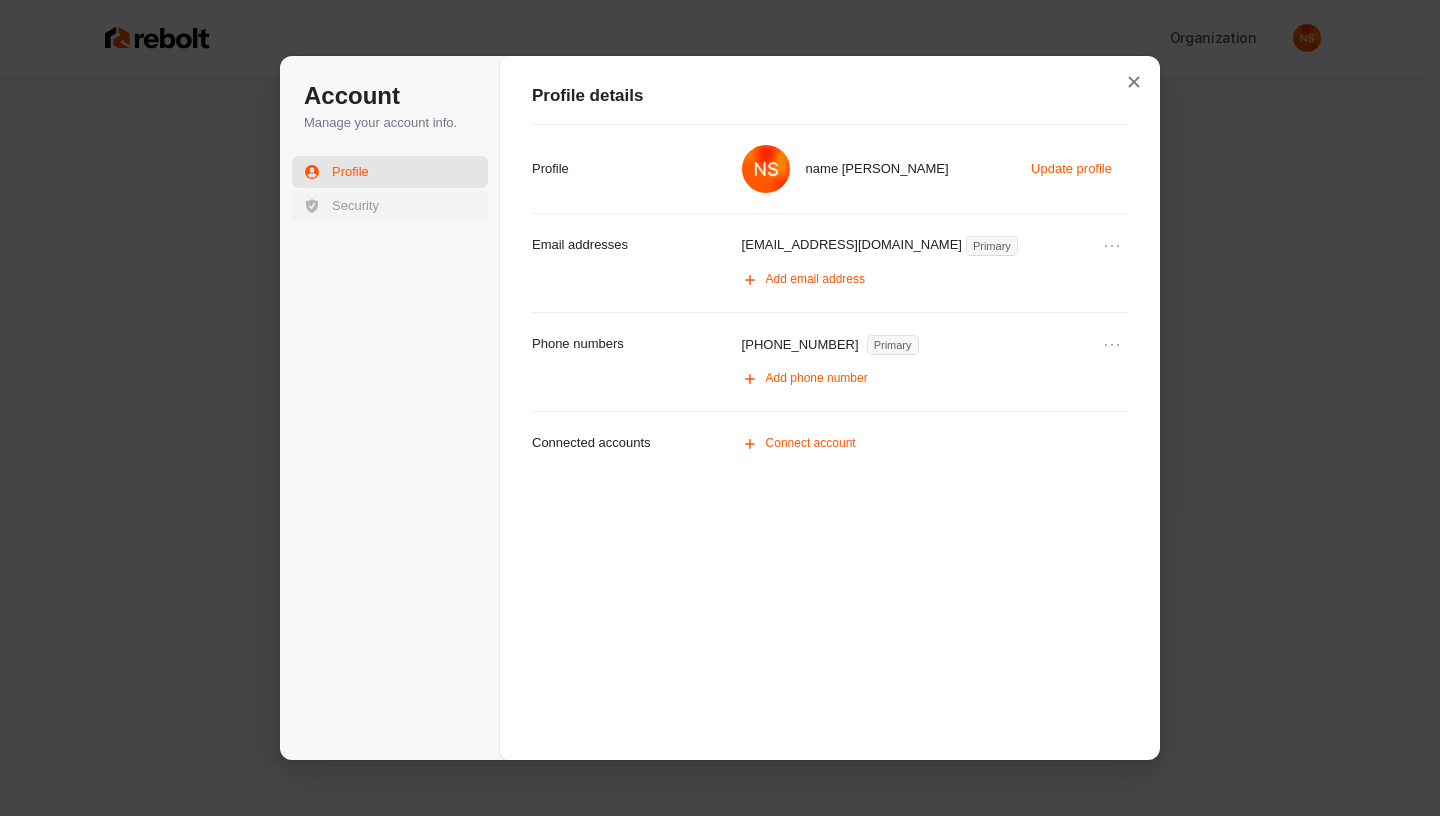 click on "Security" at bounding box center [355, 206] 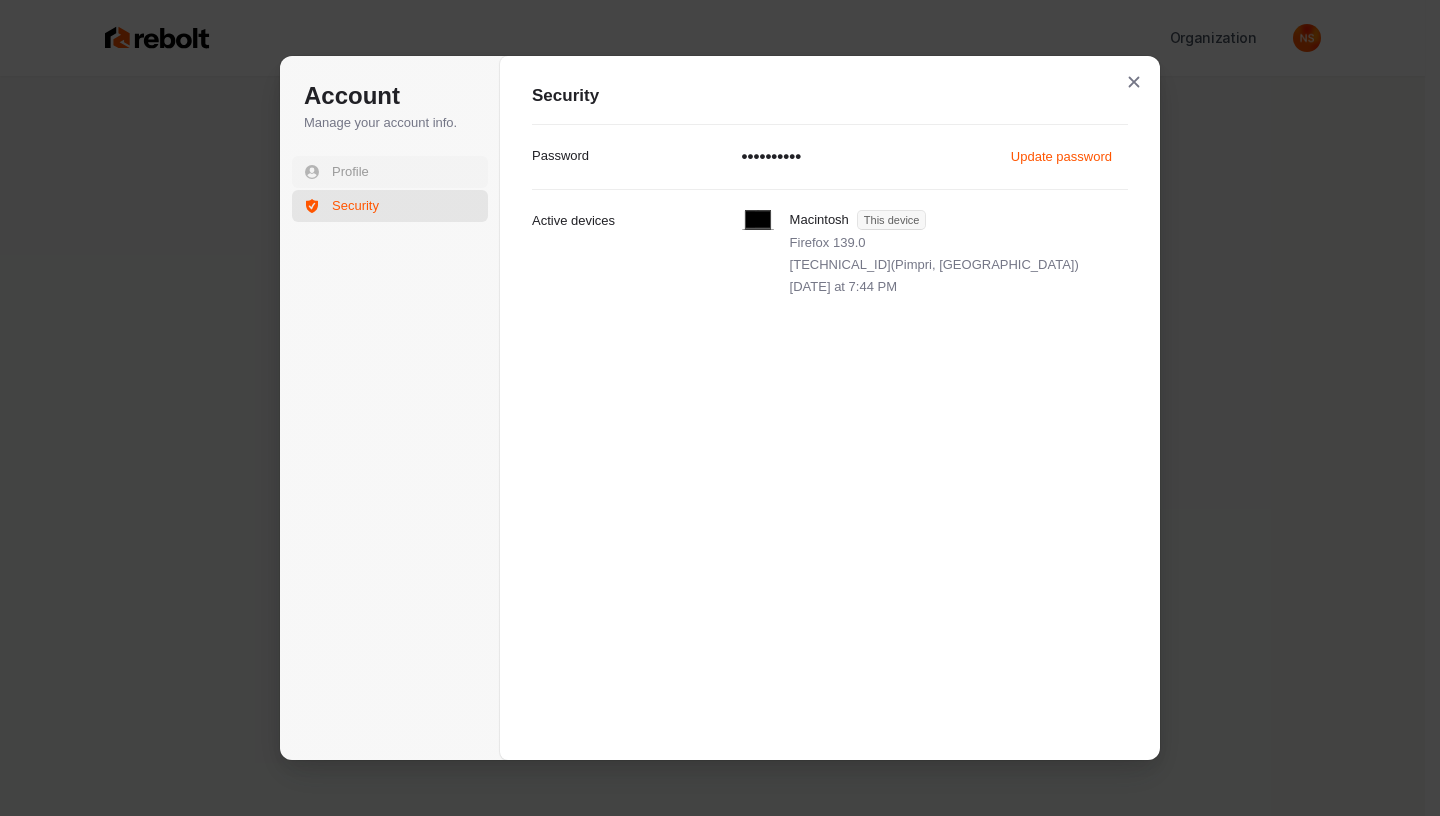 click on "Profile" at bounding box center (350, 172) 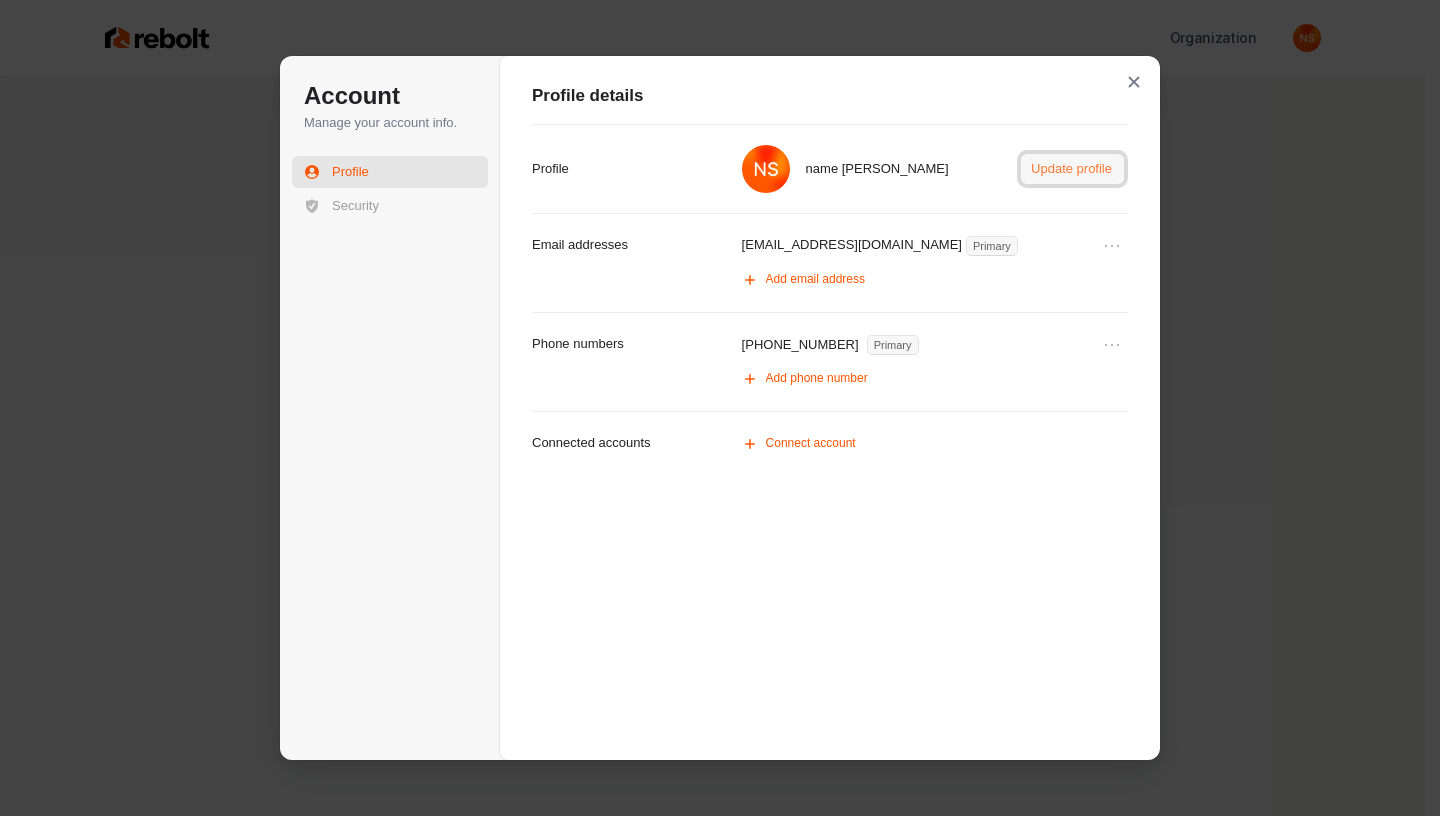 click on "Update profile" at bounding box center [1072, 169] 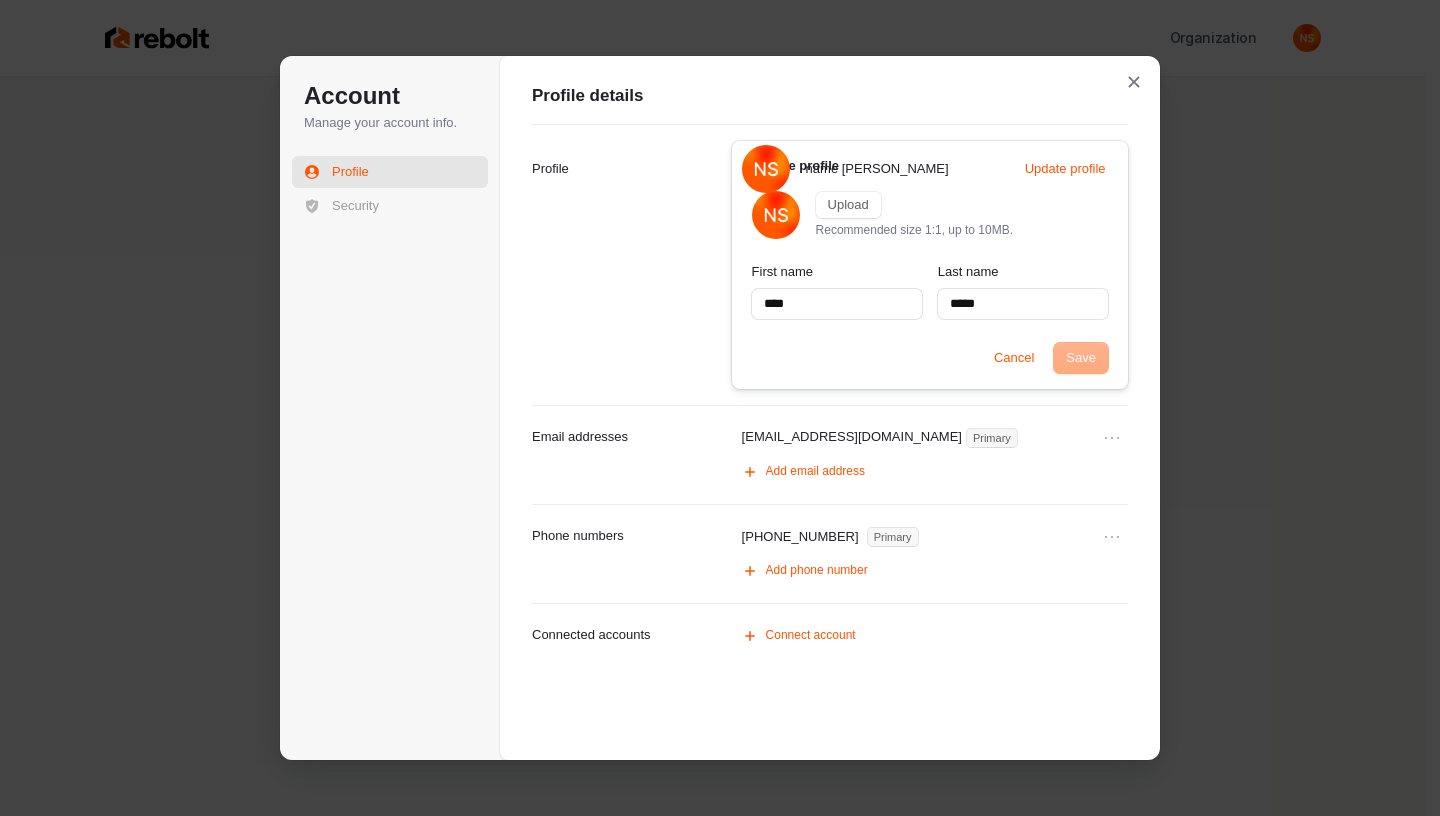 type on "****" 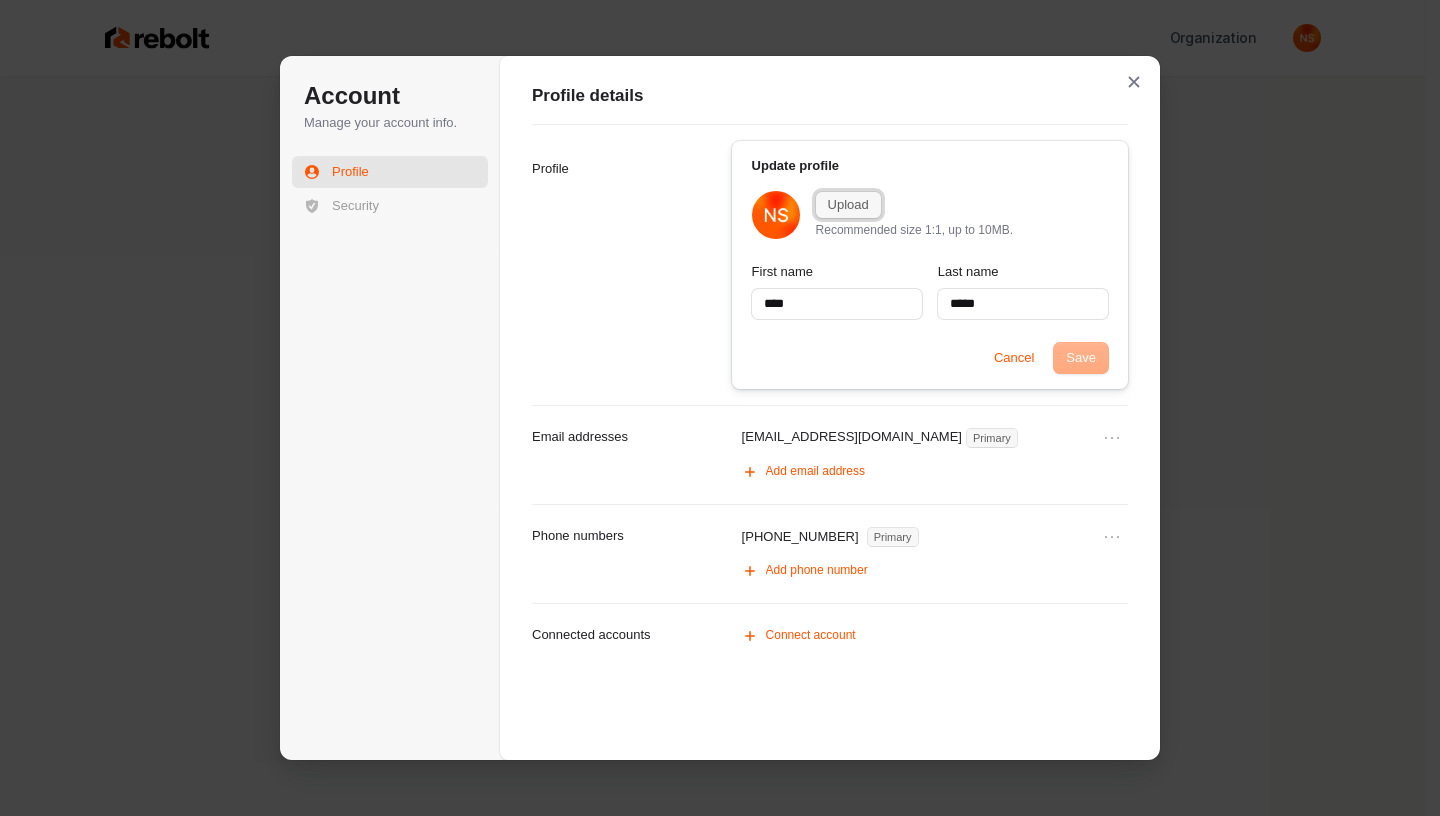 type on "****" 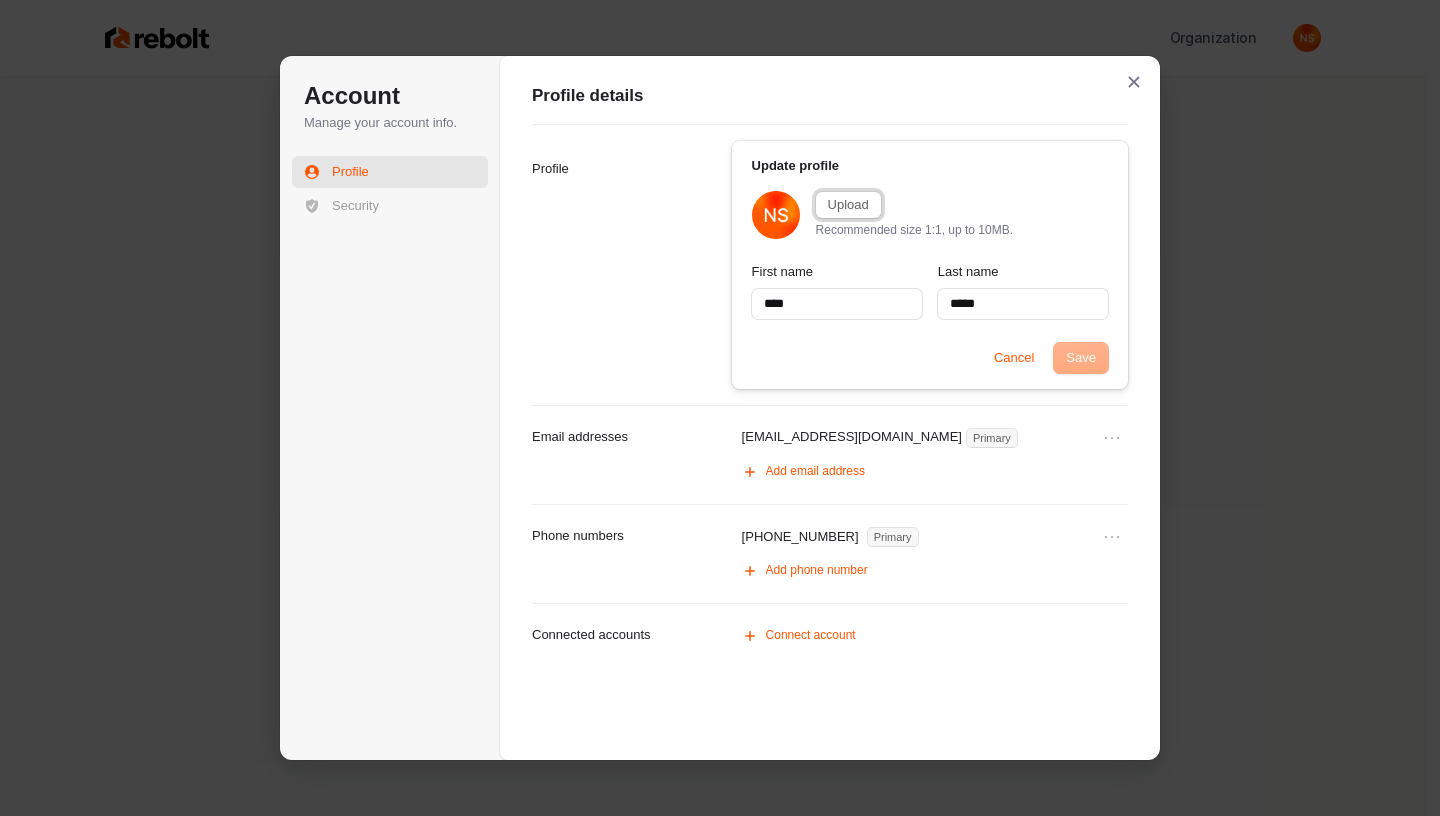 type on "****" 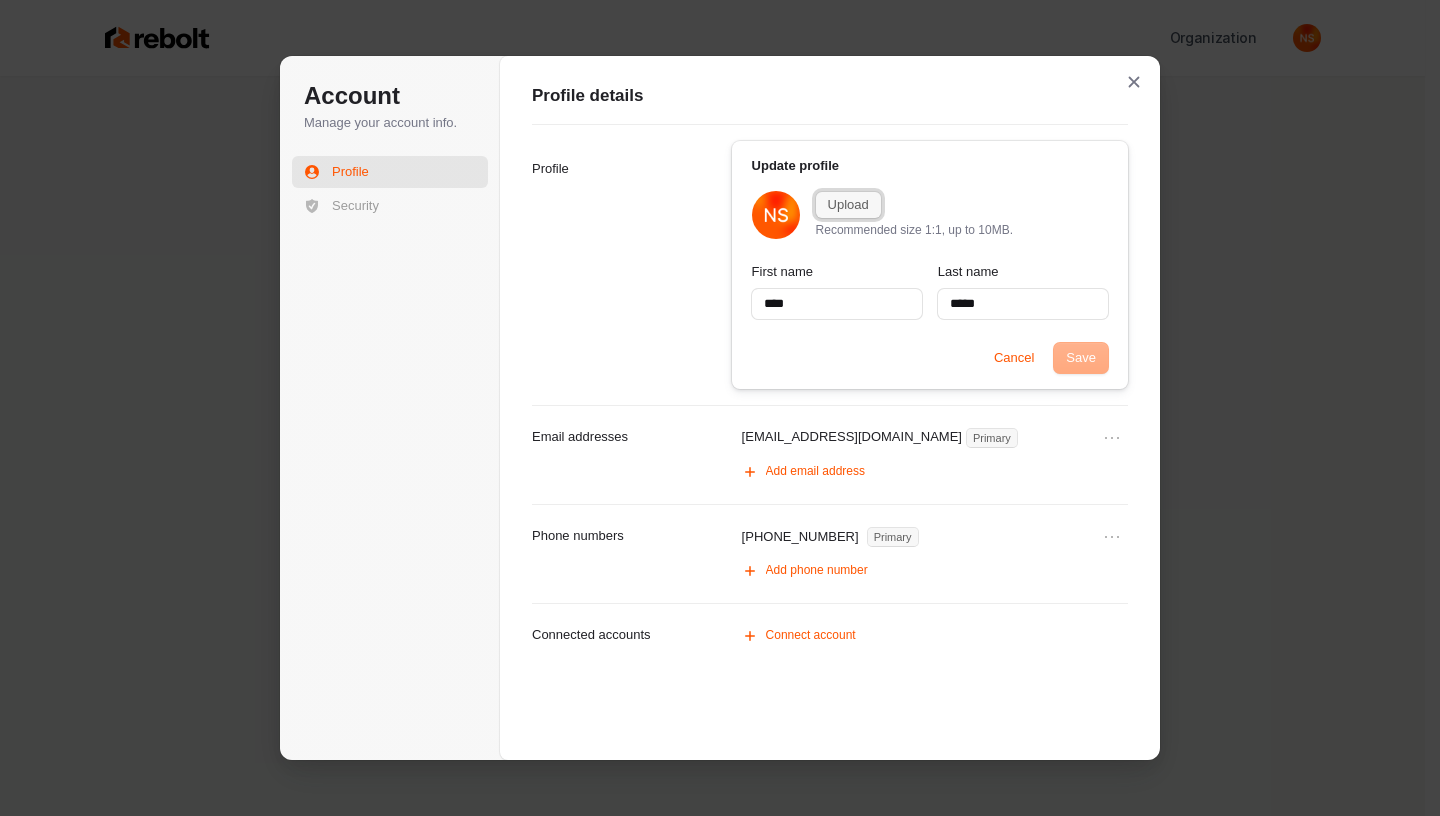 click on "Upload" at bounding box center [848, 205] 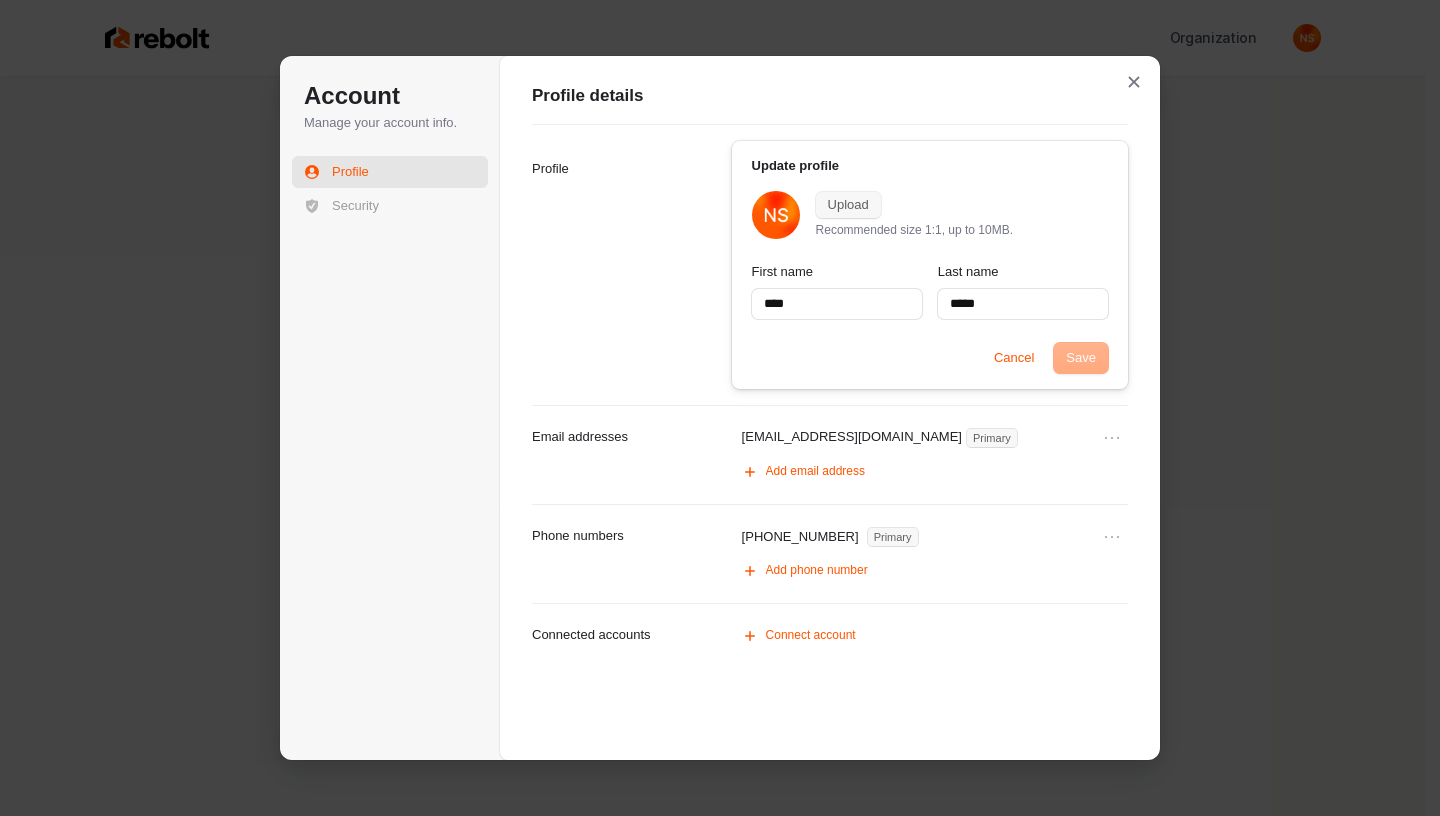 type on "****" 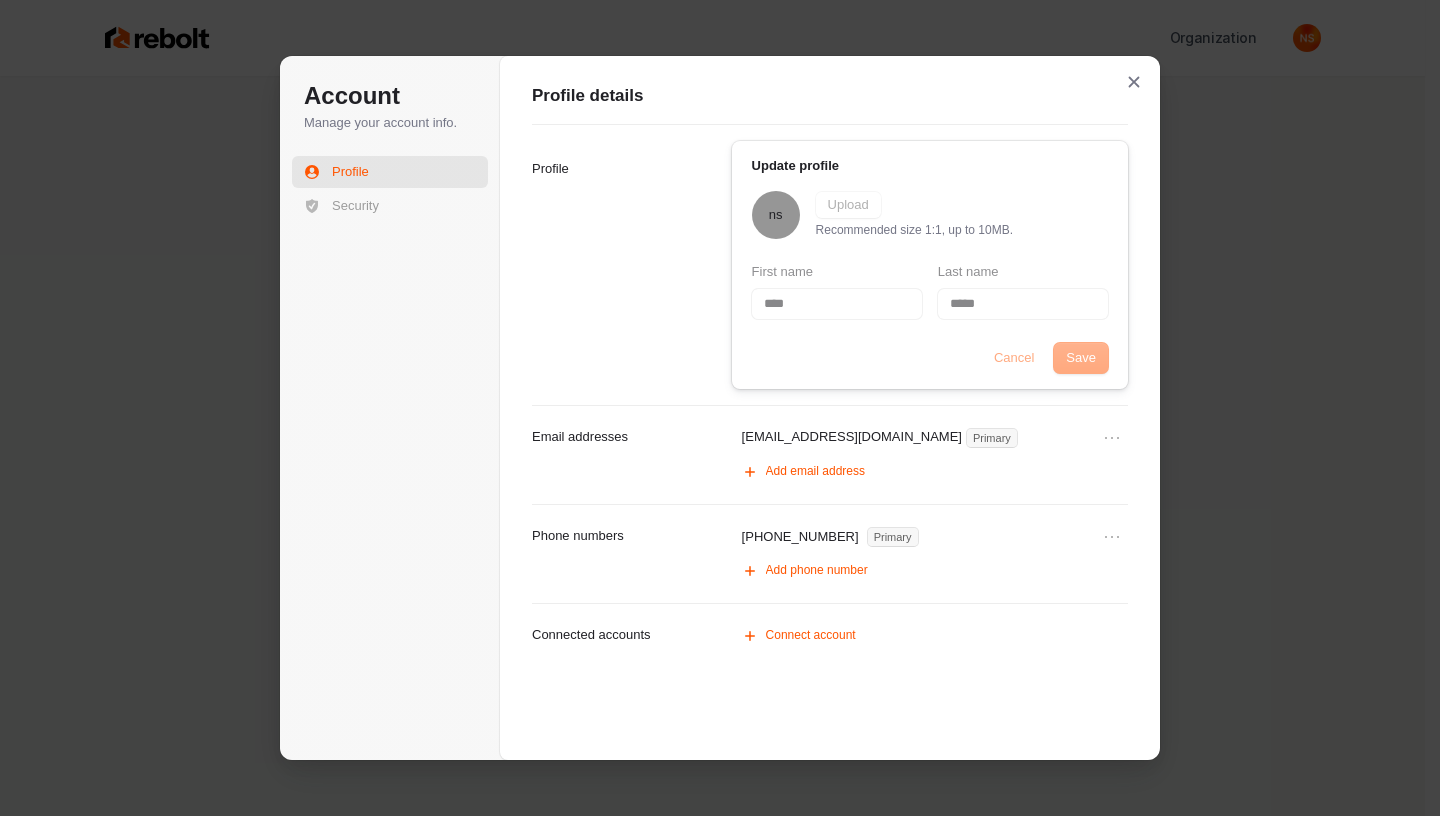 type on "****" 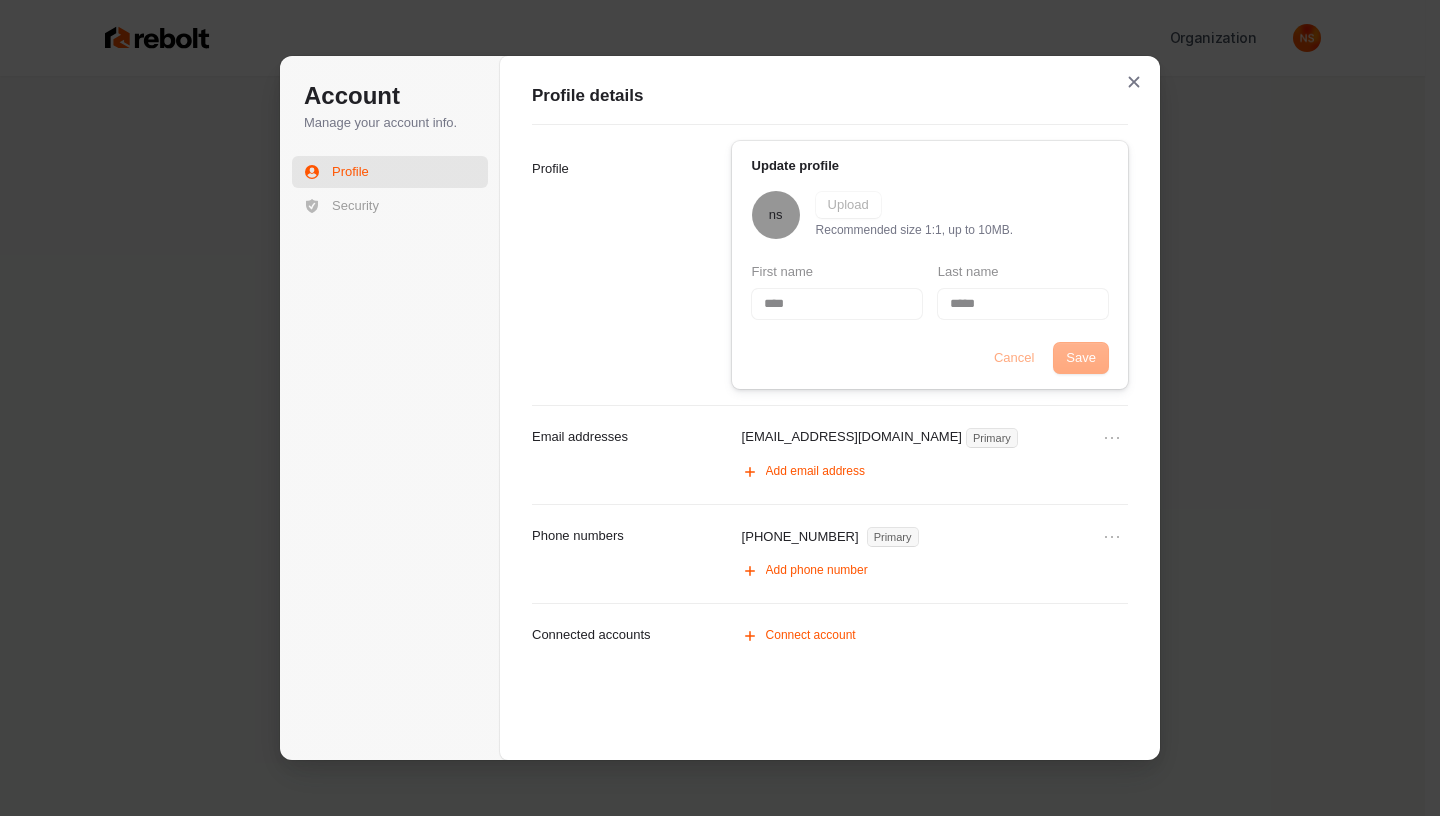 click on "Save Cancel" at bounding box center (930, 358) 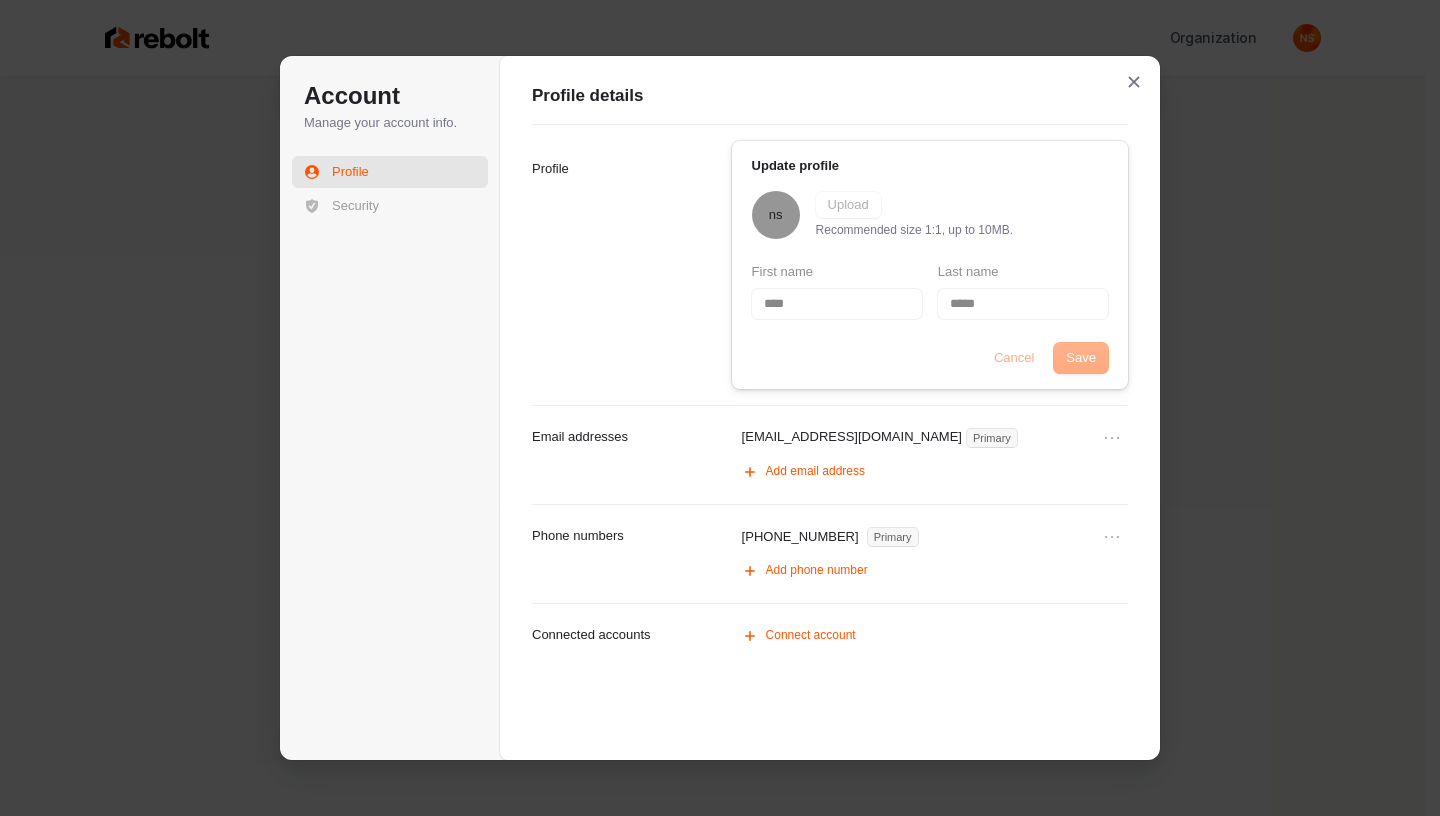 click on "ns" at bounding box center (776, 215) 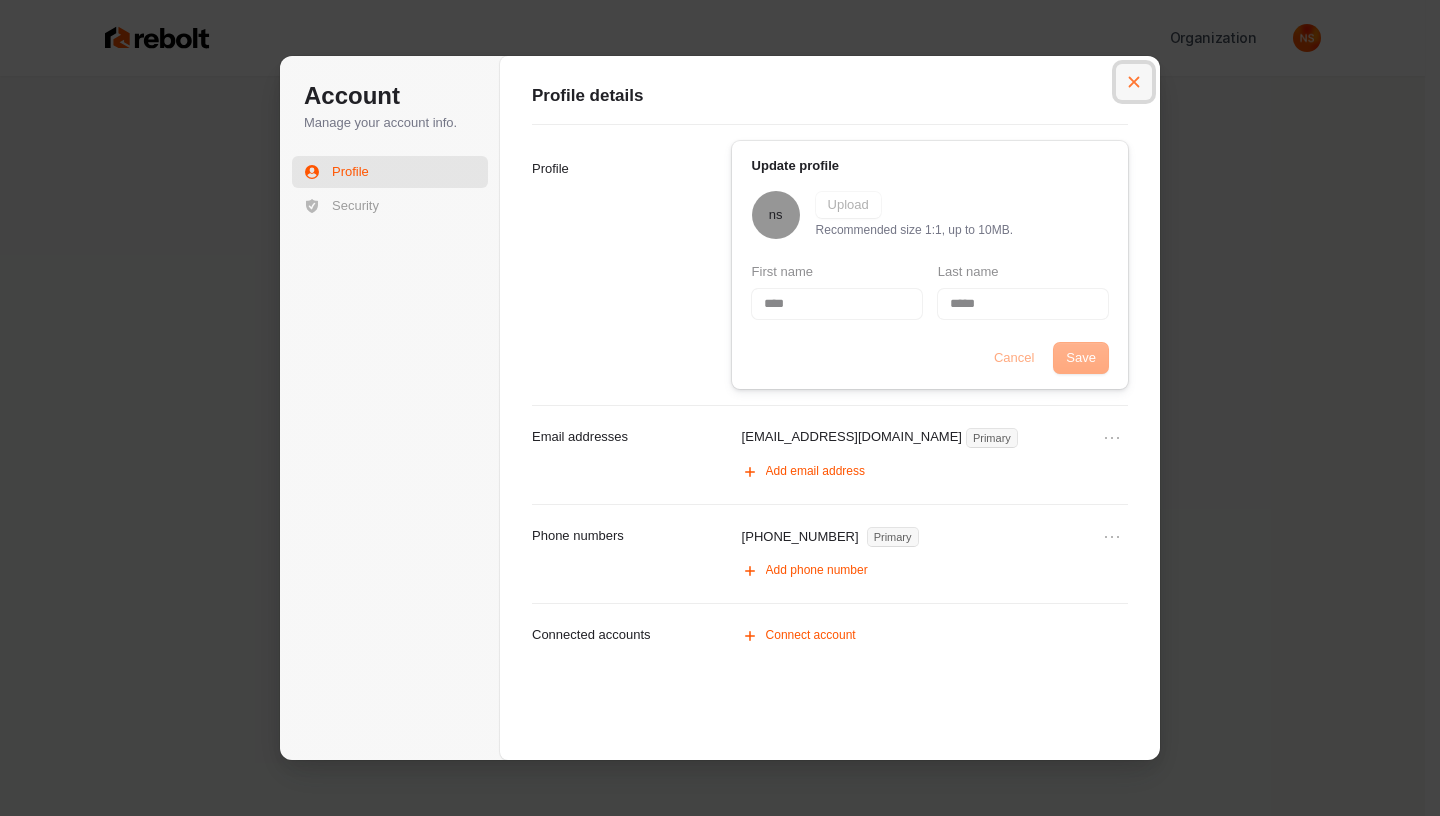 click 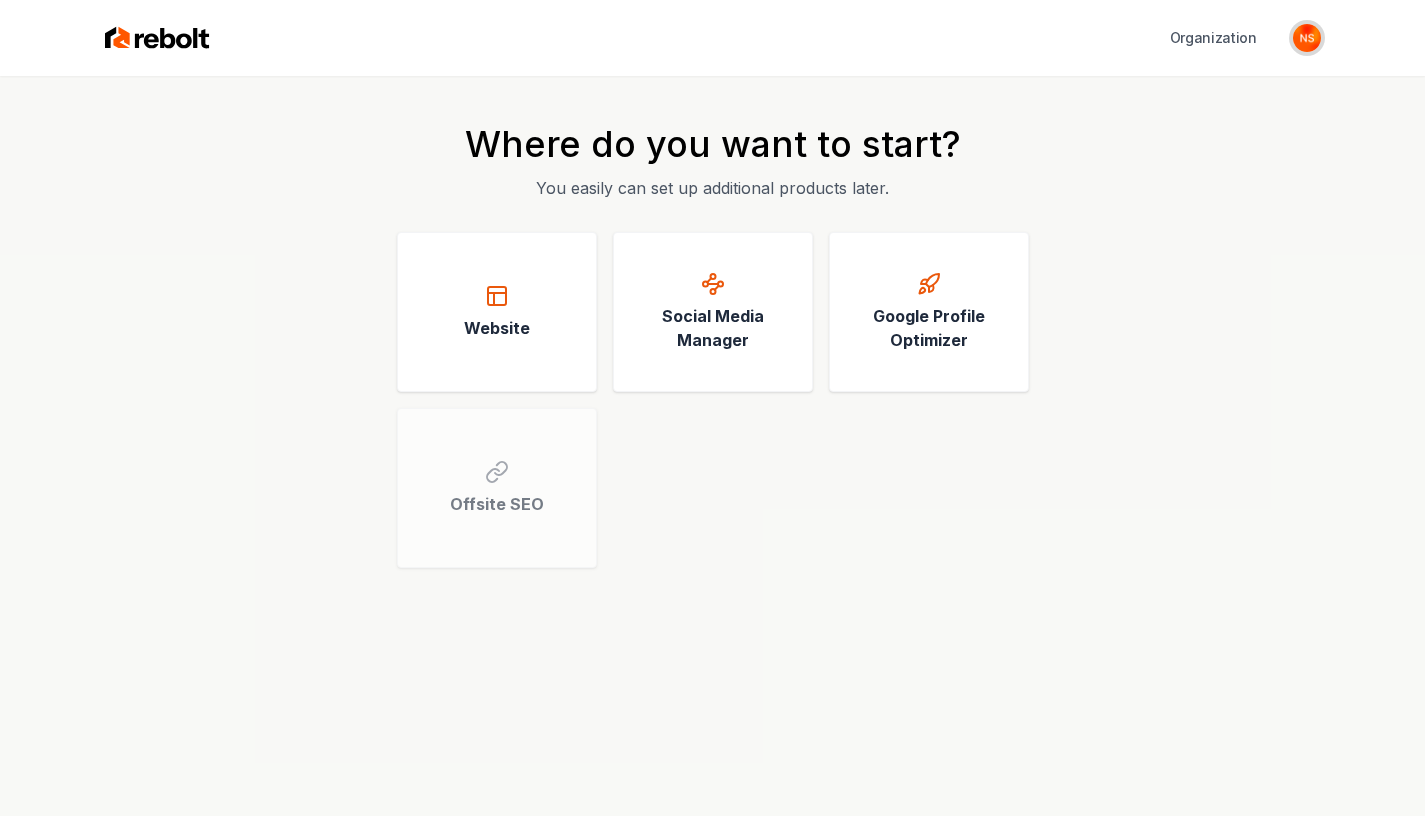 click at bounding box center [1307, 38] 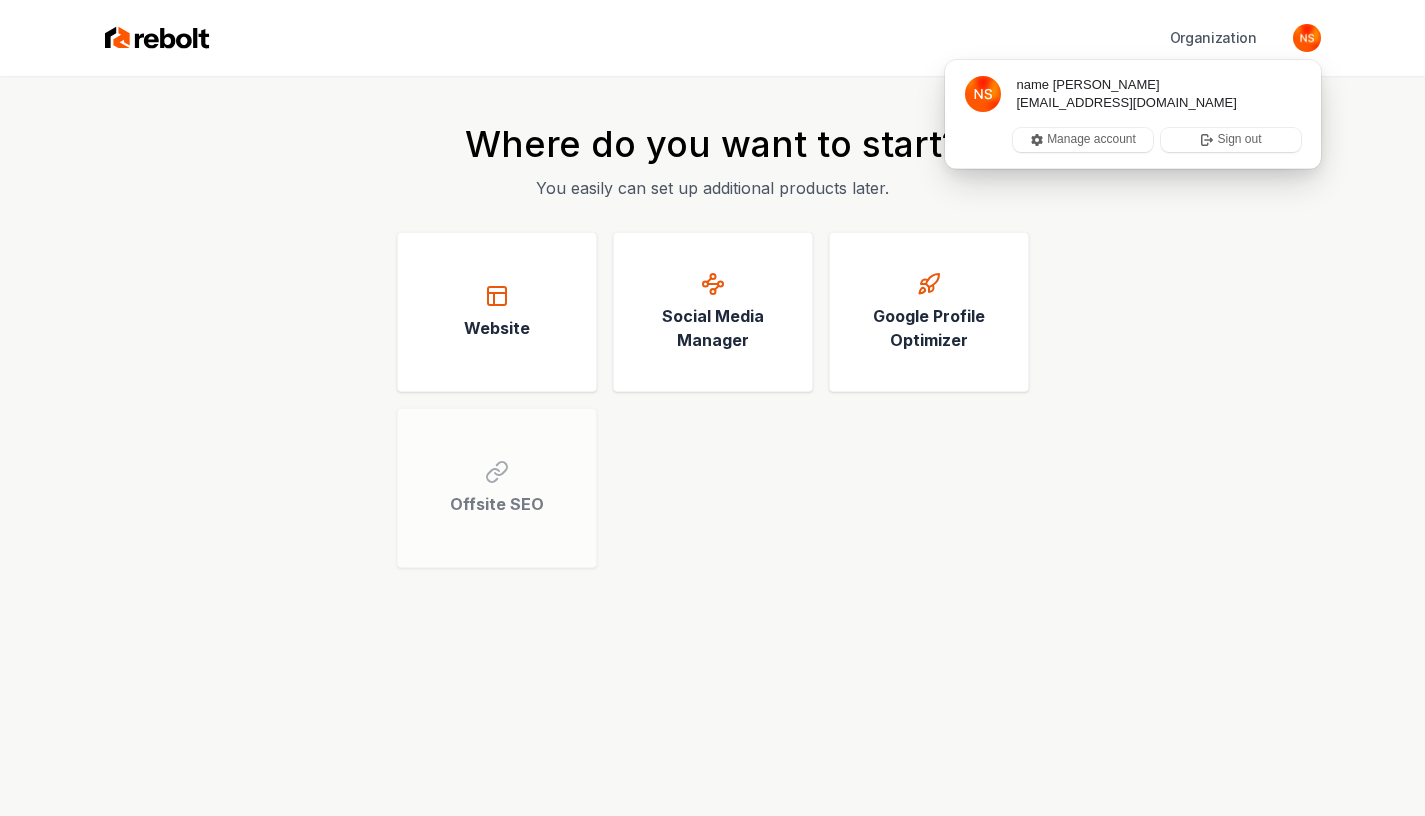 click on "Where do you want to start? You easily can set up additional products later. Website Social Media Manager Google Profile Optimizer Offsite SEO" at bounding box center (712, 346) 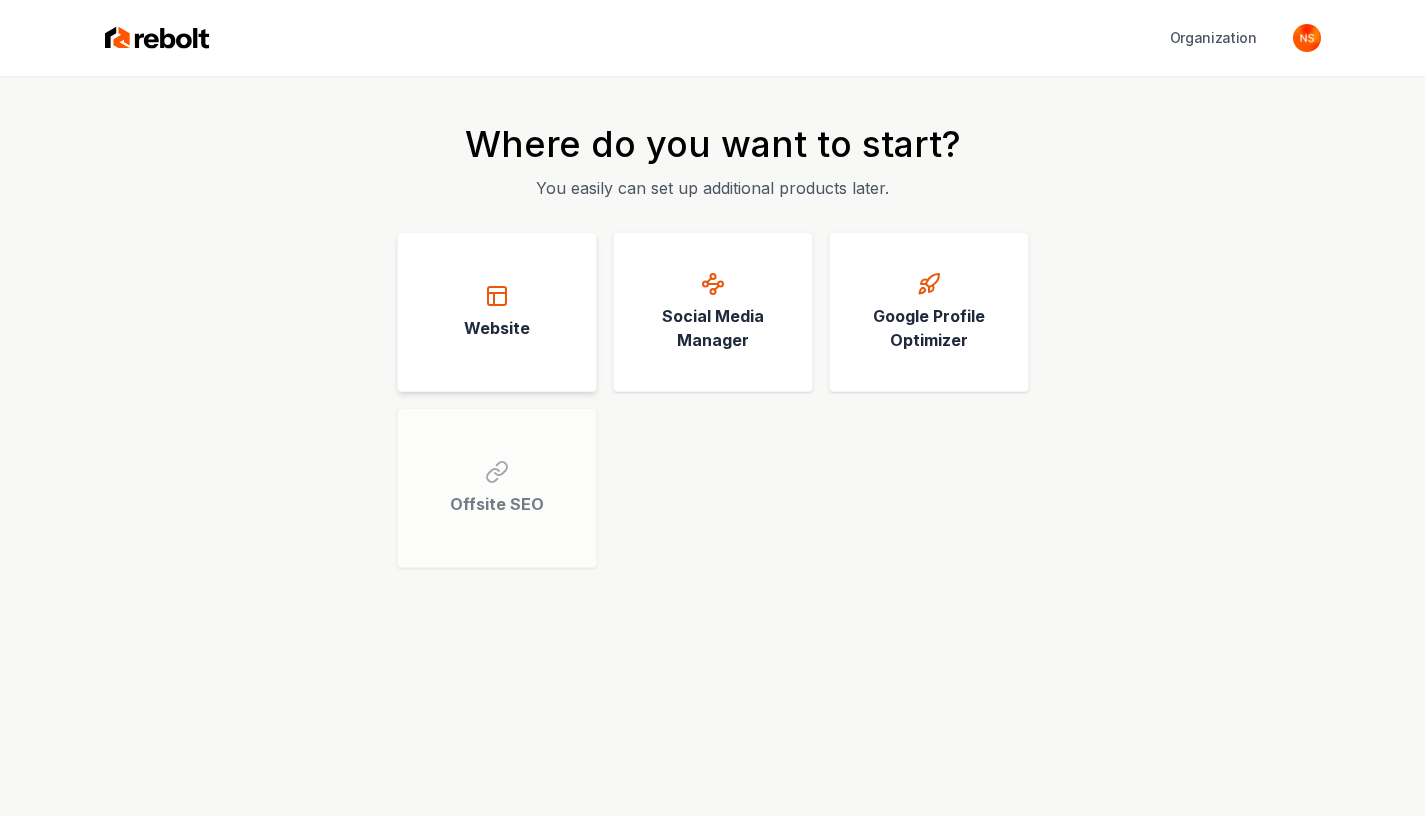 click on "Website" at bounding box center [497, 312] 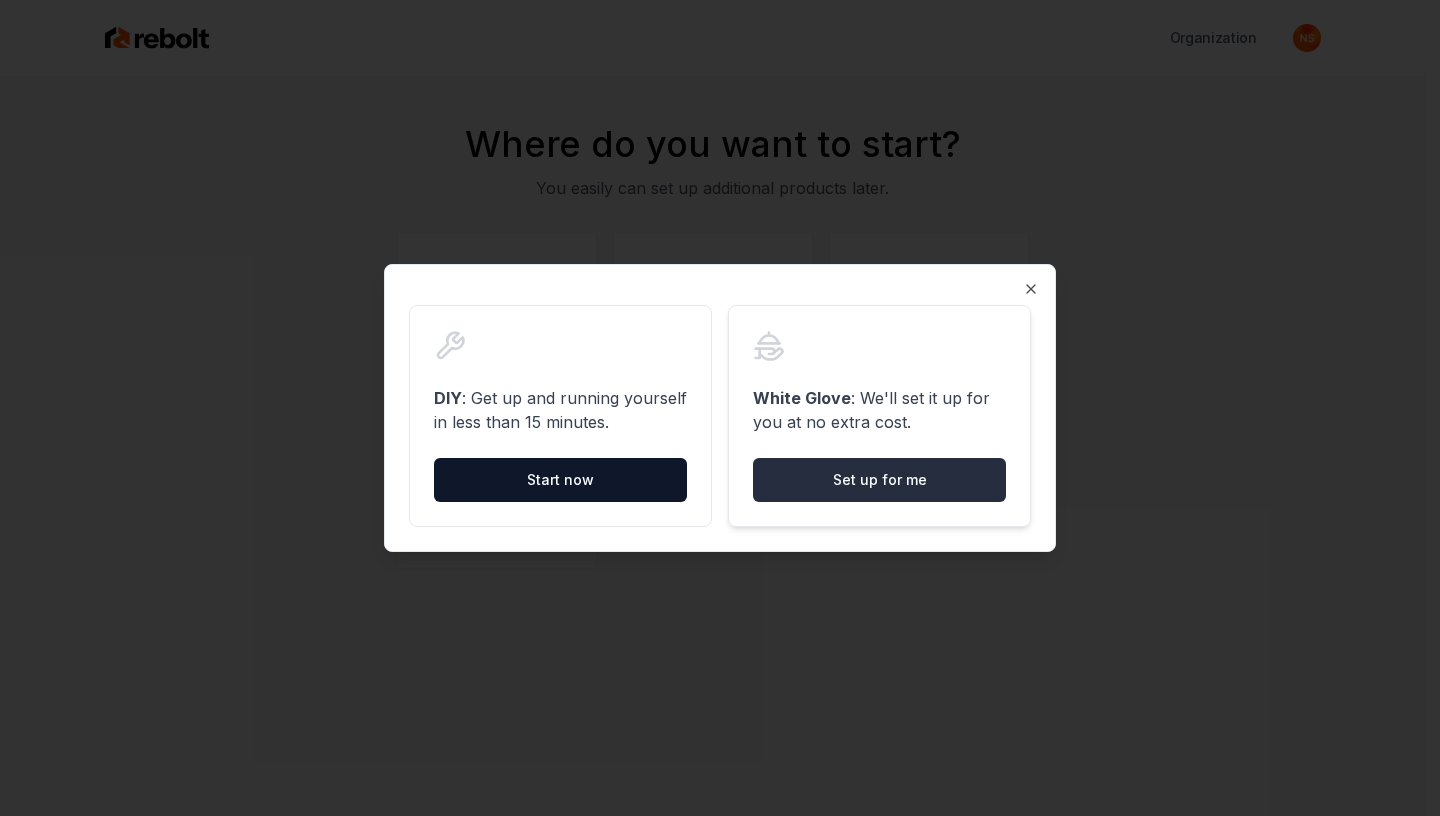 click on "Set up for me" at bounding box center (879, 480) 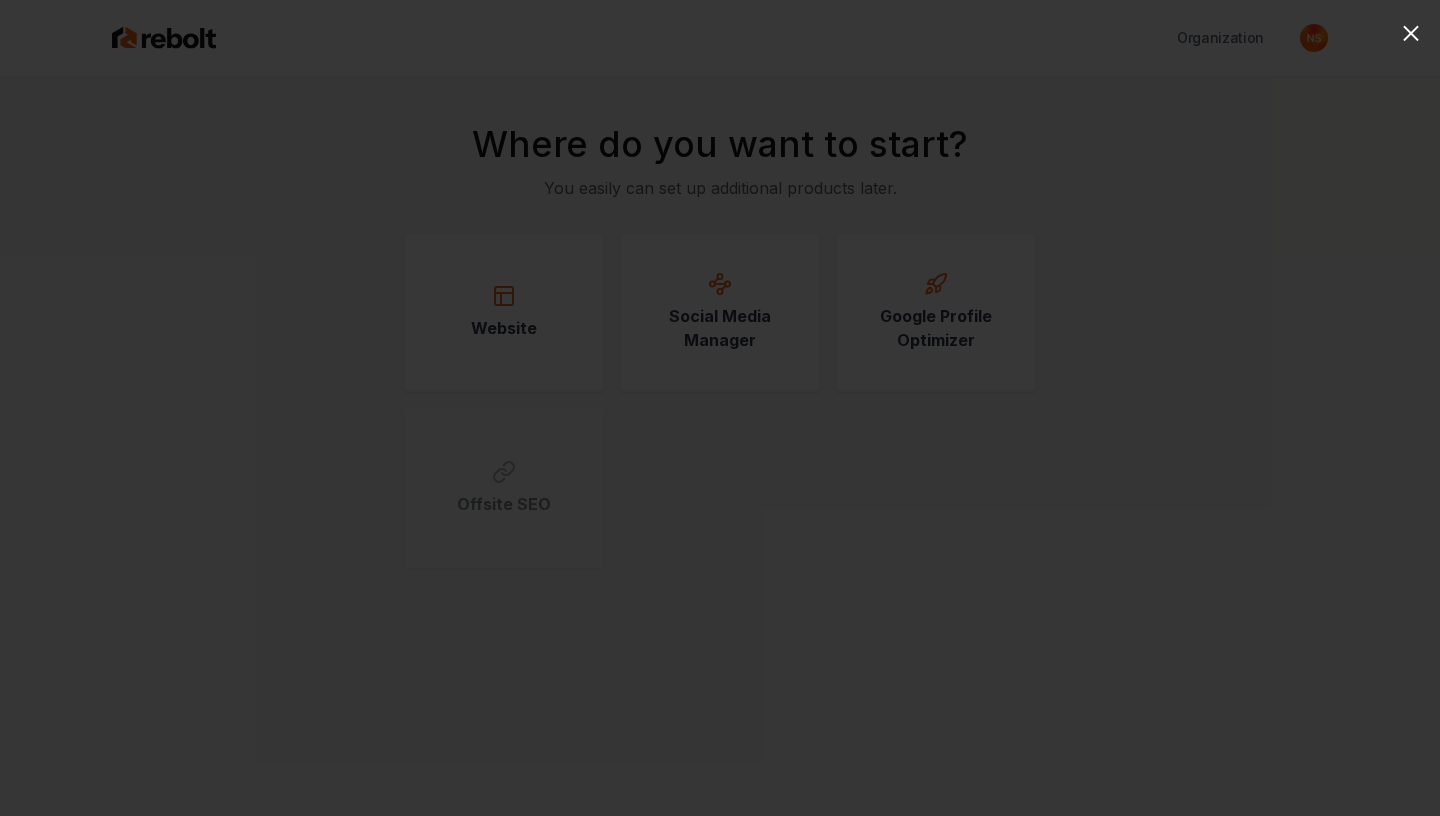 click on "Organization  Where do you want to start? You easily can set up additional products later. Website Social Media Manager Google Profile Optimizer Offsite SEO /dashboard" at bounding box center [720, 408] 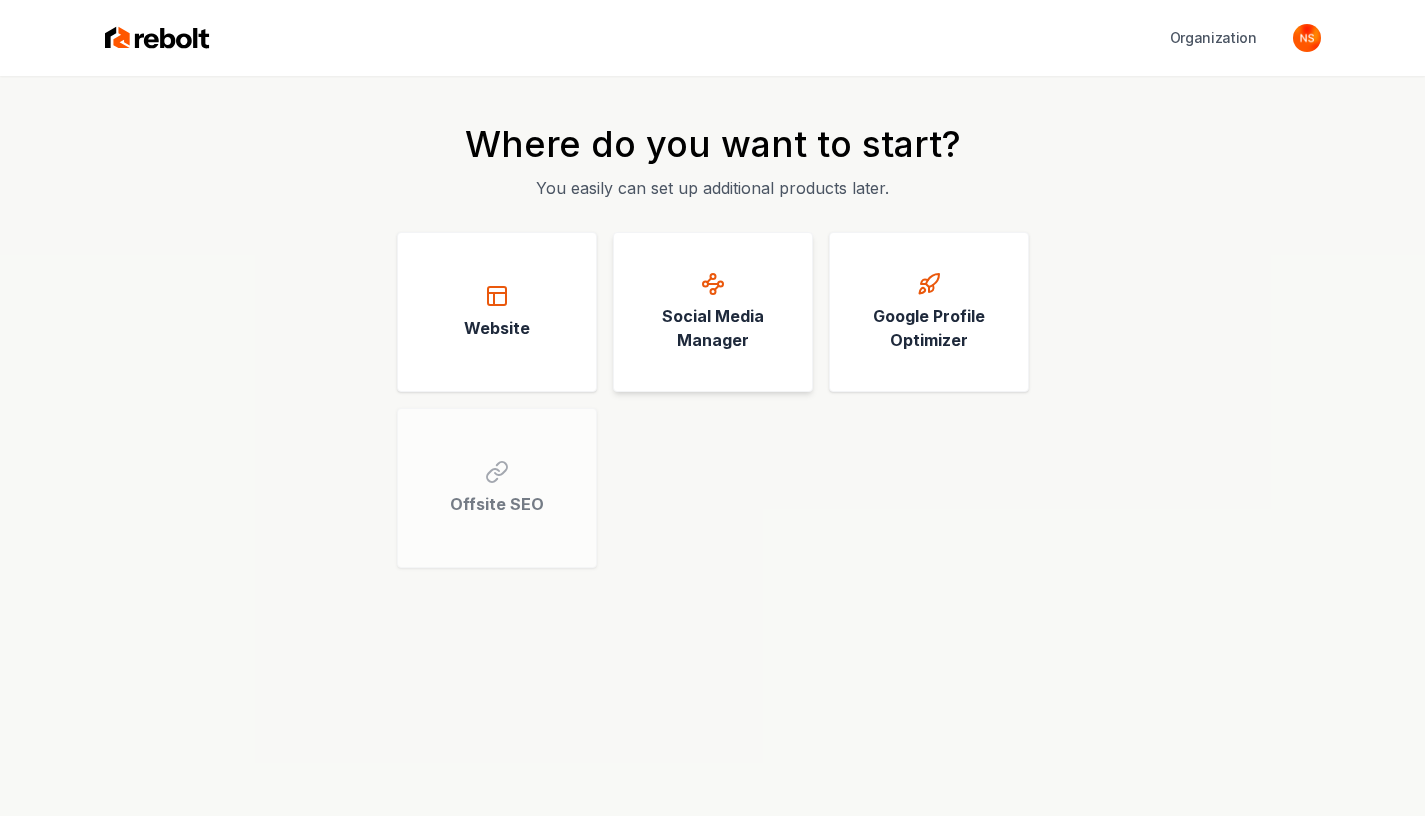 click on "Social Media Manager" at bounding box center (713, 312) 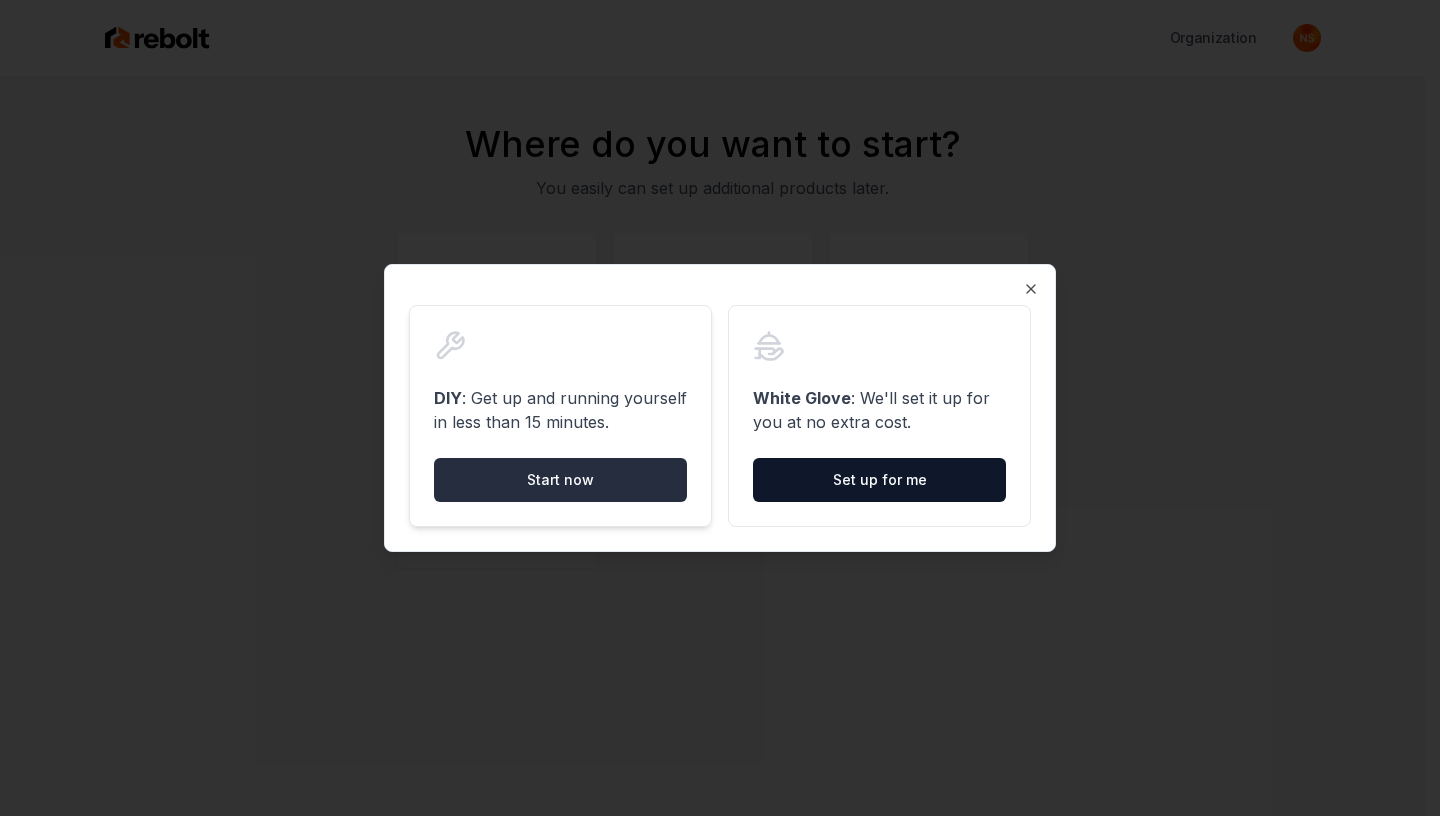 click on "Start now" at bounding box center (560, 480) 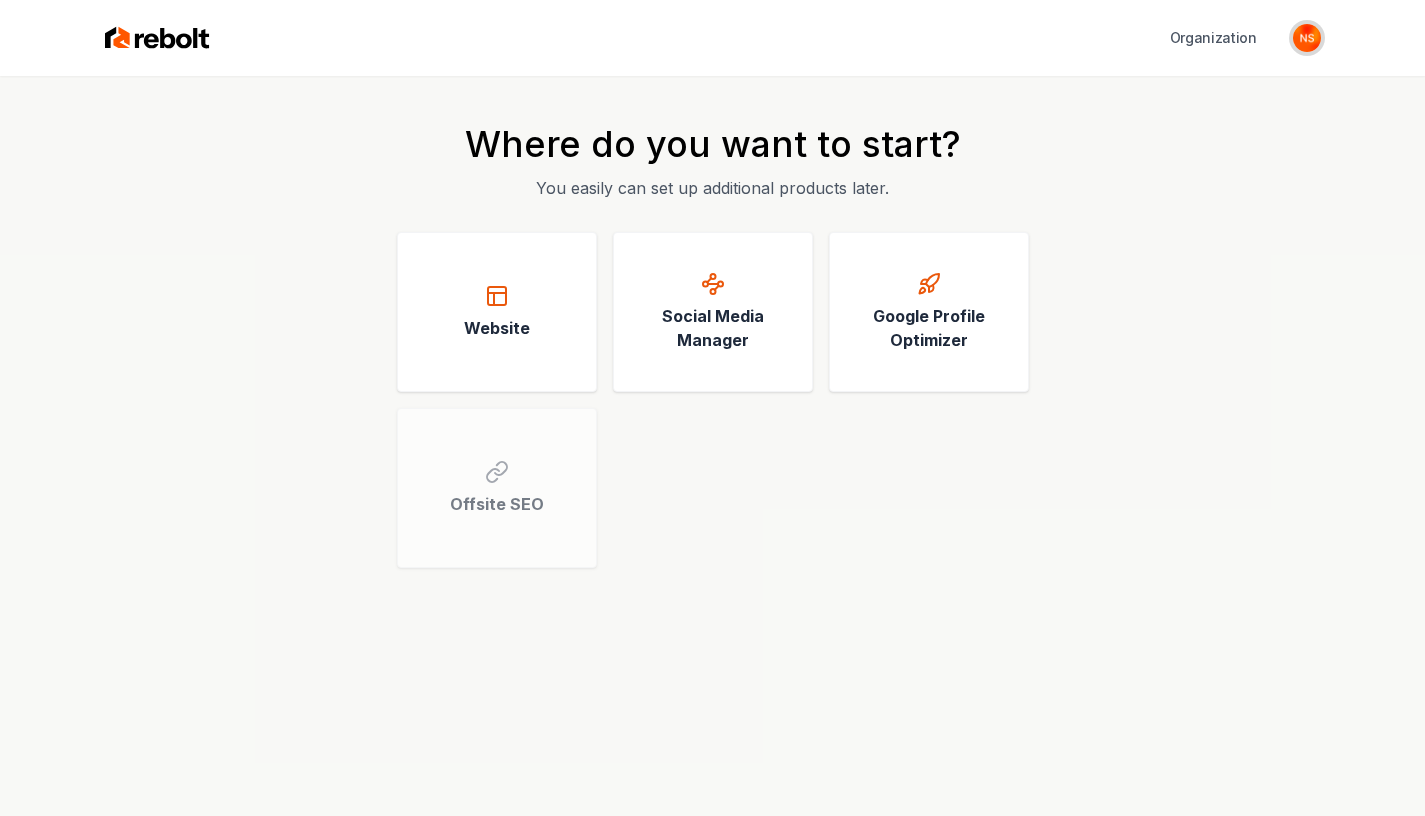 click at bounding box center (1307, 38) 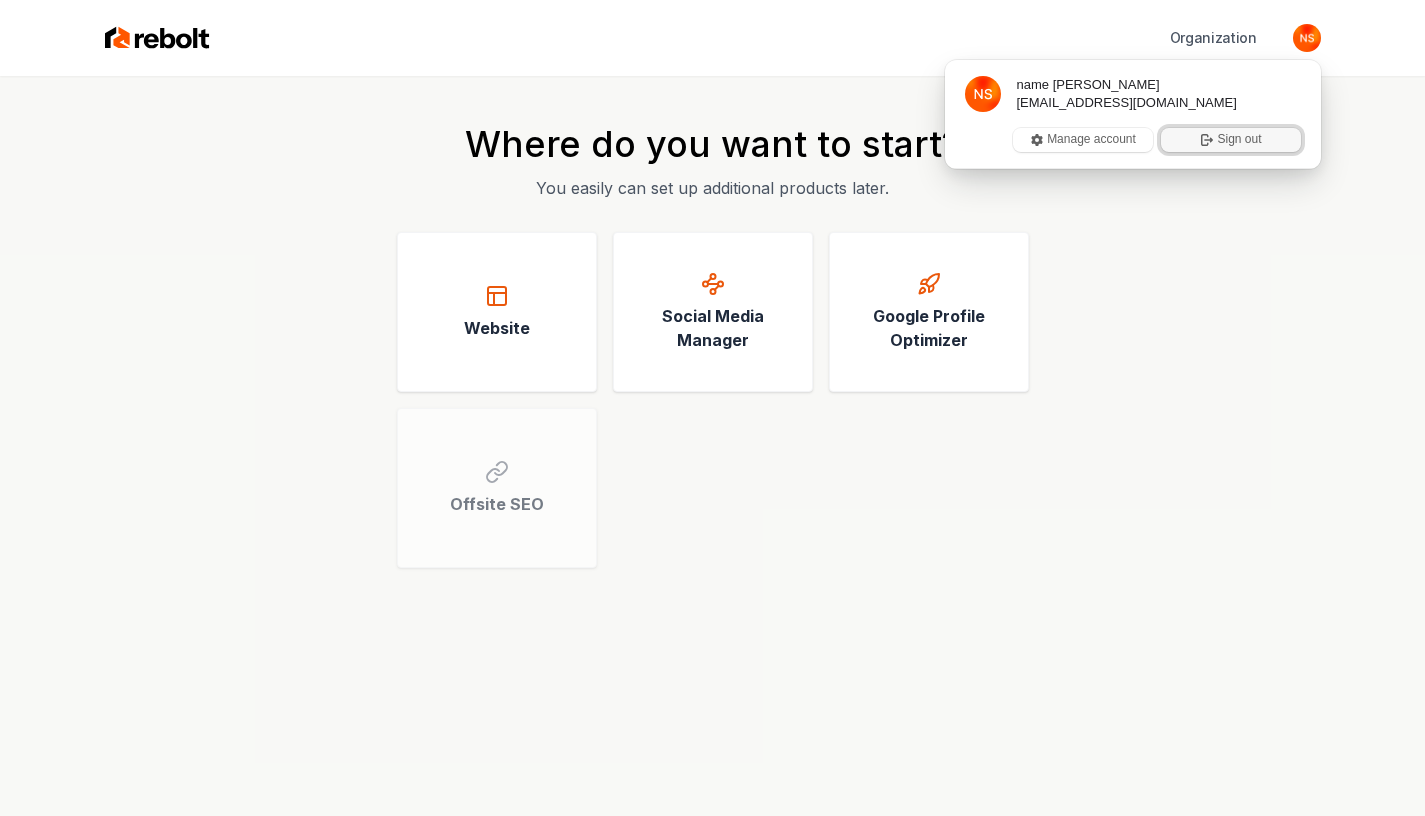 click on "Sign out" at bounding box center [1231, 140] 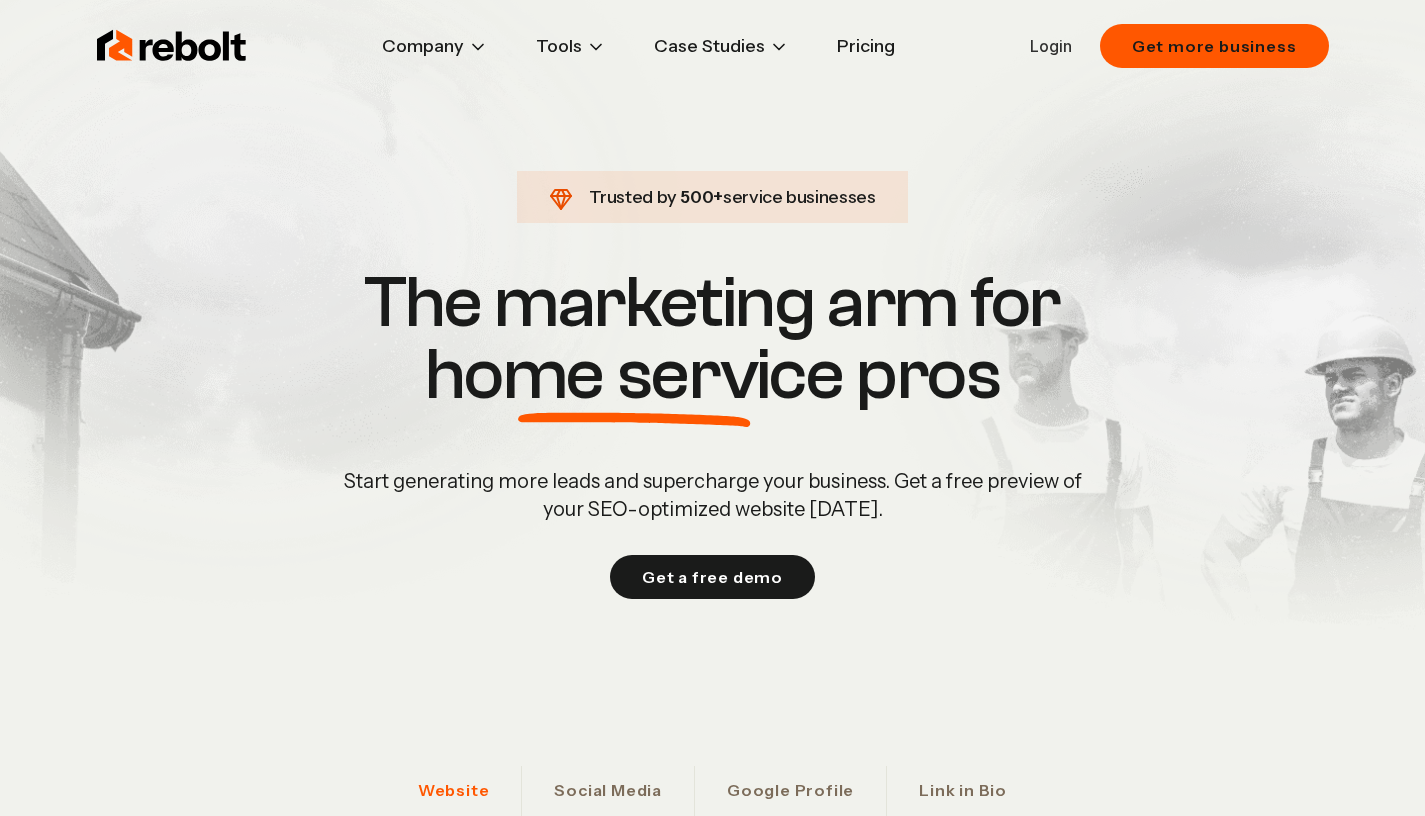 click on "Login" at bounding box center [1051, 46] 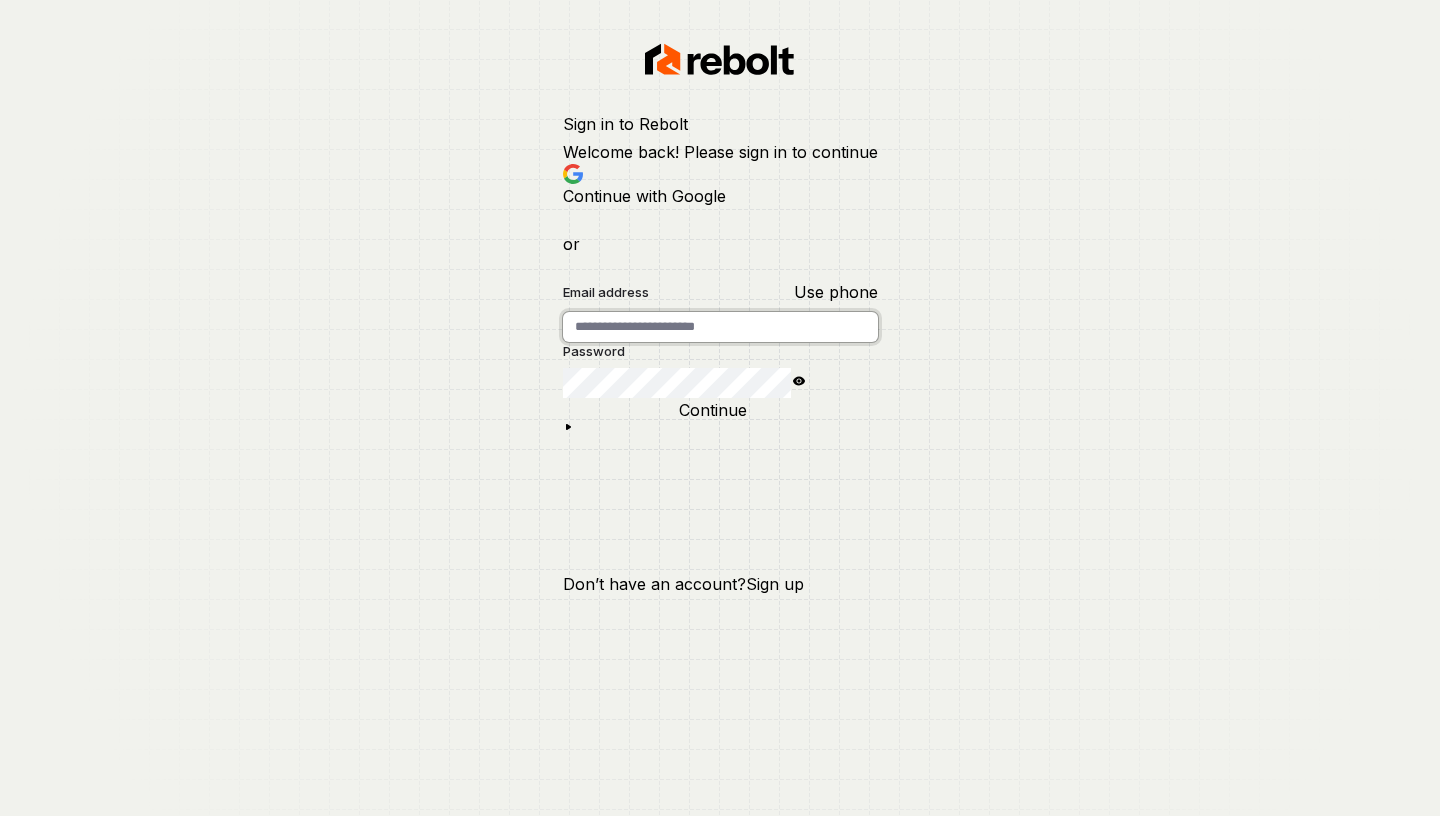 click on "Email address" at bounding box center (720, 327) 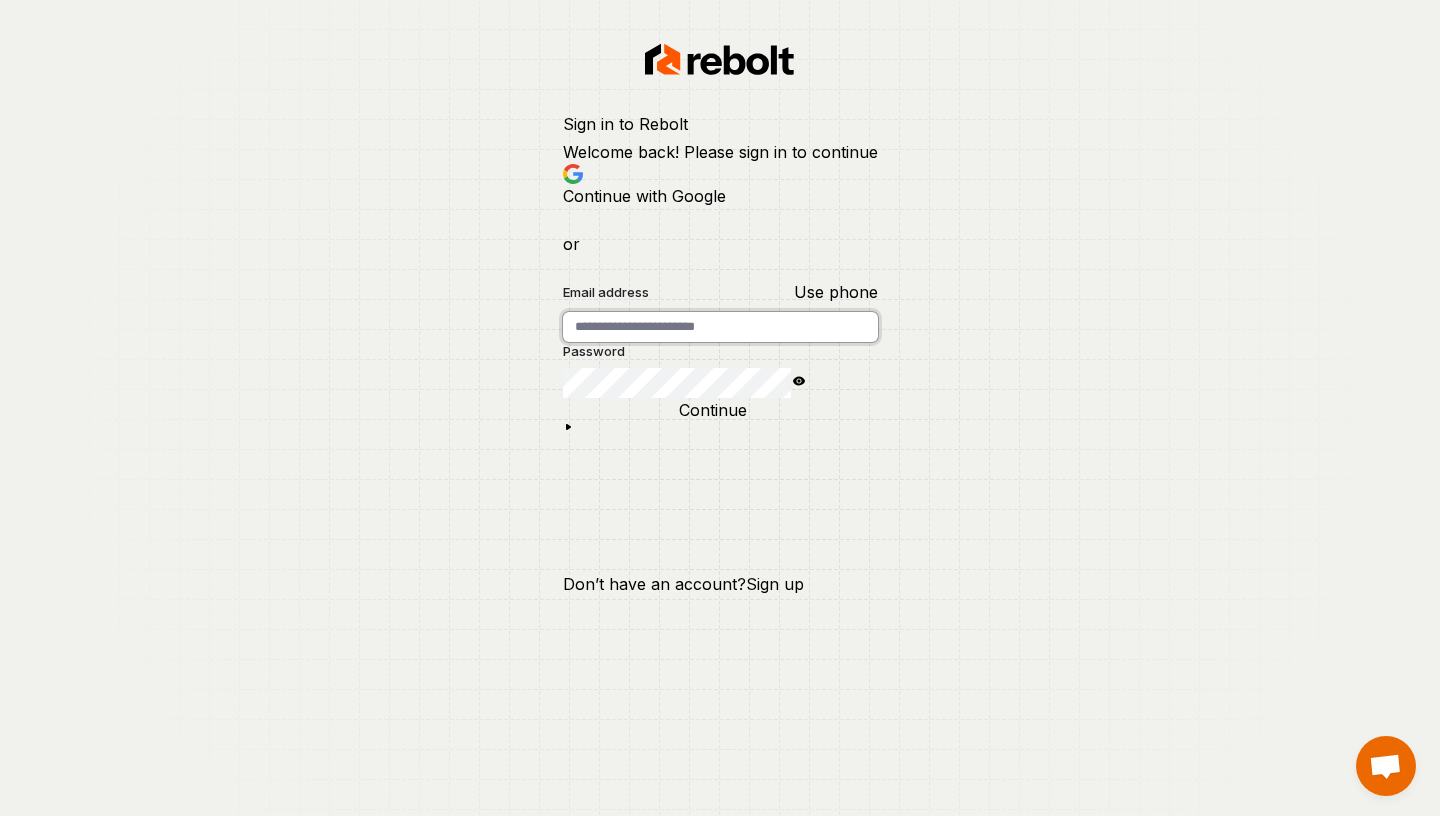 click on "Email address" at bounding box center (720, 327) 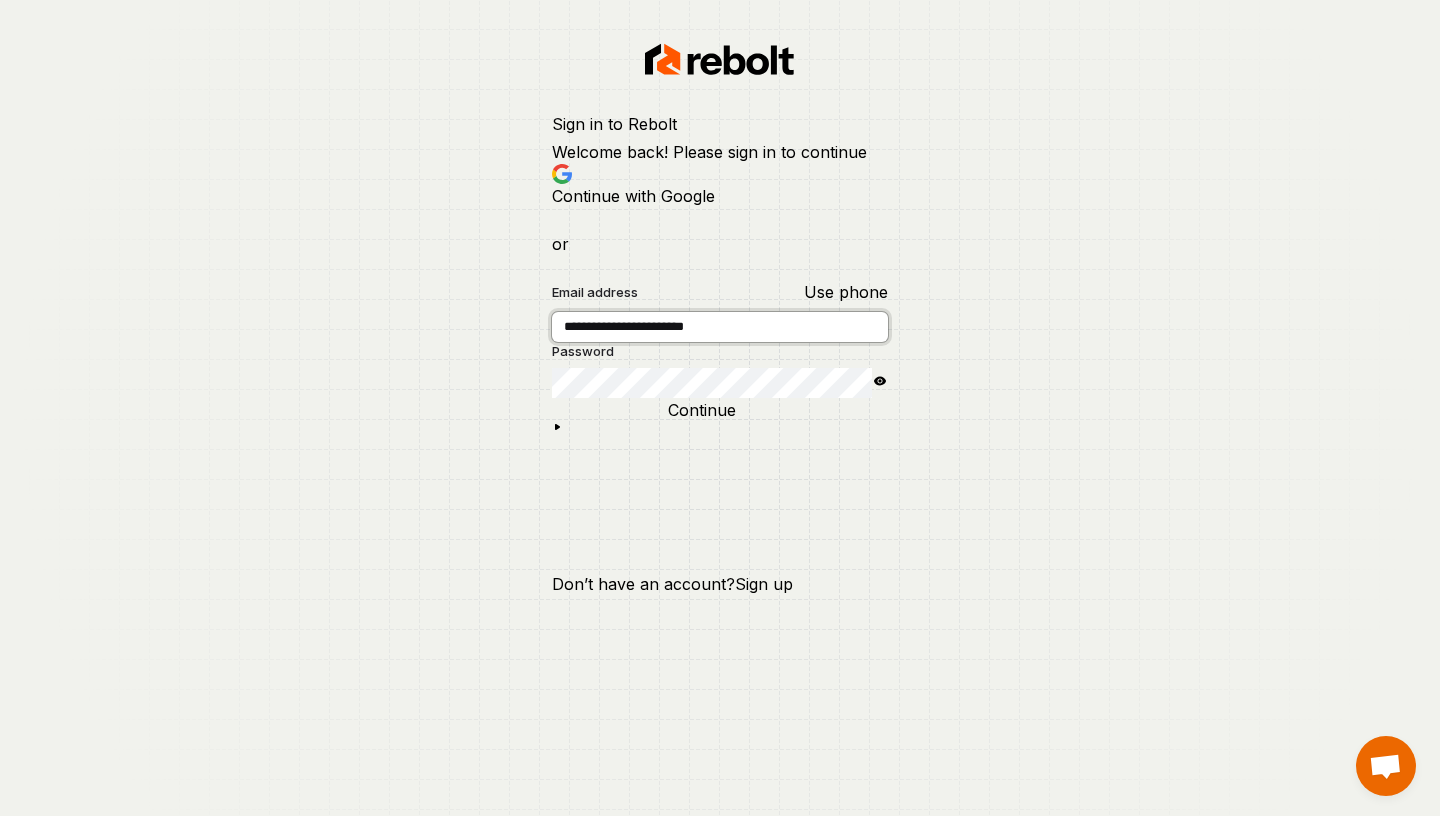 type on "**********" 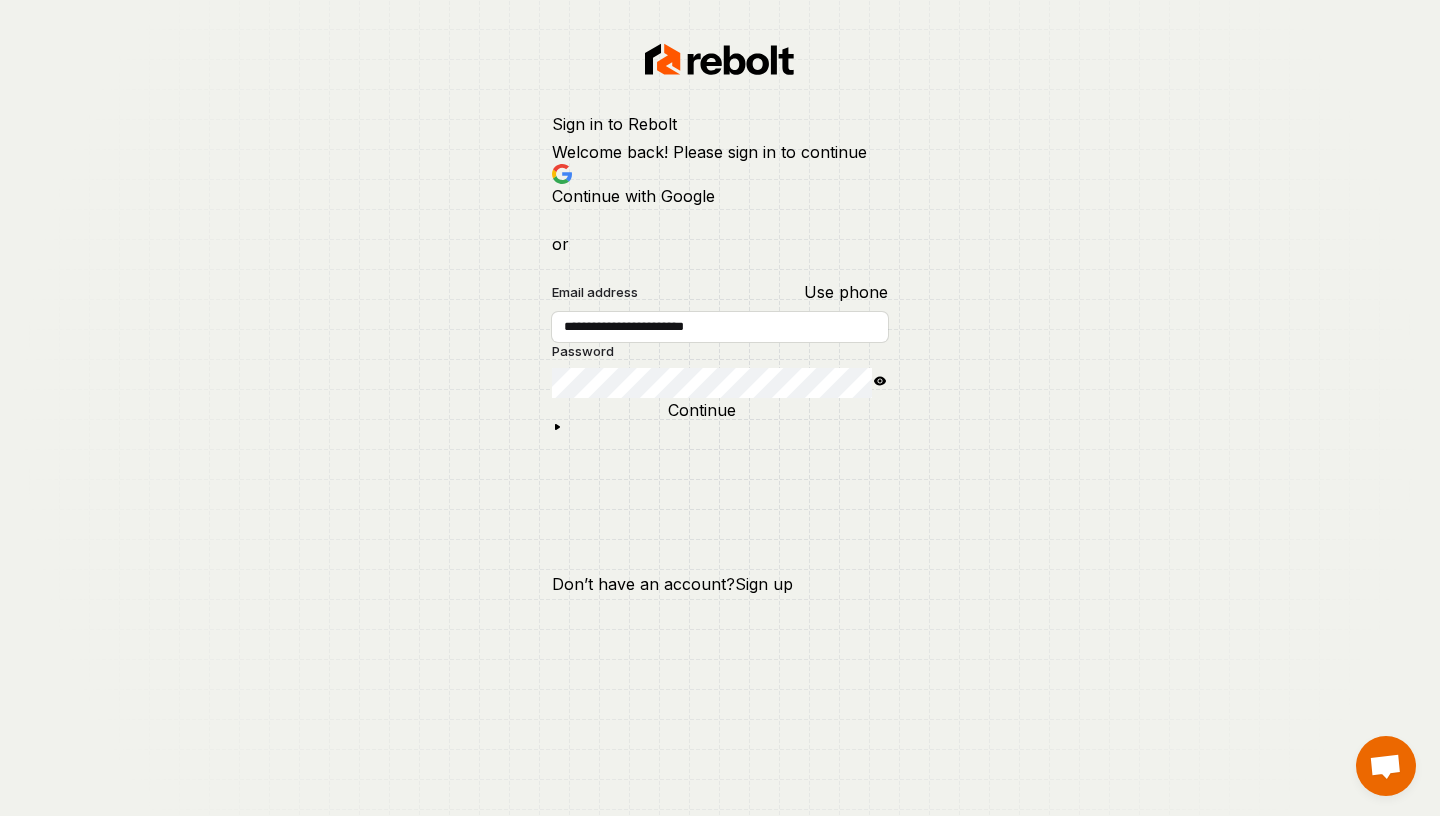 click 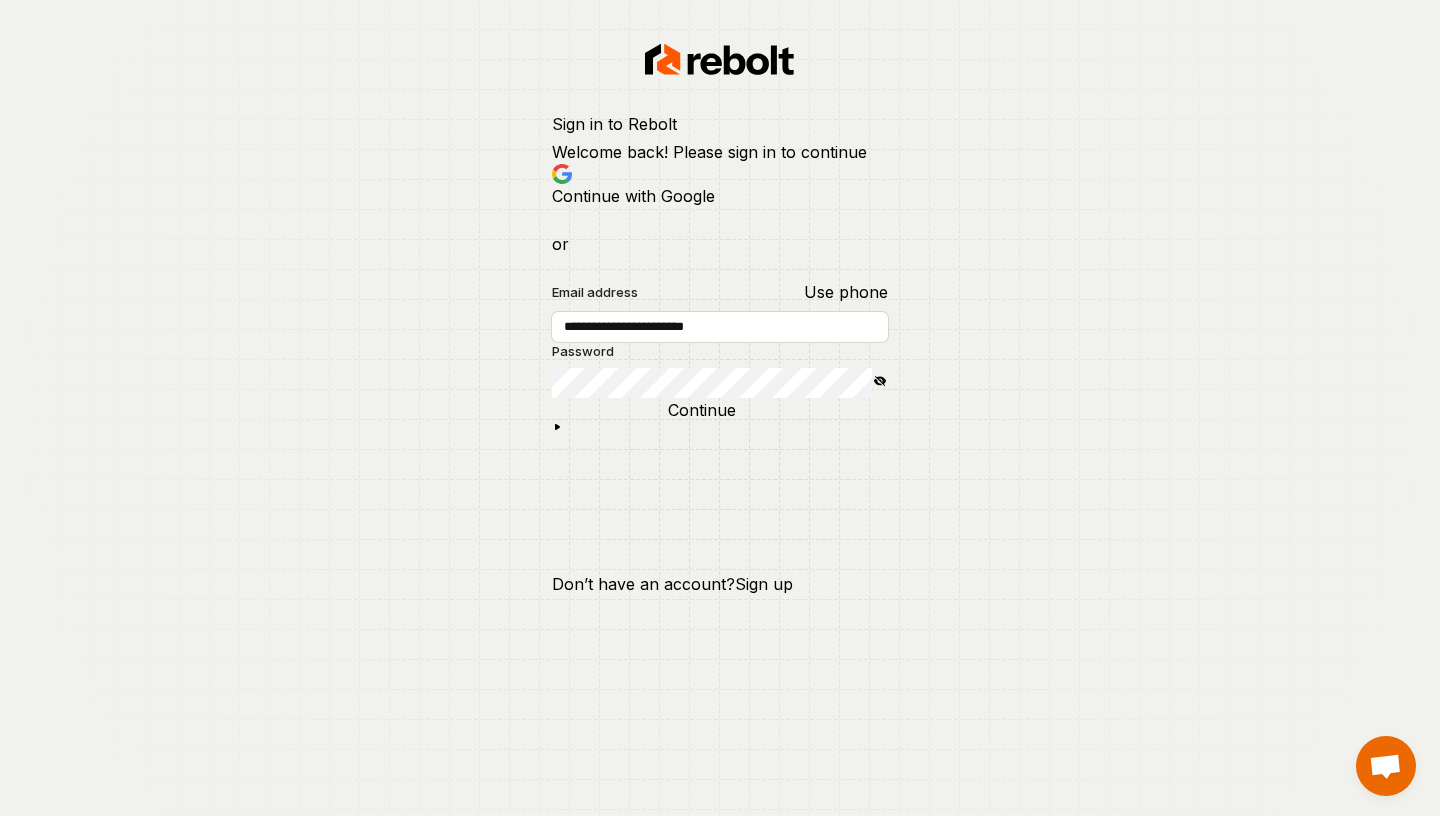 click on "**********" at bounding box center [720, 426] 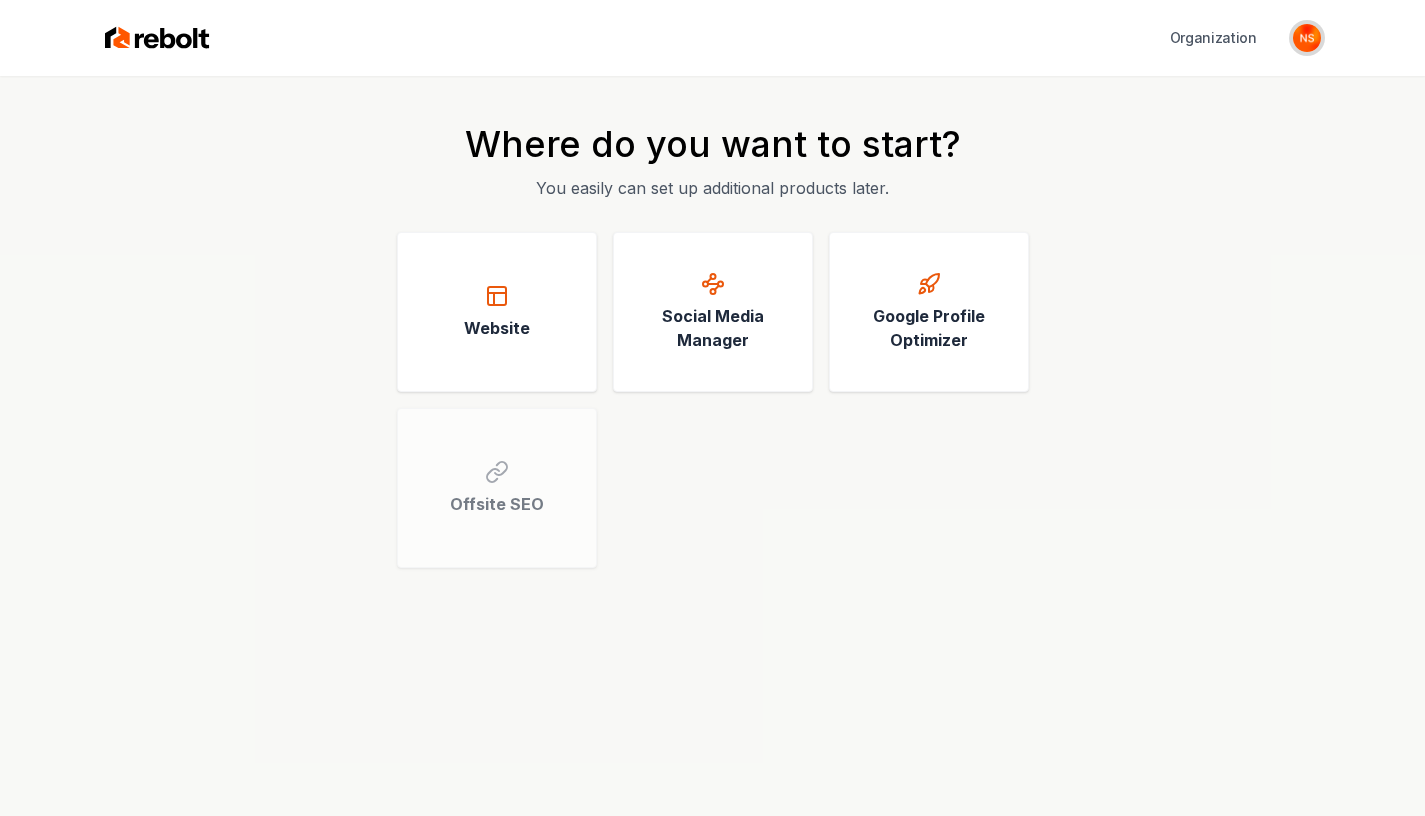 click at bounding box center (1307, 38) 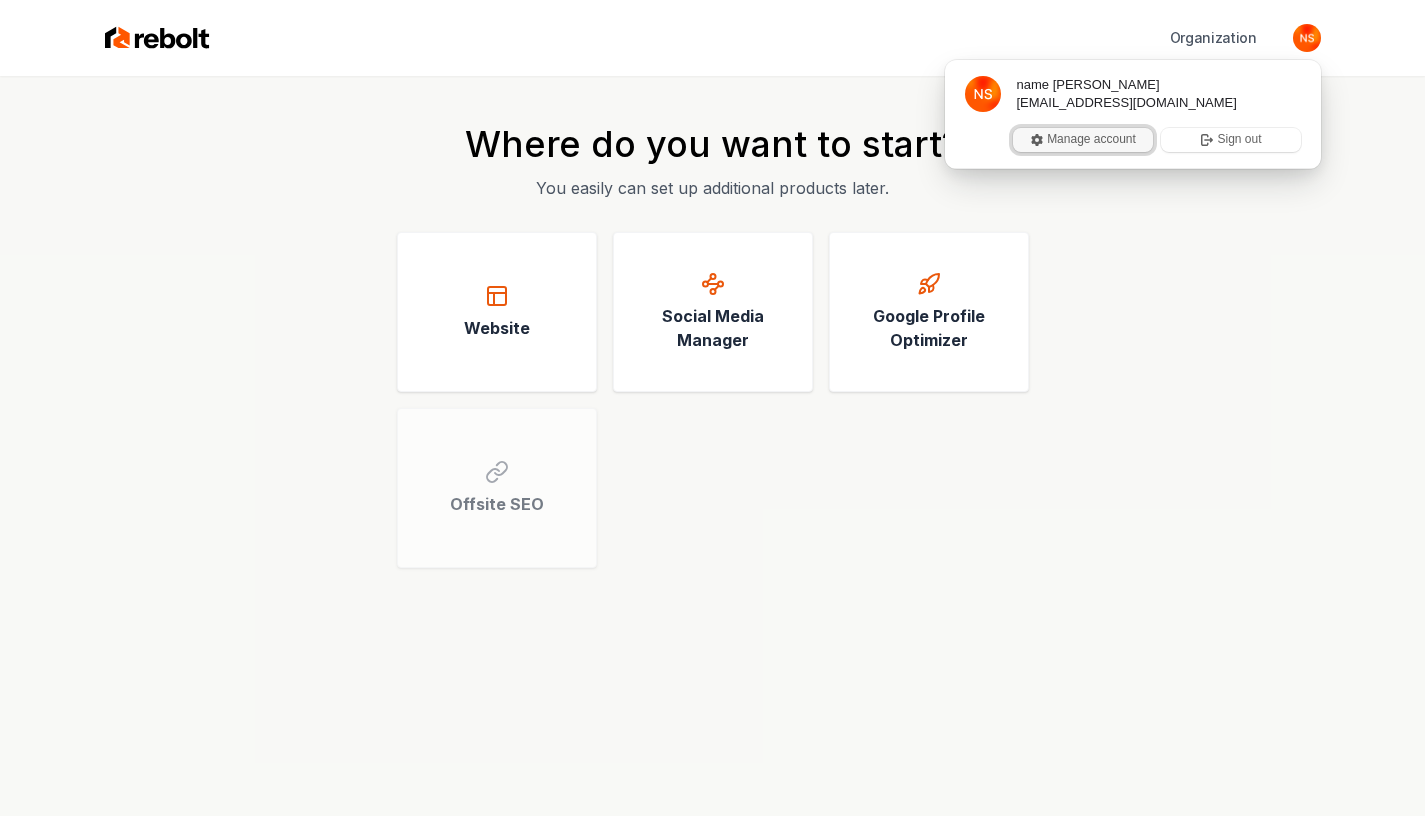 click on "Manage account" at bounding box center (1083, 140) 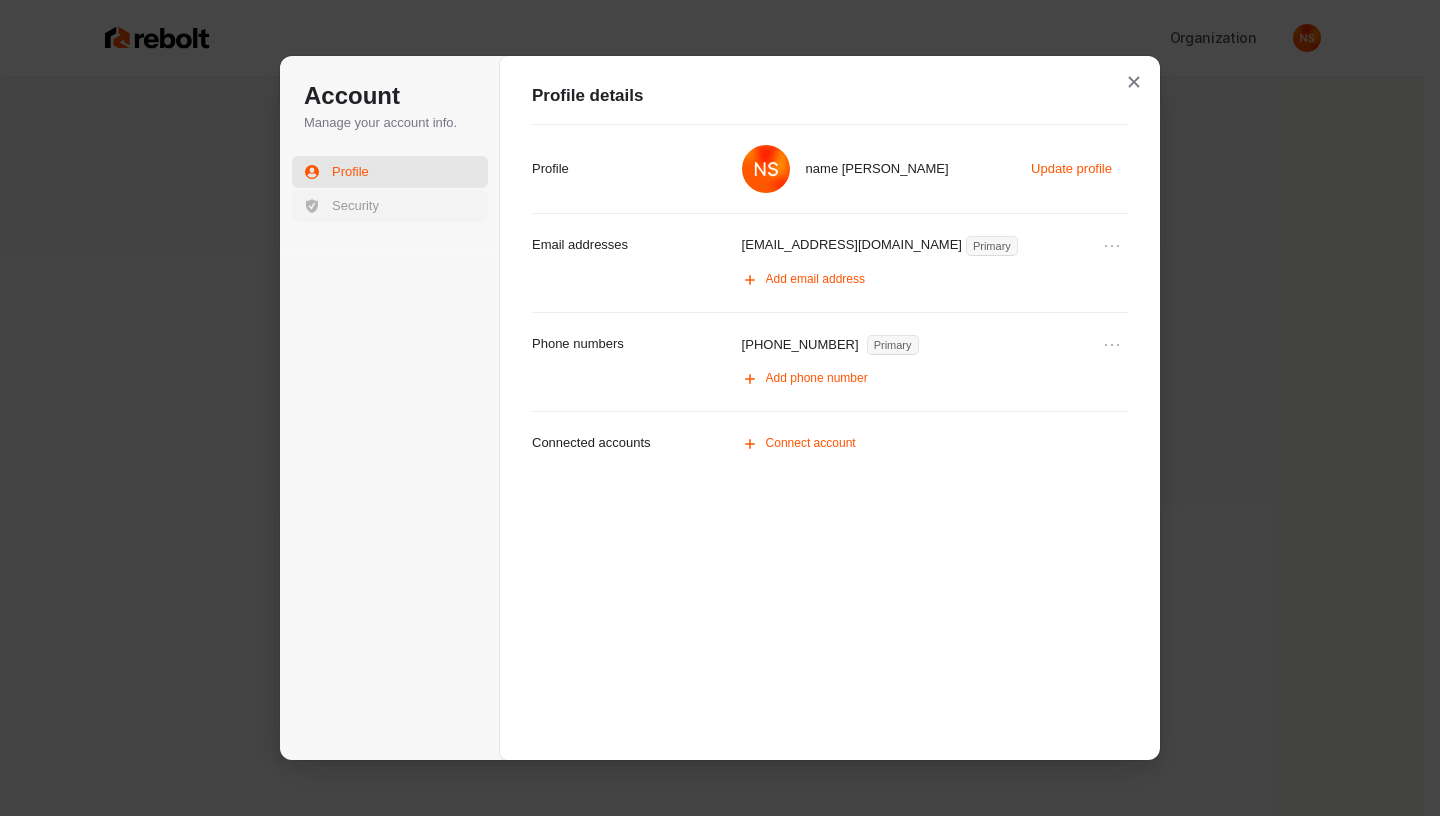 click on "Security" at bounding box center [390, 206] 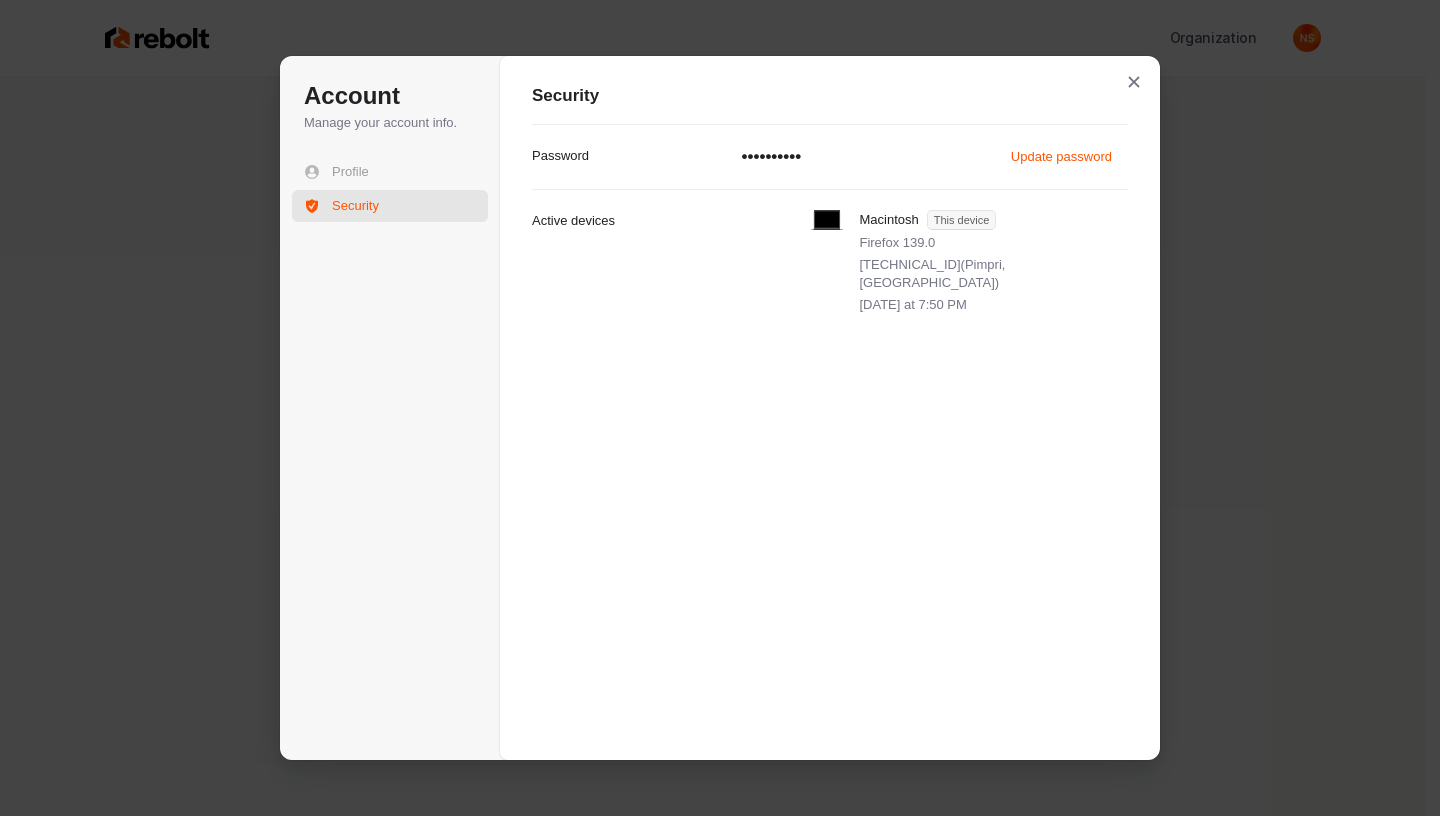 click on "Macintosh This device Firefox 139.0 [TECHNICAL_ID]  ( Pimpri, [GEOGRAPHIC_DATA] ) [DATE] at 7:50 PM" at bounding box center (967, 262) 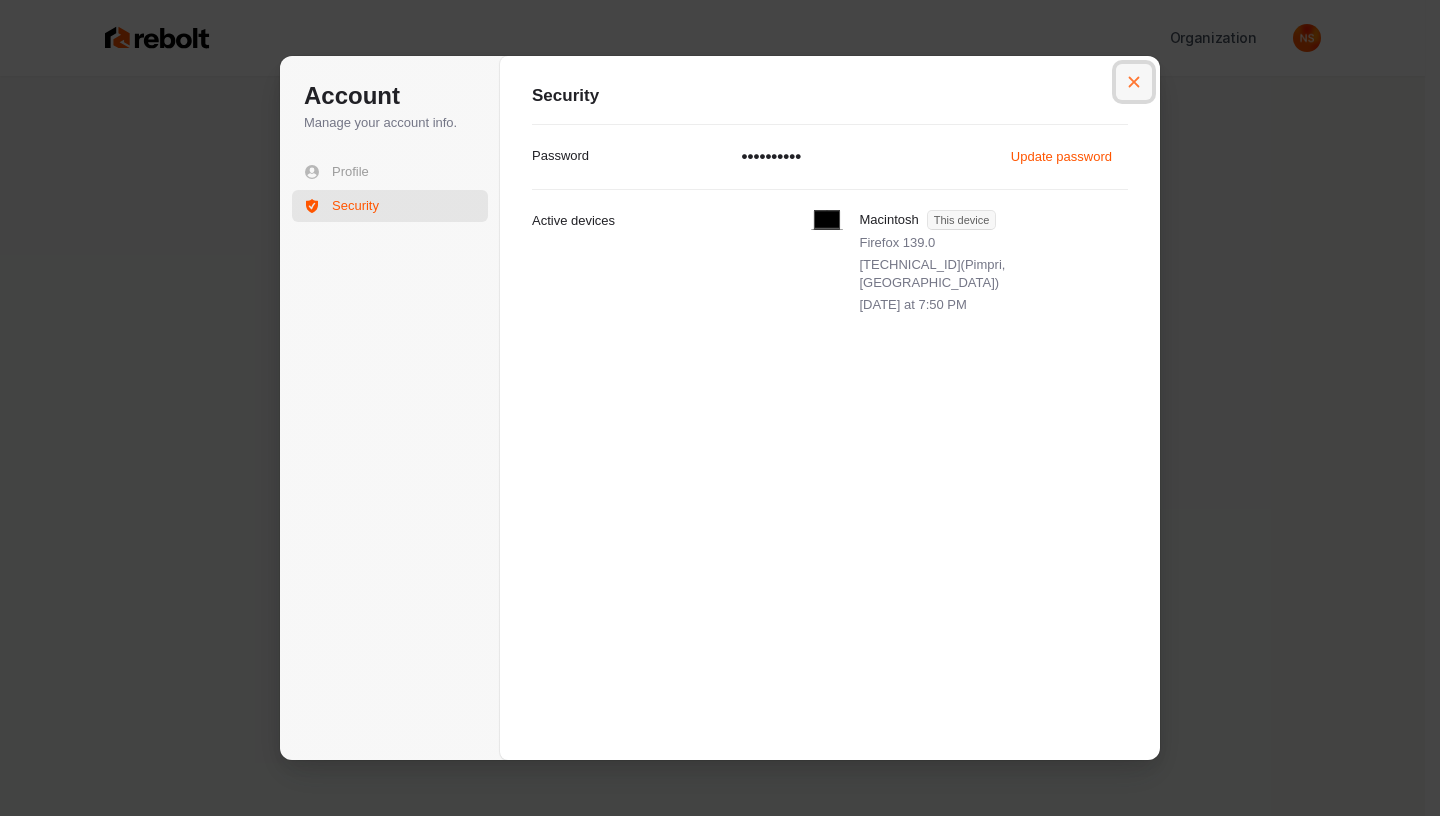click 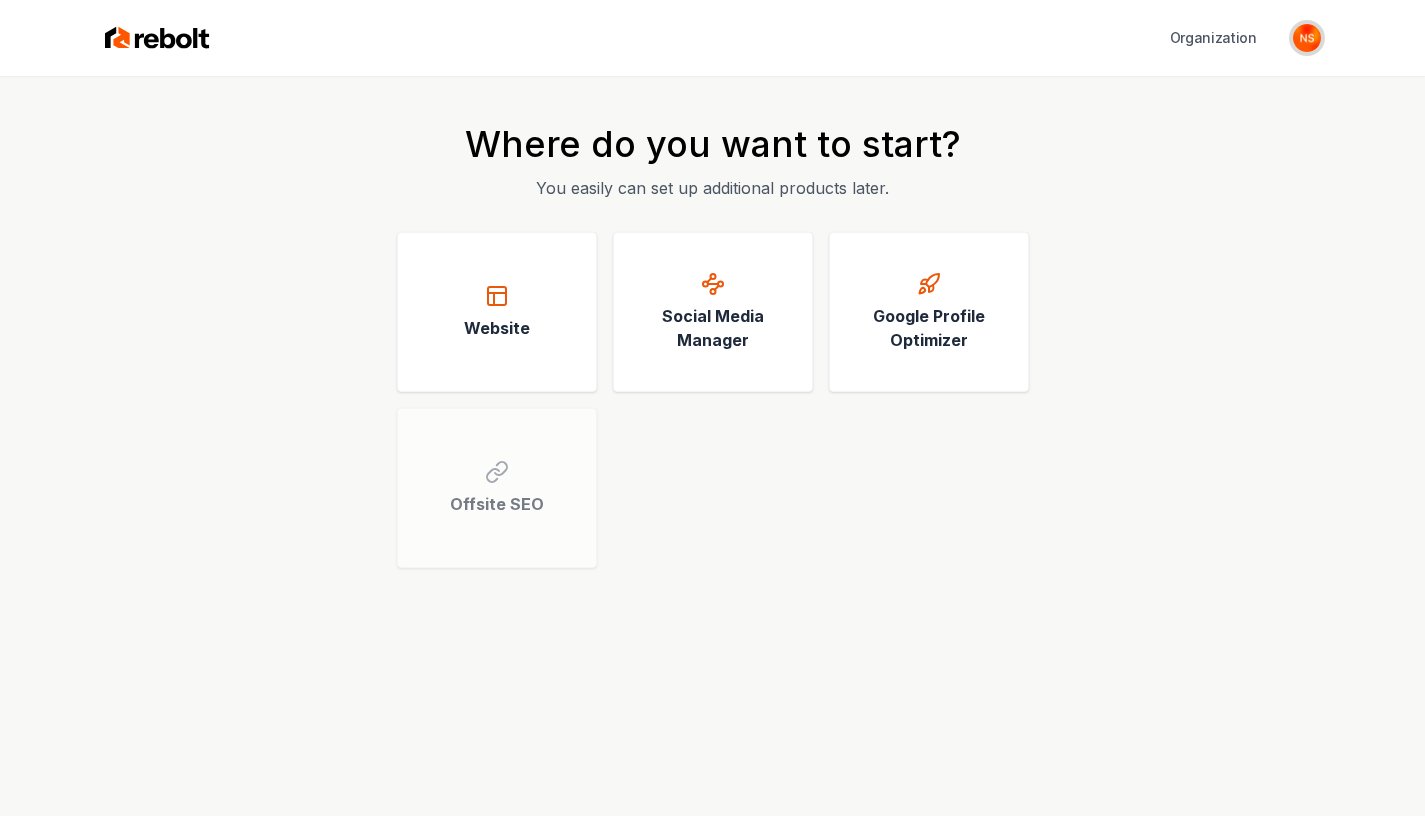 click at bounding box center (1307, 38) 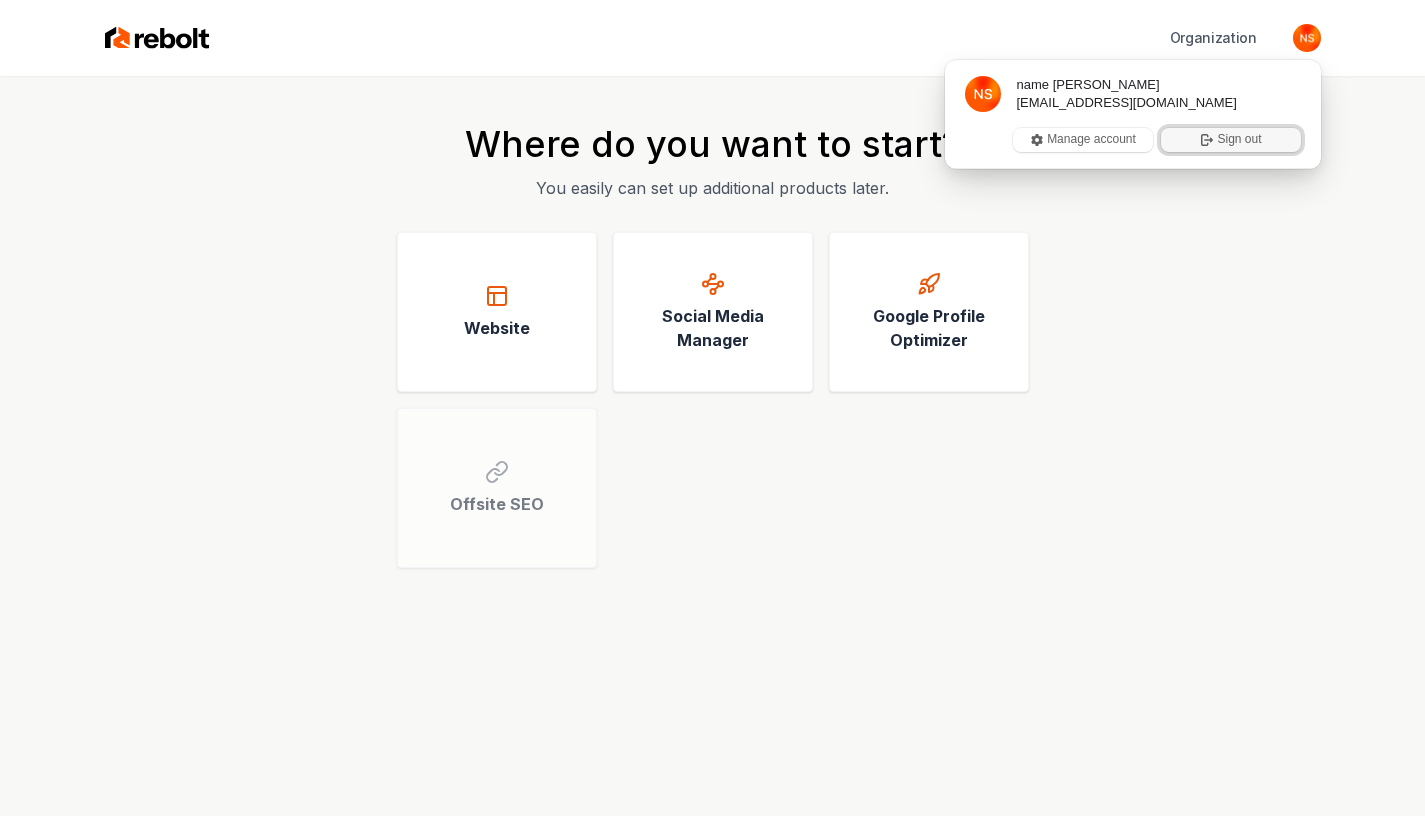 click on "Sign out" at bounding box center (1231, 140) 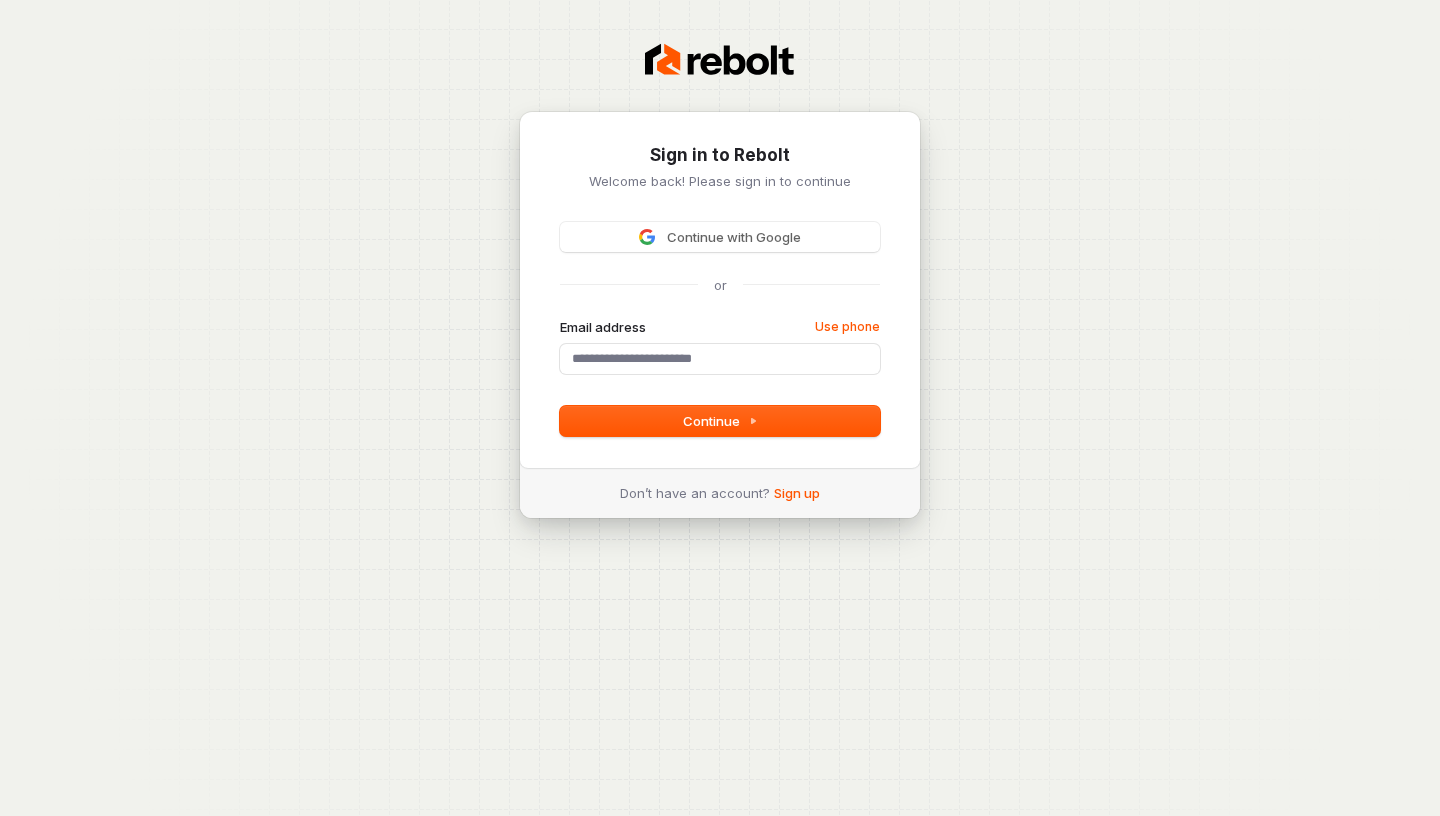 scroll, scrollTop: 0, scrollLeft: 0, axis: both 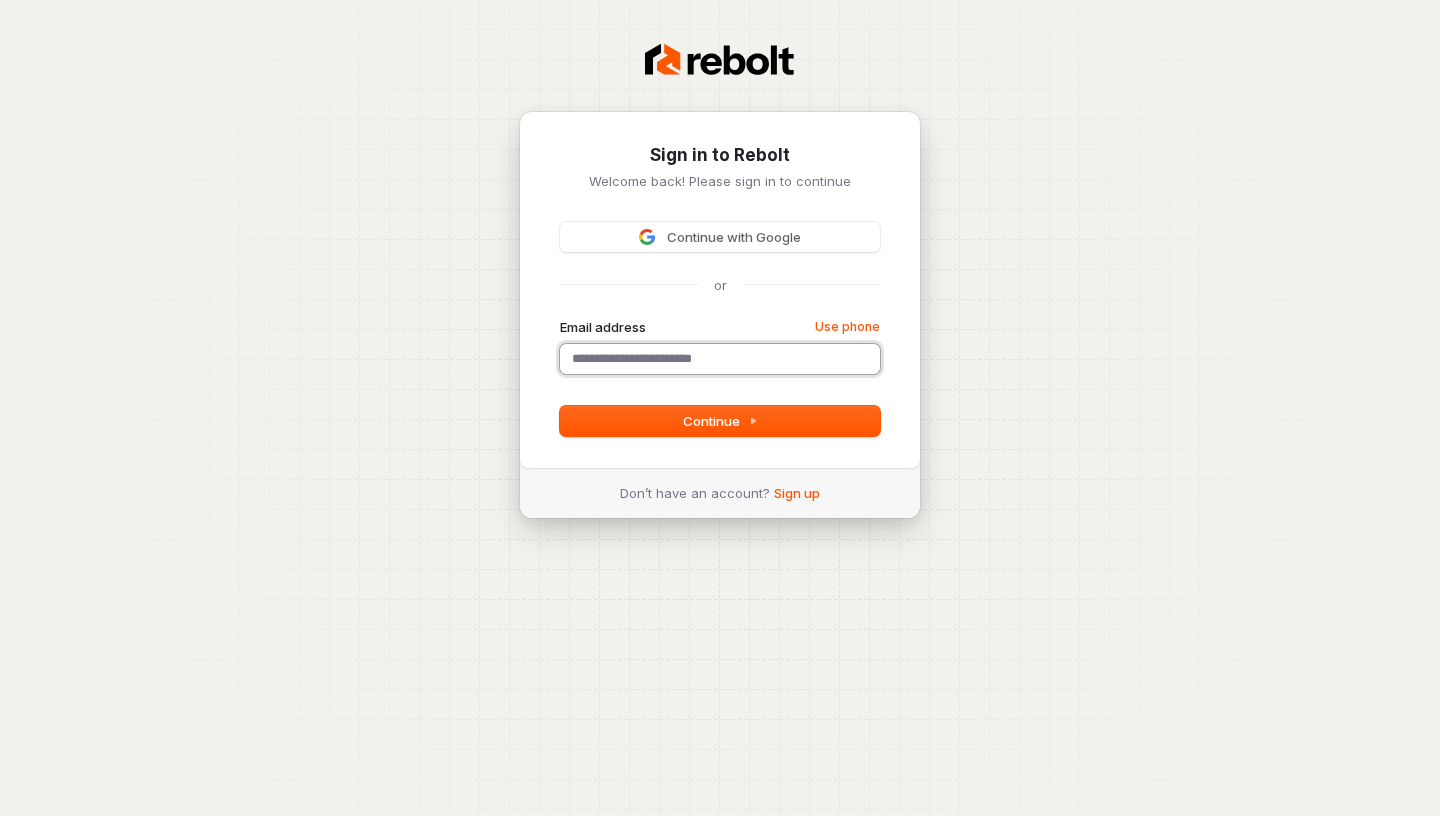 click on "Email address" at bounding box center (720, 359) 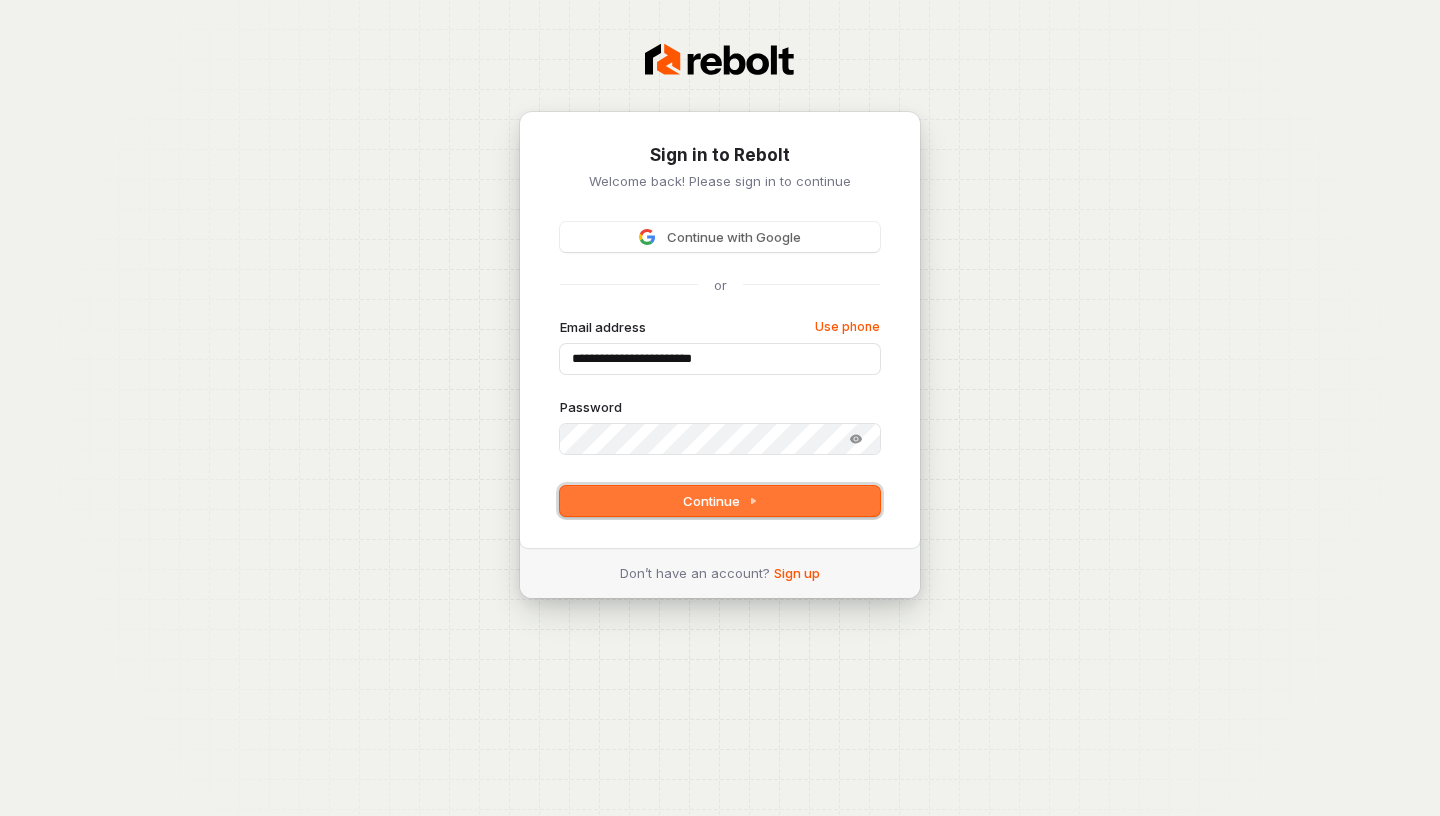 click on "Continue" at bounding box center [720, 501] 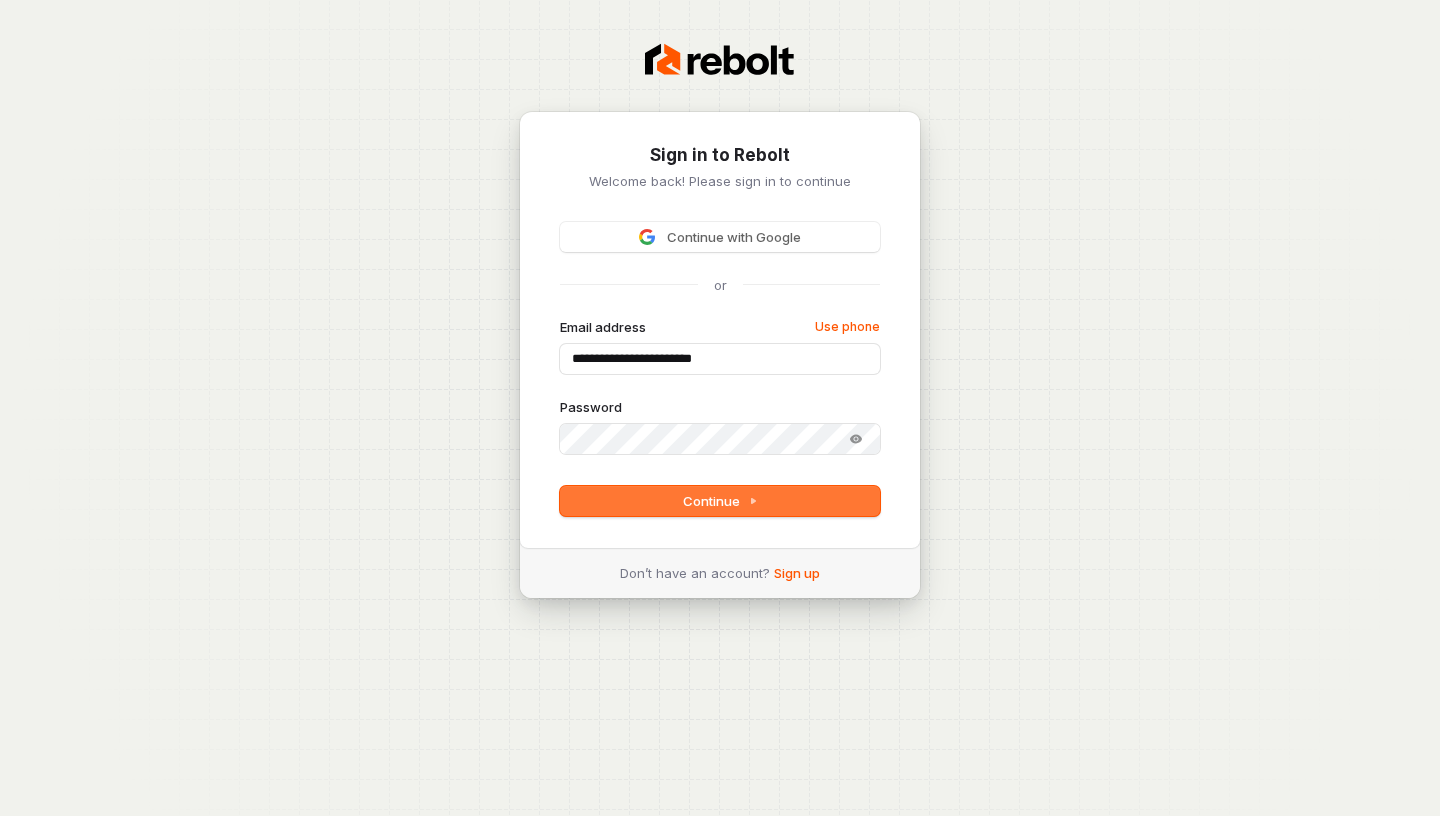 type on "**********" 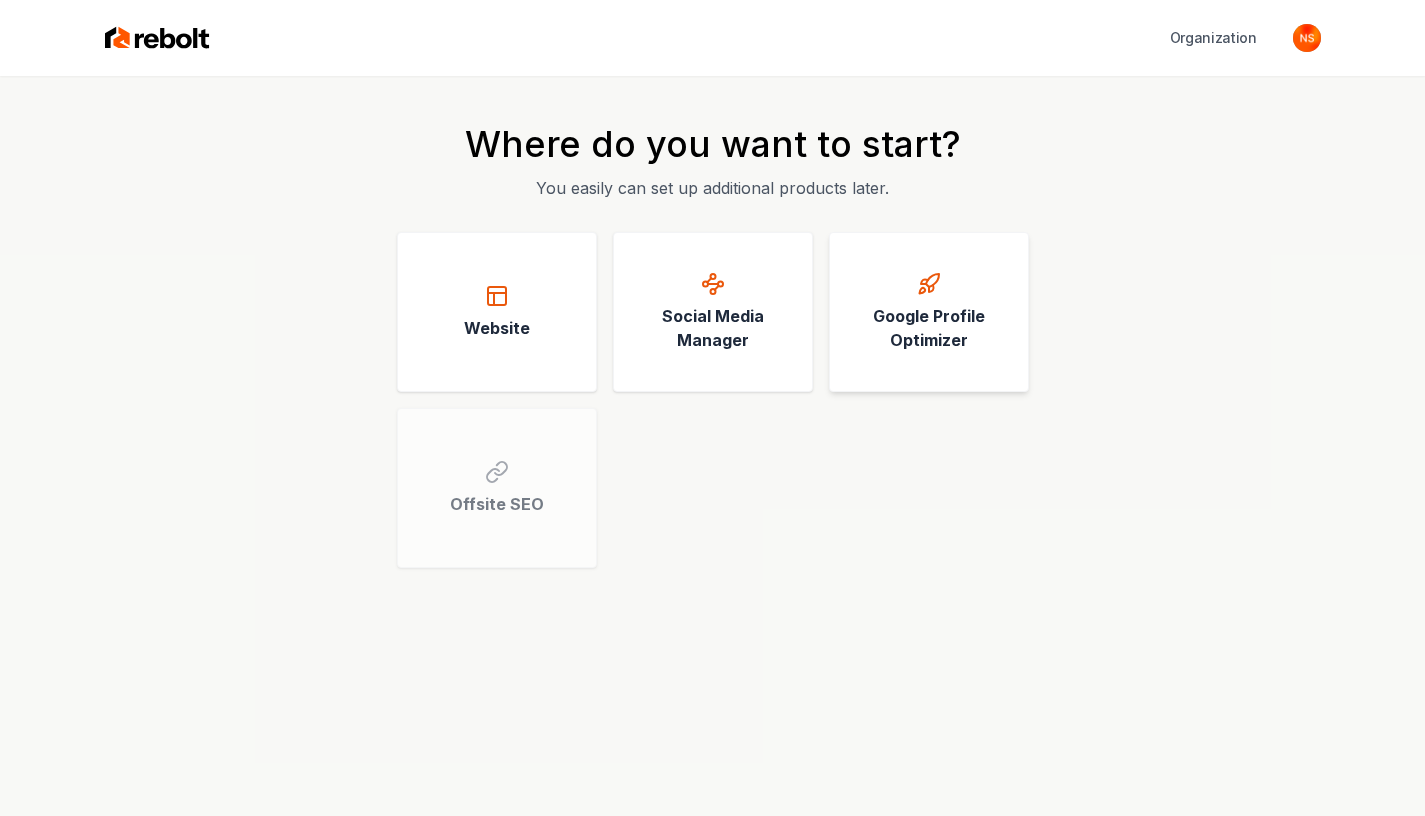 click on "Google Profile Optimizer" at bounding box center [929, 312] 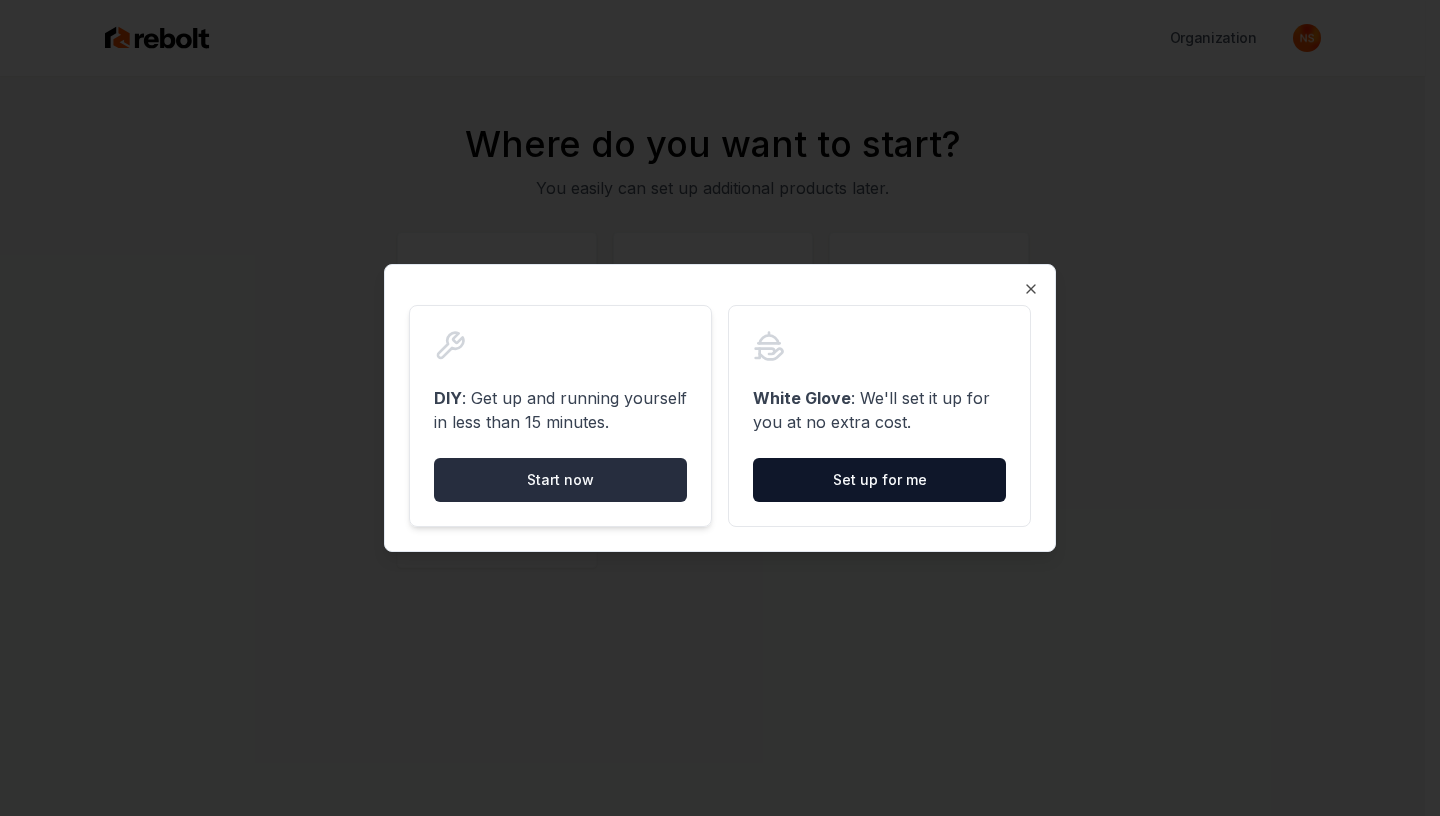 click on "Start now" at bounding box center (560, 480) 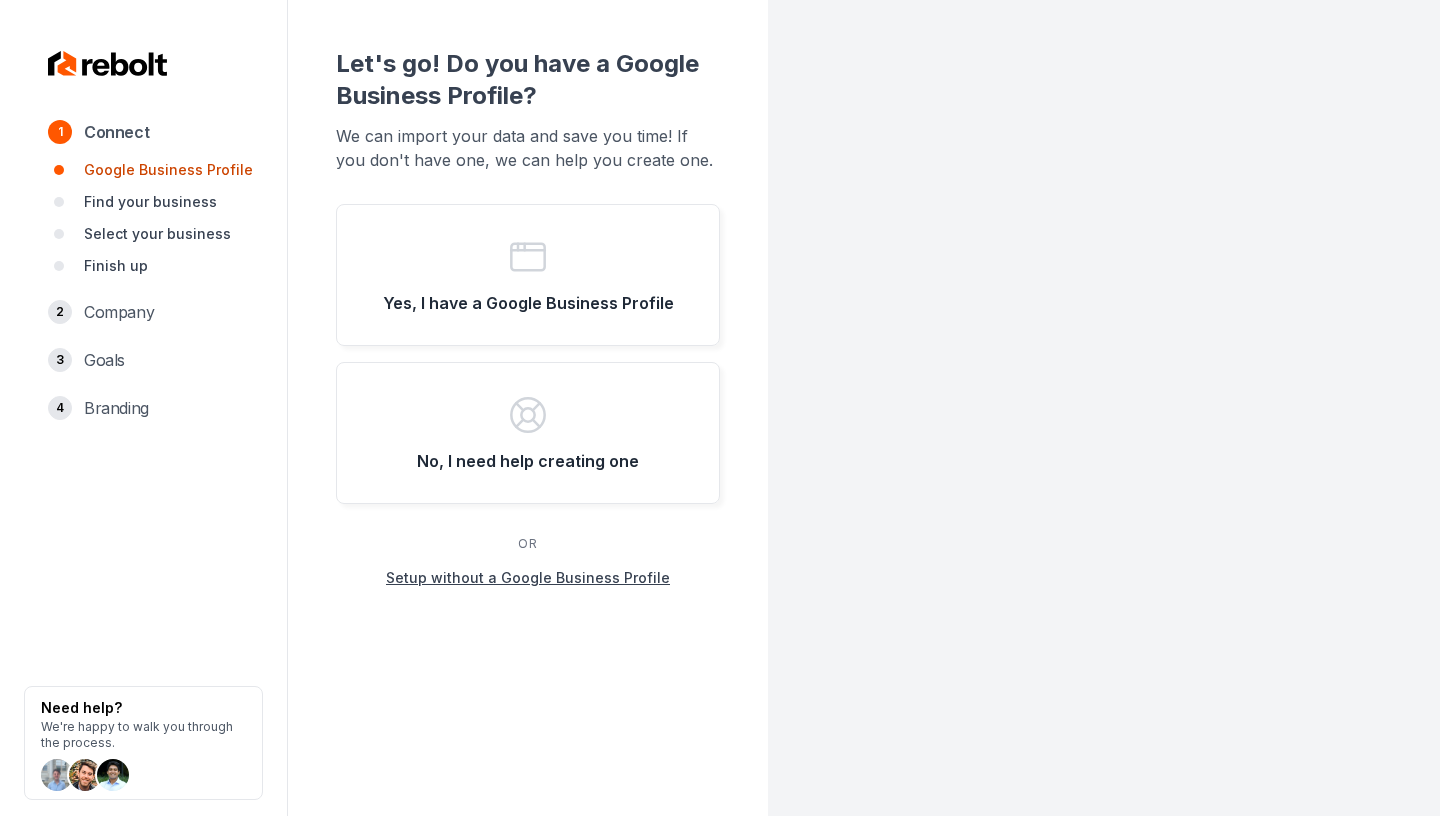 click on "Find your business" at bounding box center (150, 202) 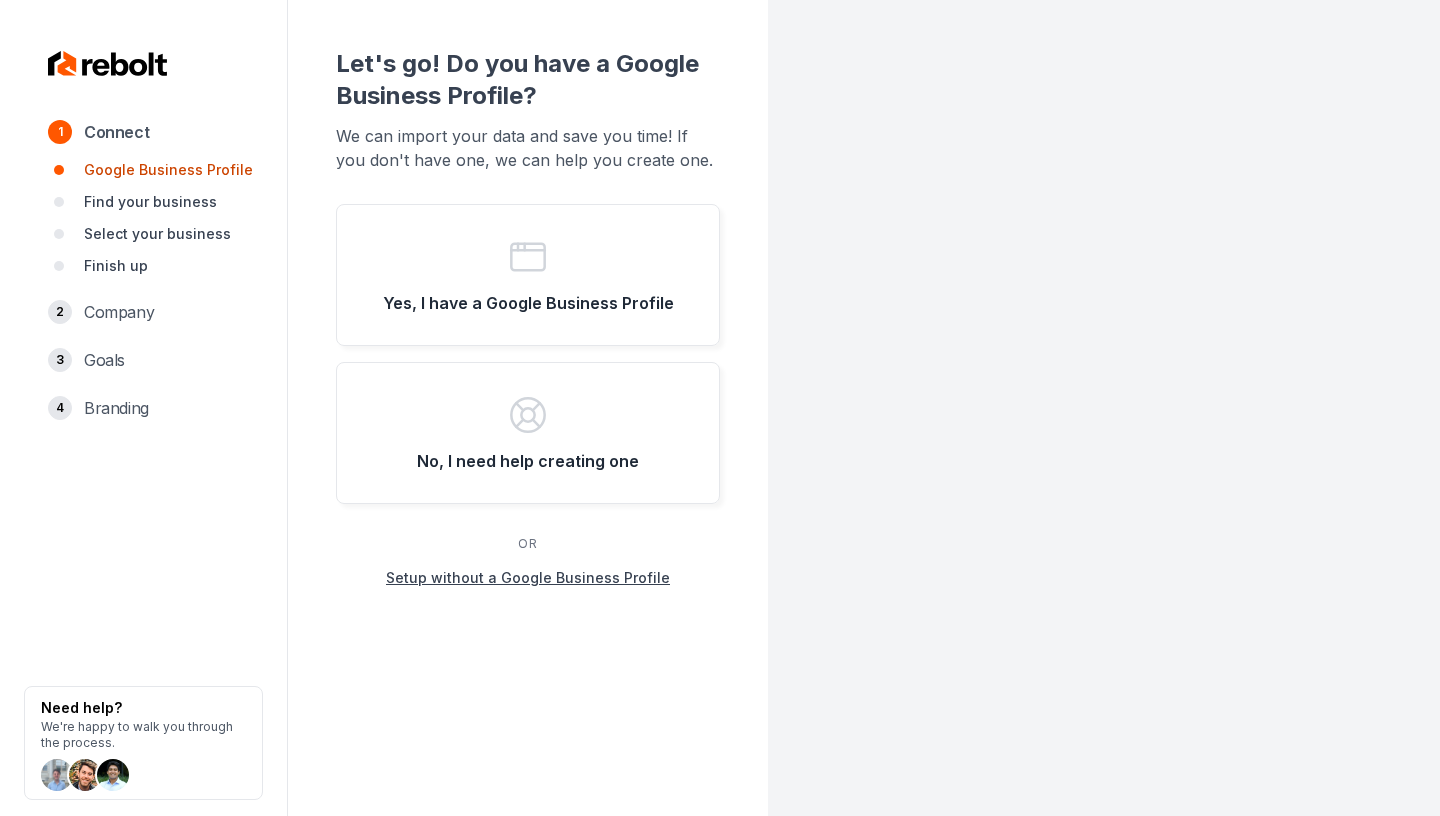 click on "Setup without a Google Business Profile" at bounding box center (528, 578) 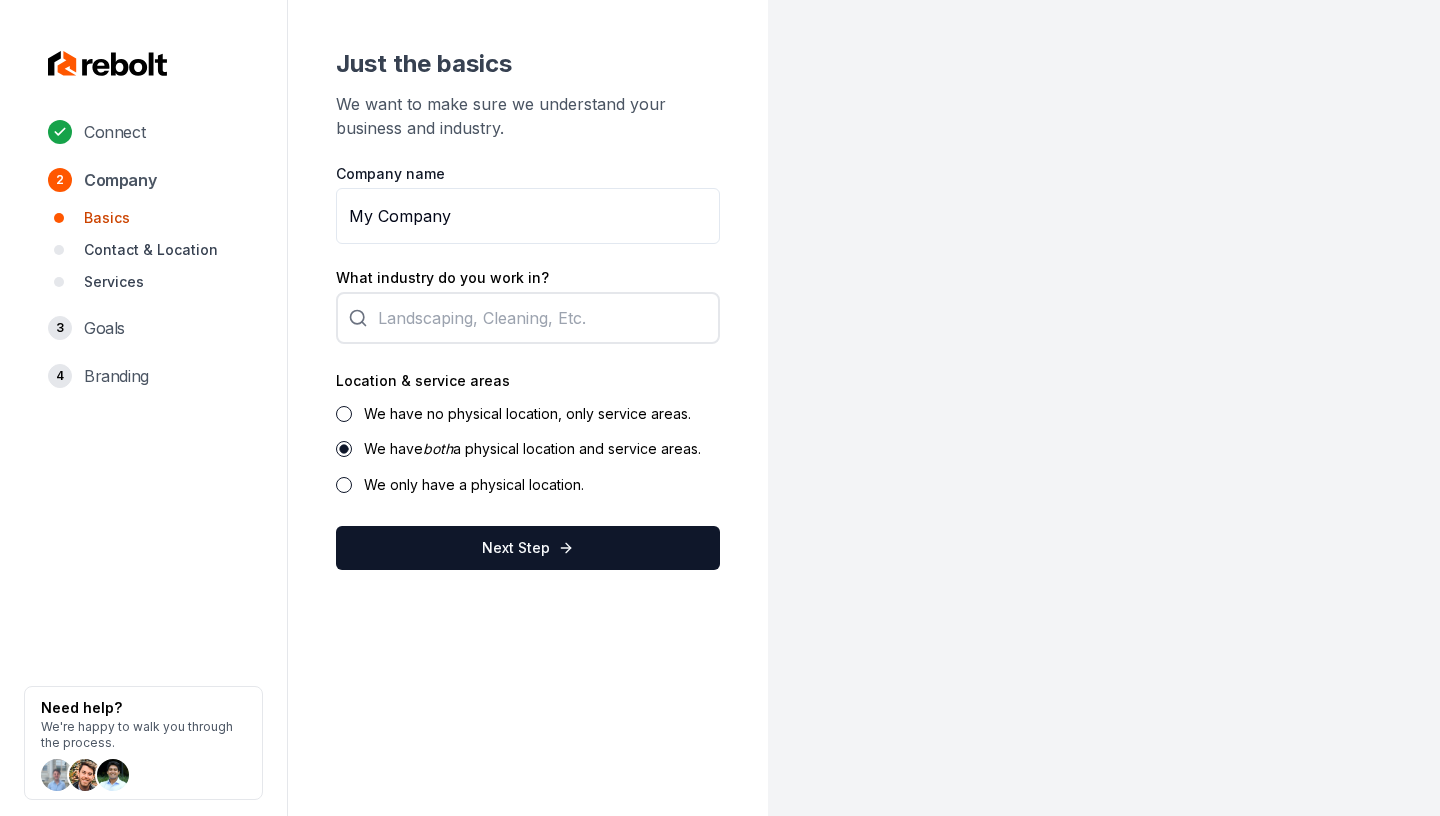 click on "My Company" at bounding box center (528, 216) 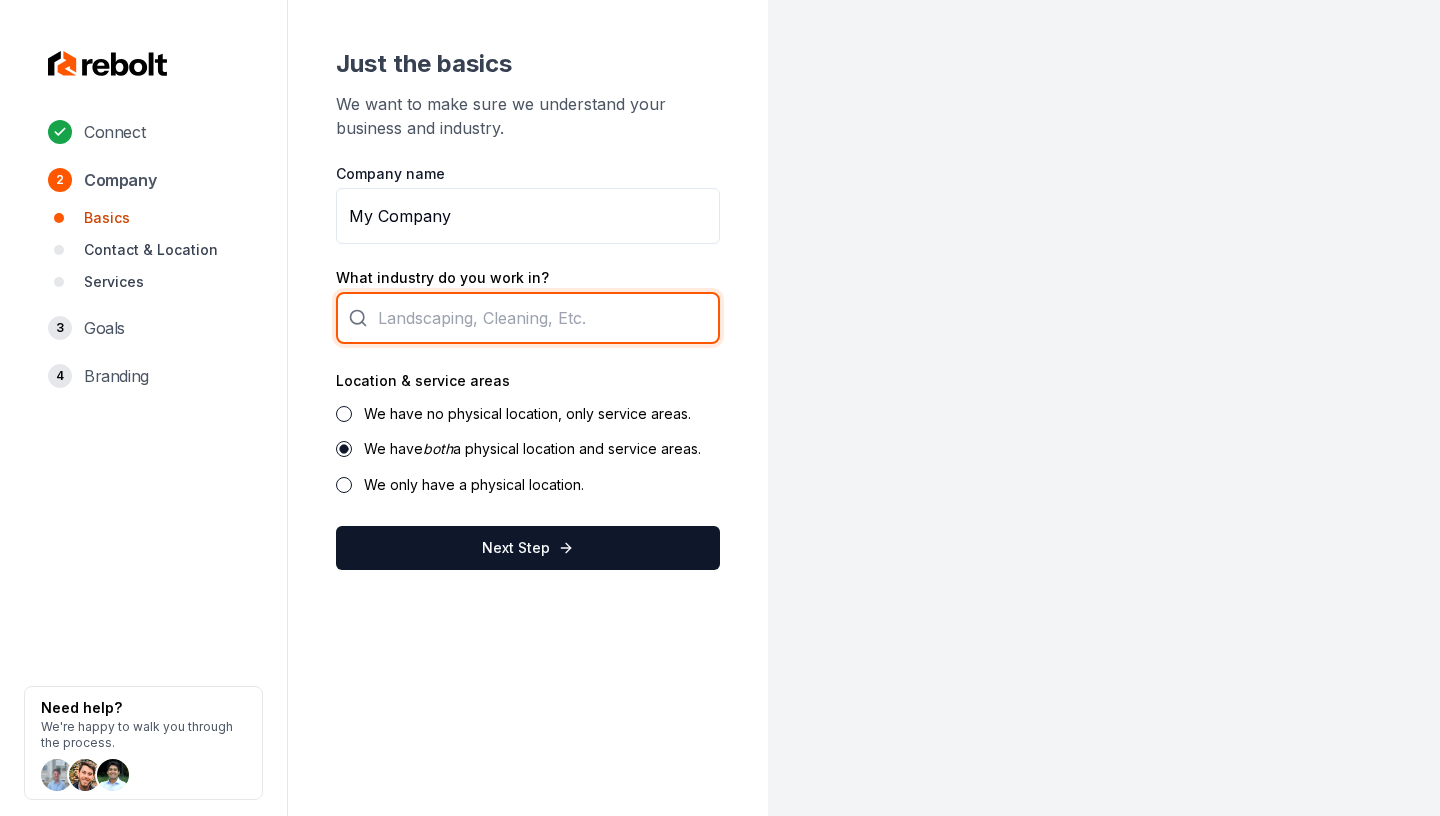 click at bounding box center [528, 318] 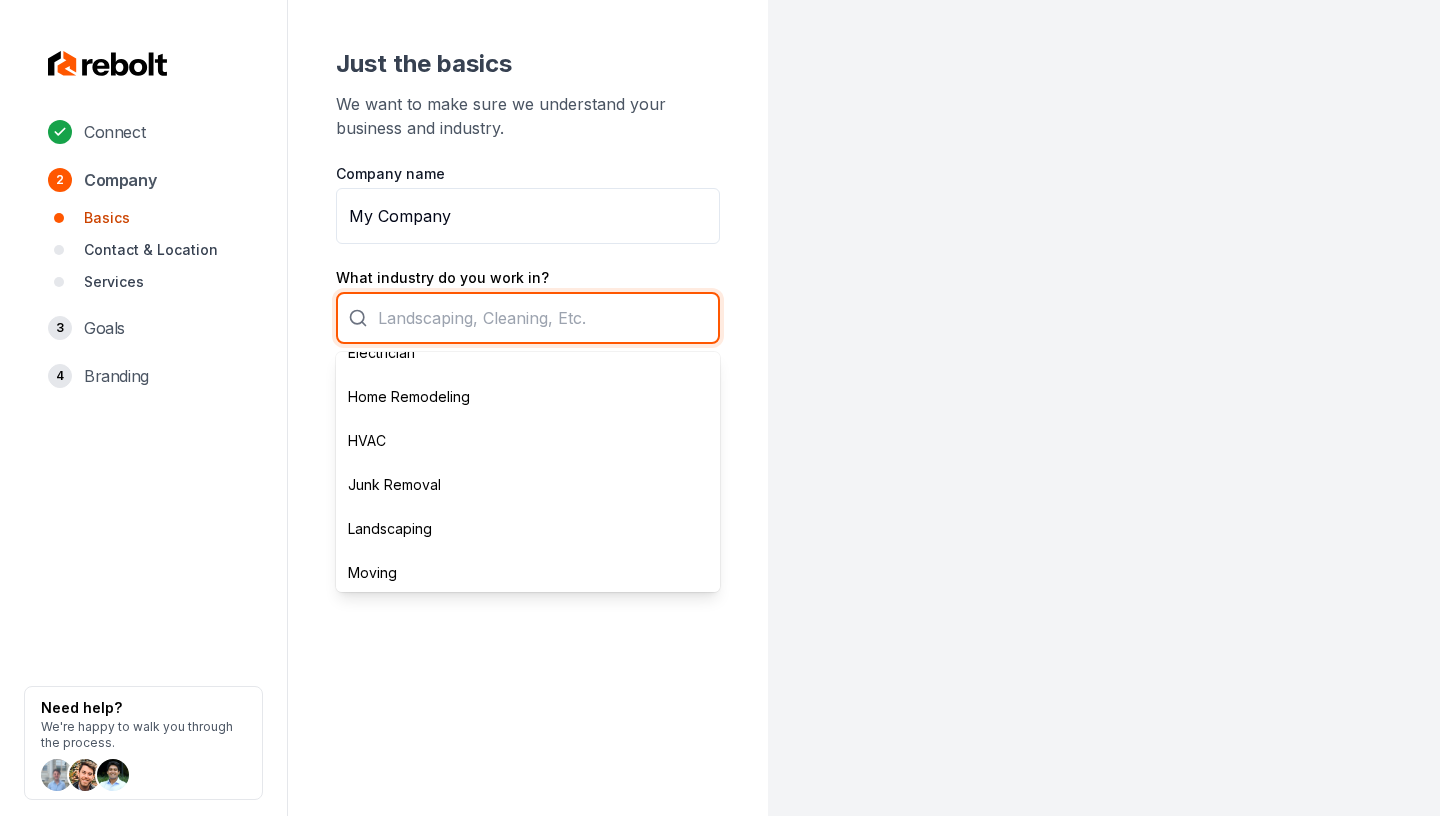 scroll, scrollTop: 109, scrollLeft: 0, axis: vertical 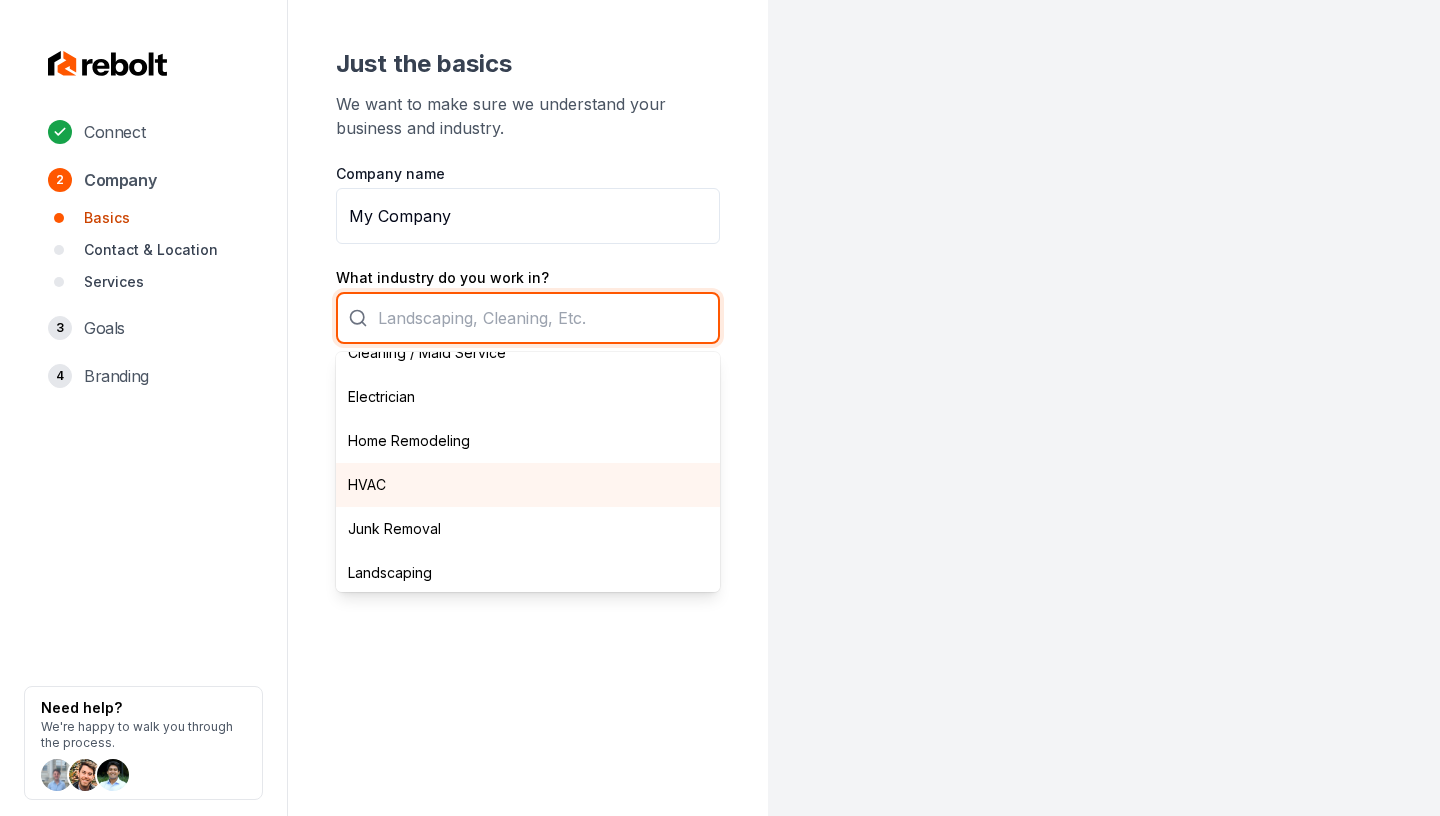 type on "HVAC" 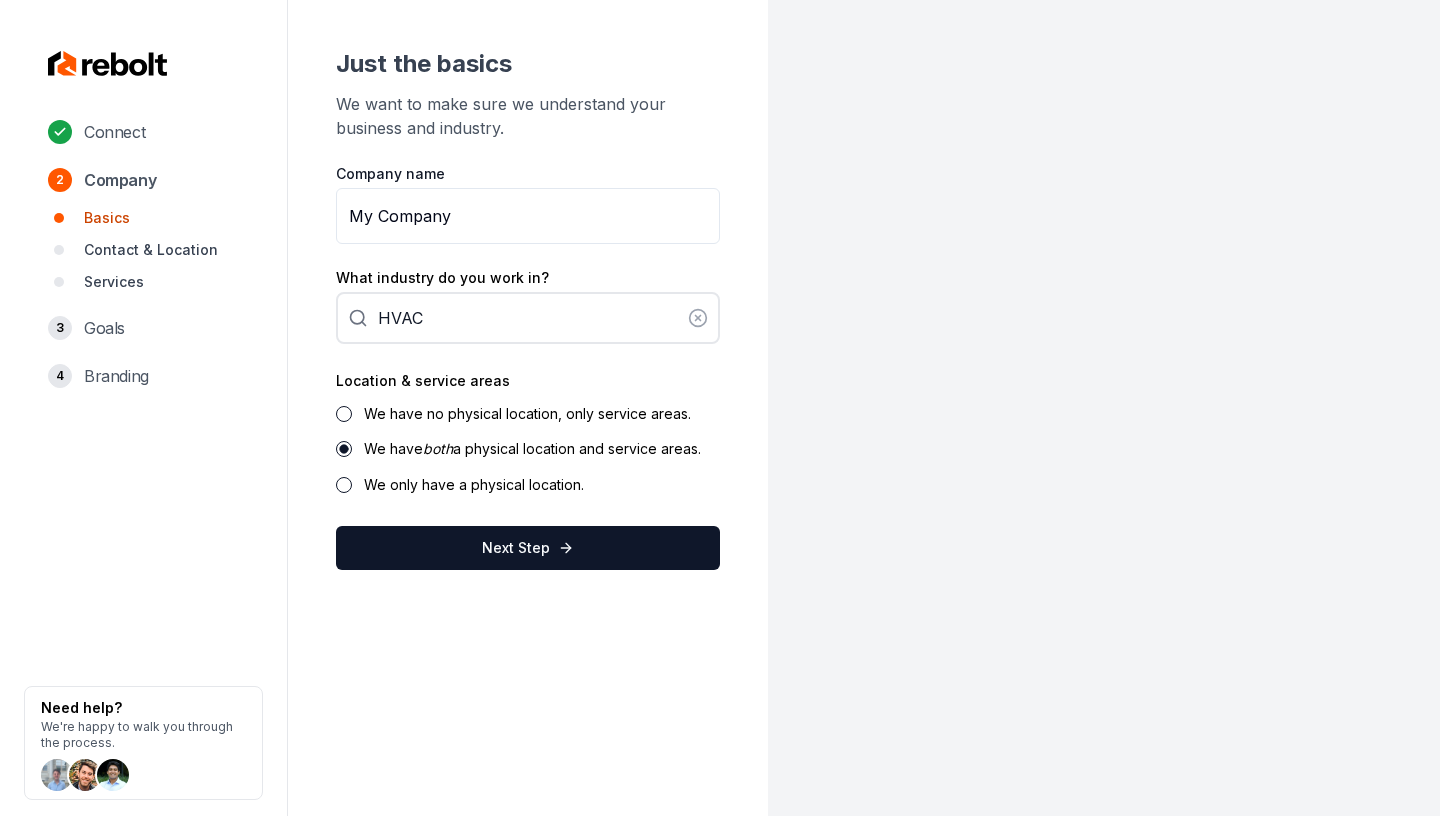 click on "We have no physical location, only service areas." at bounding box center (528, 413) 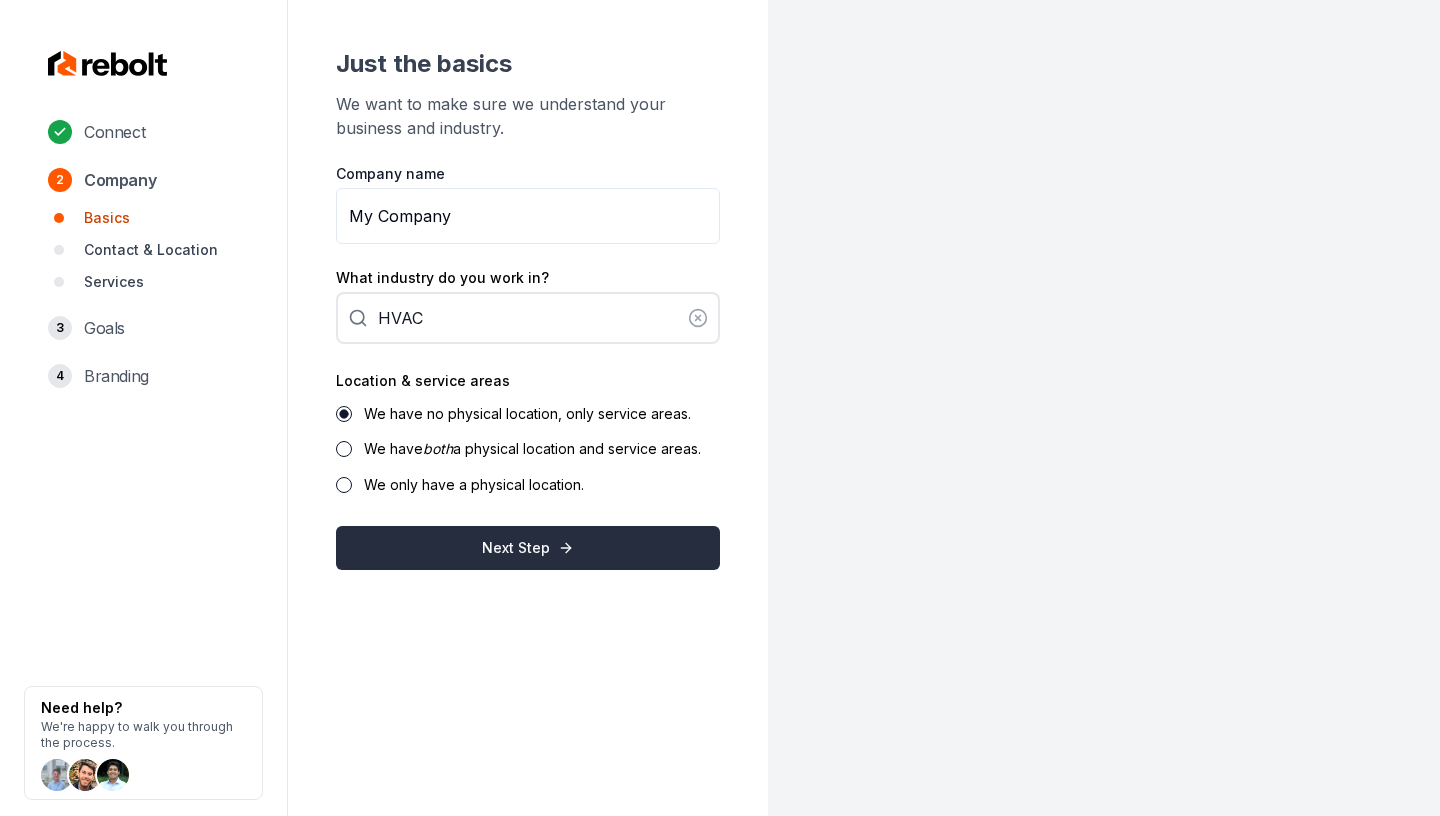 click on "Next Step" at bounding box center [528, 548] 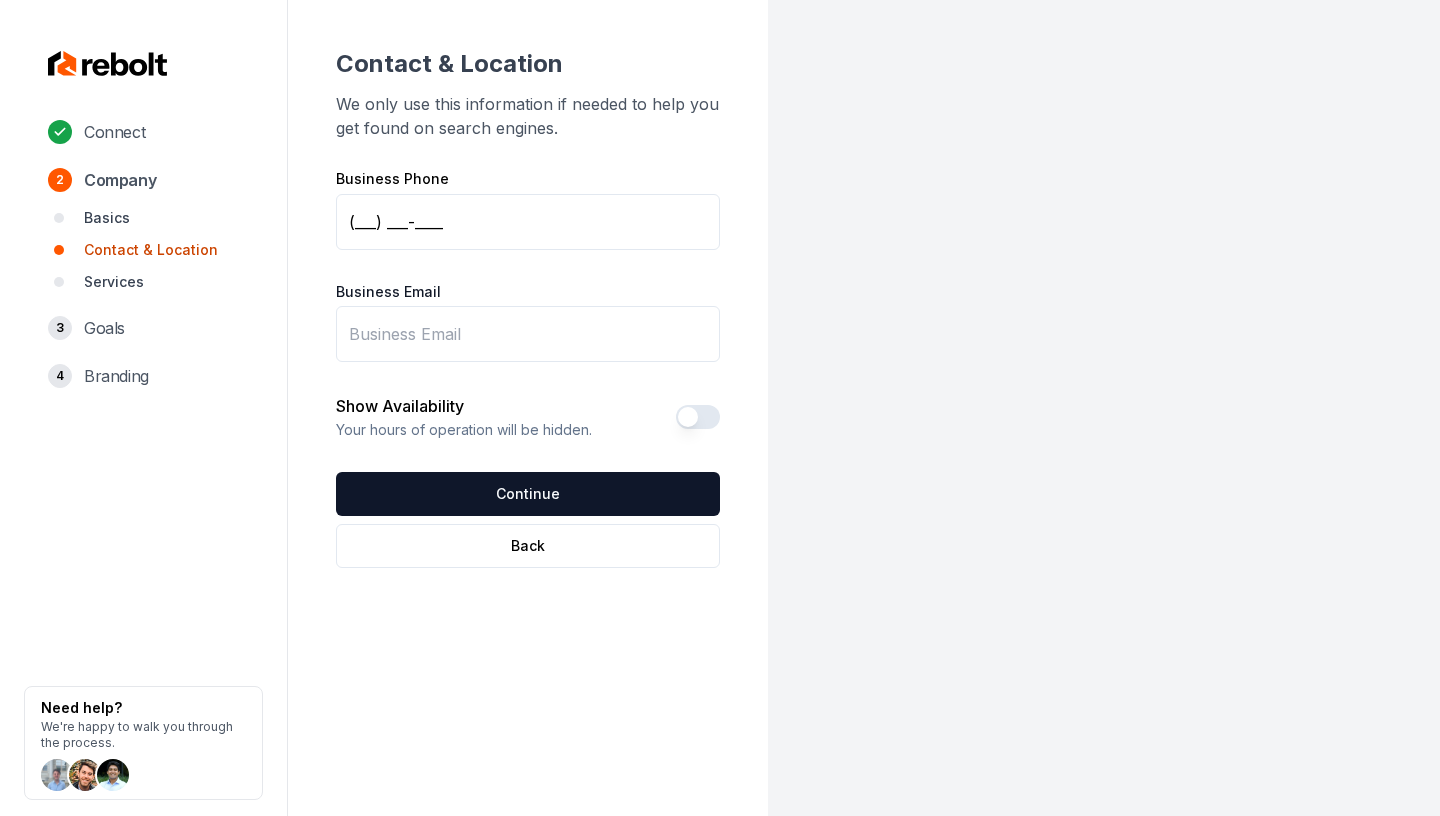 click on "(___) ___-____" at bounding box center [528, 222] 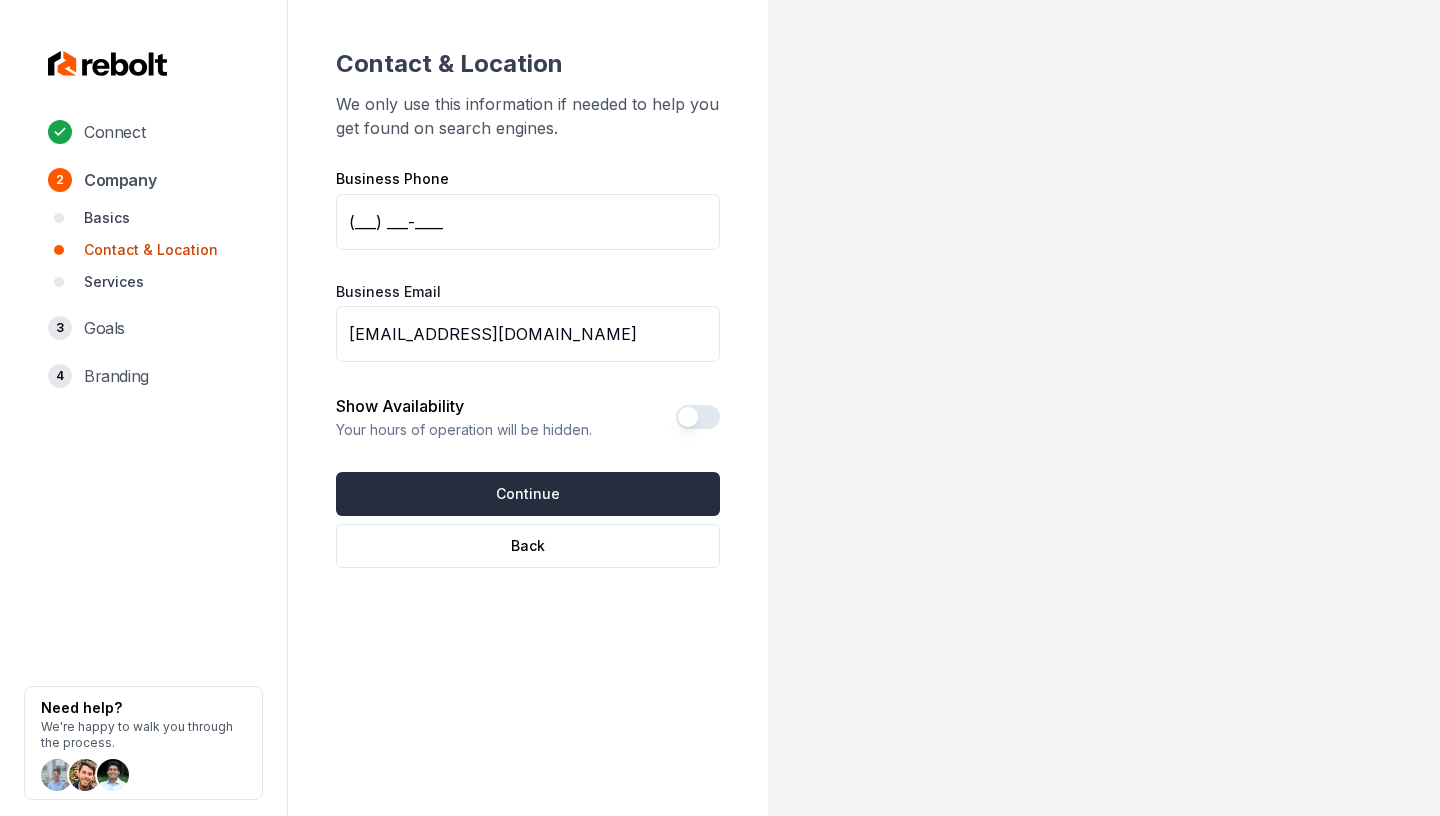 type on "[EMAIL_ADDRESS][DOMAIN_NAME]" 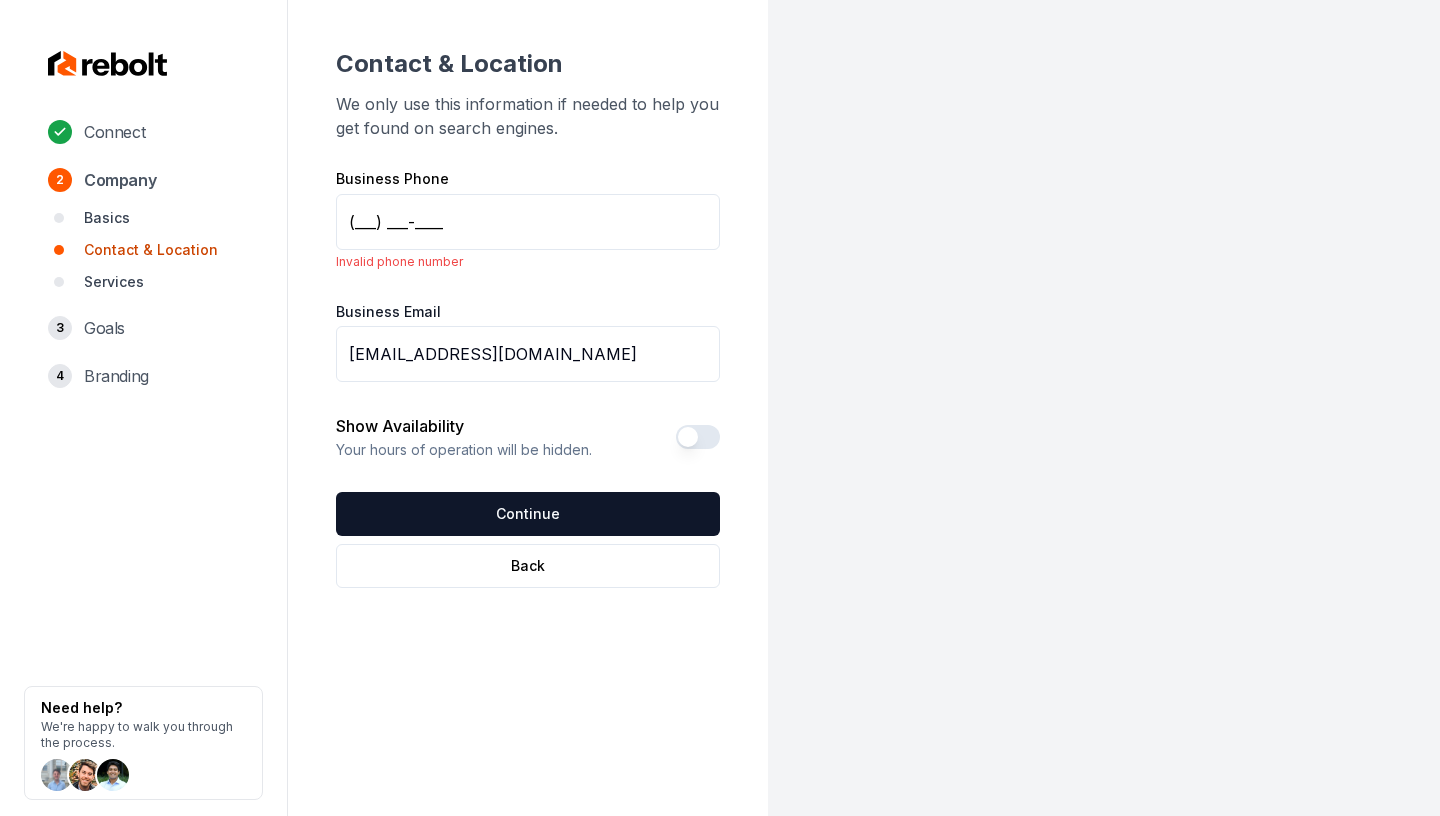 click on "(___) ___-____" at bounding box center [528, 222] 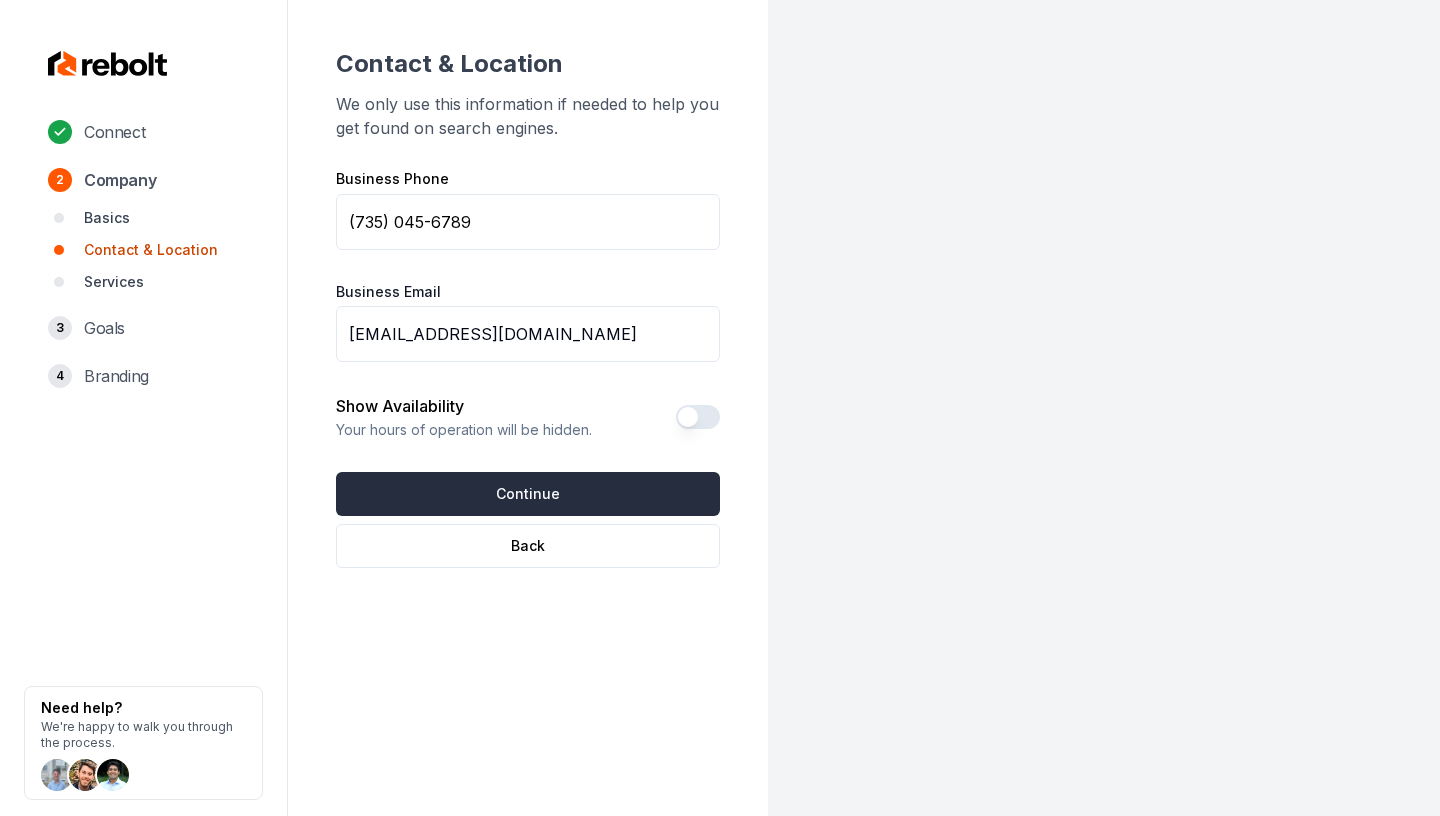 type on "(735) 045-6789" 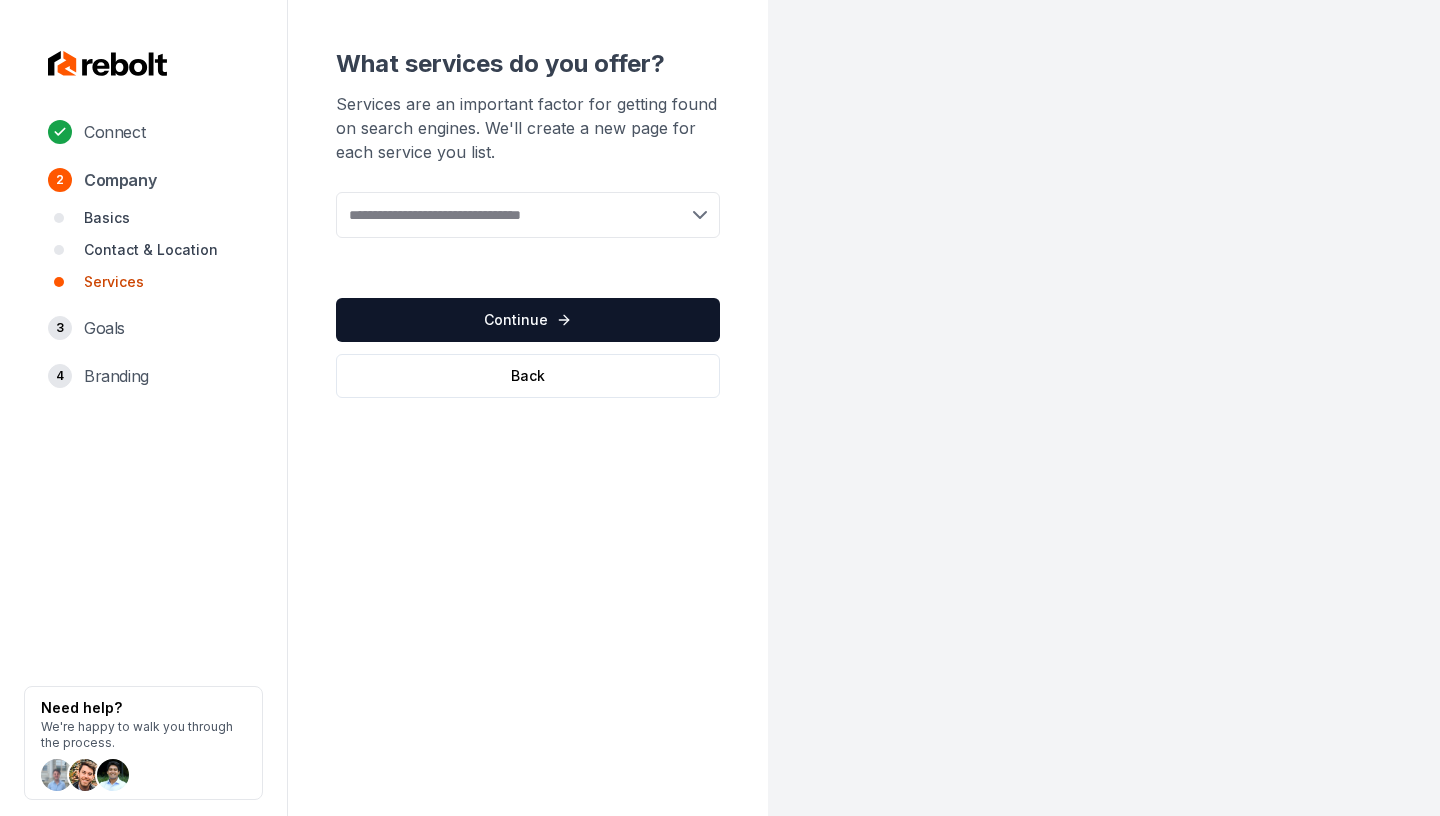click at bounding box center (528, 215) 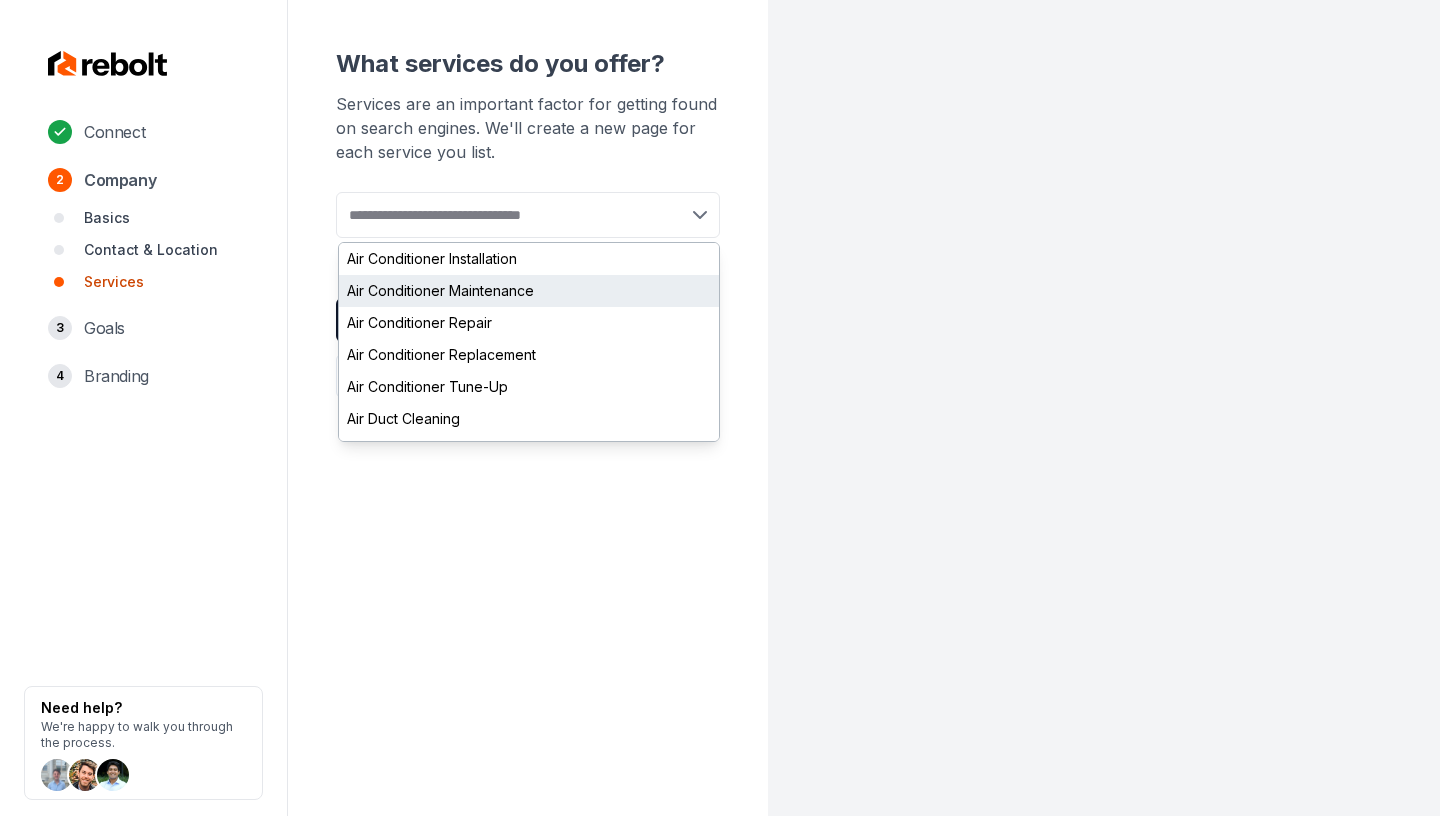 click on "Air Conditioner Maintenance" at bounding box center [529, 291] 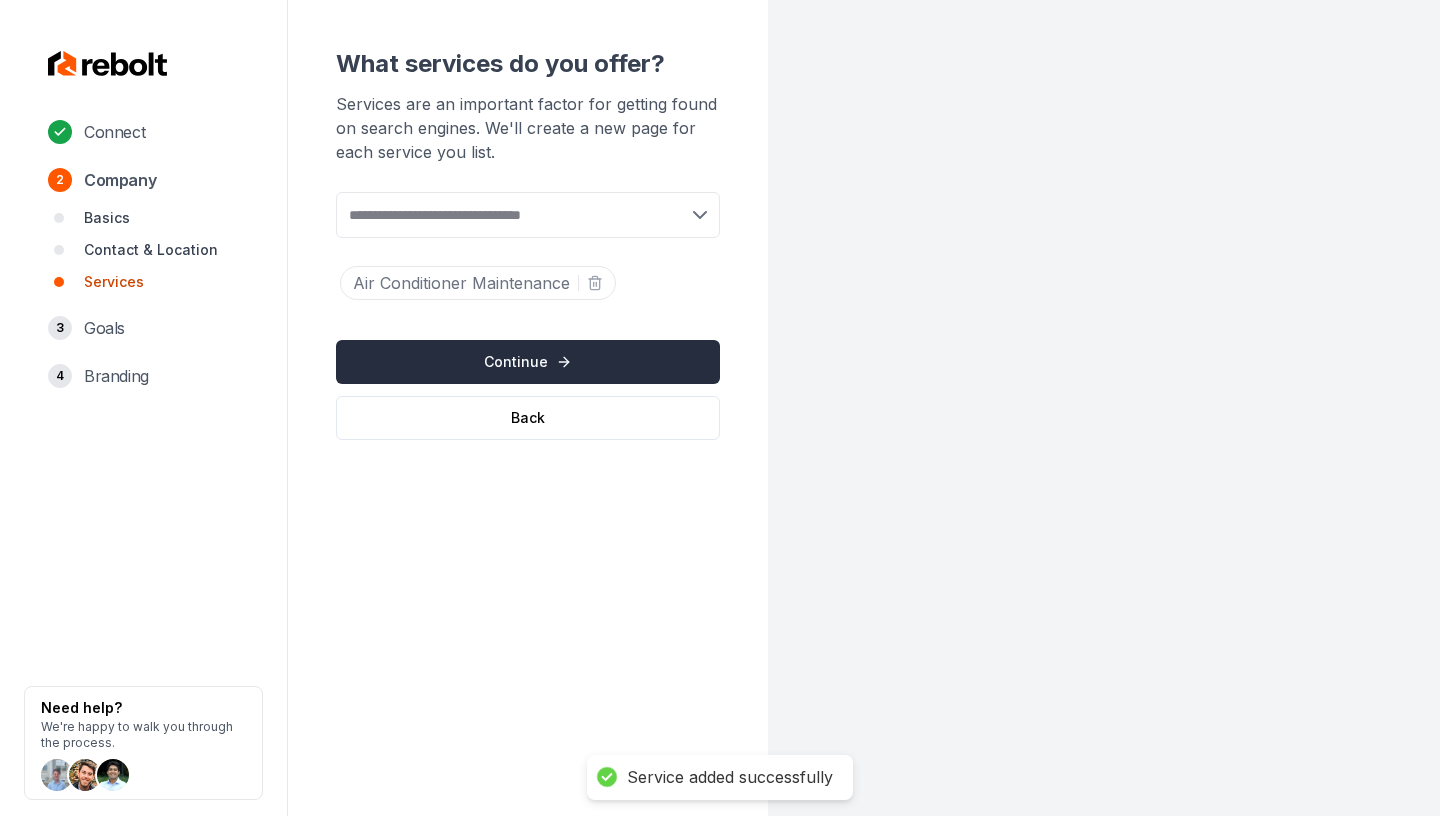 click on "Continue" at bounding box center [528, 362] 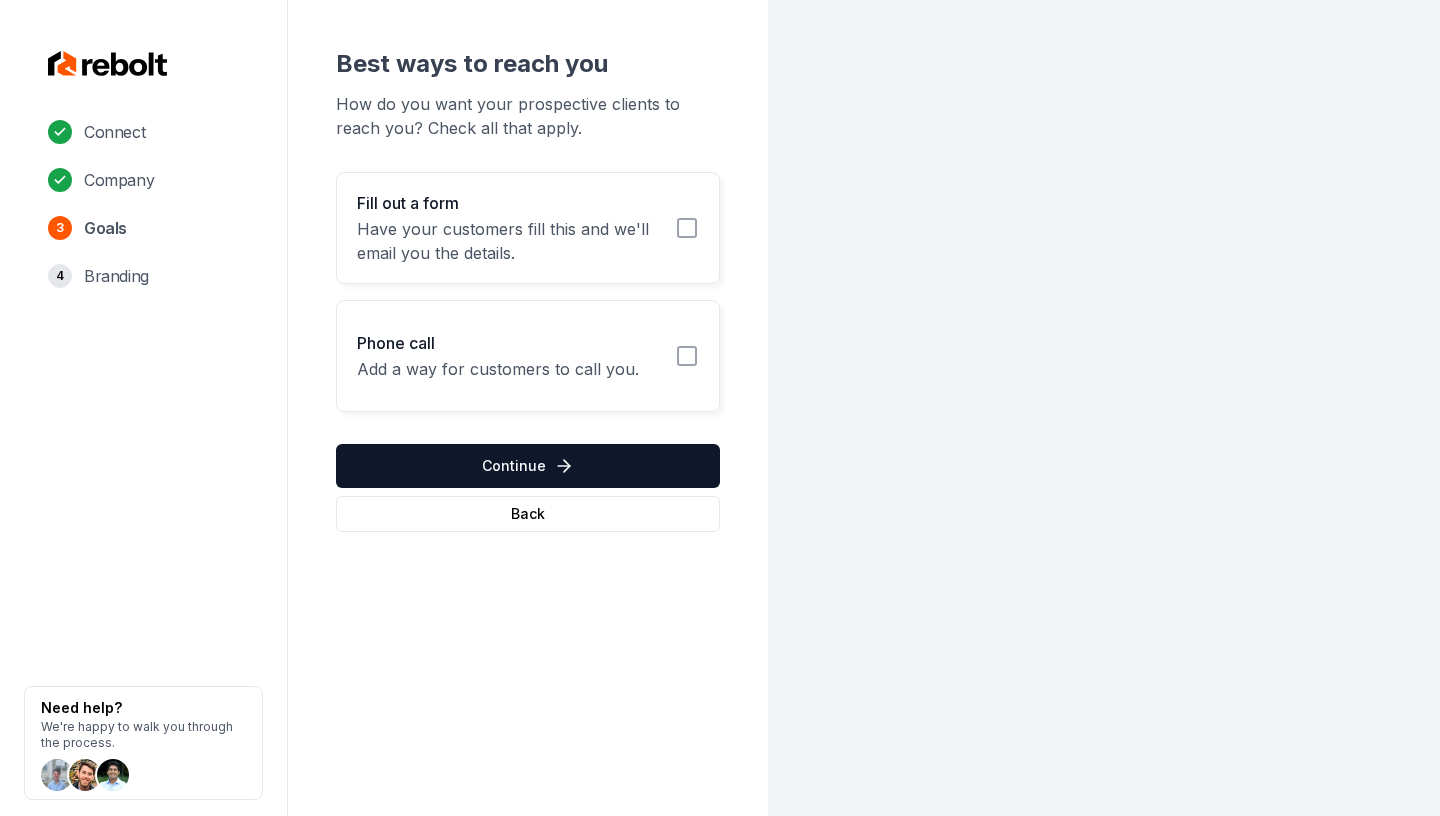 click on "Add a way for customers to call you." at bounding box center [498, 369] 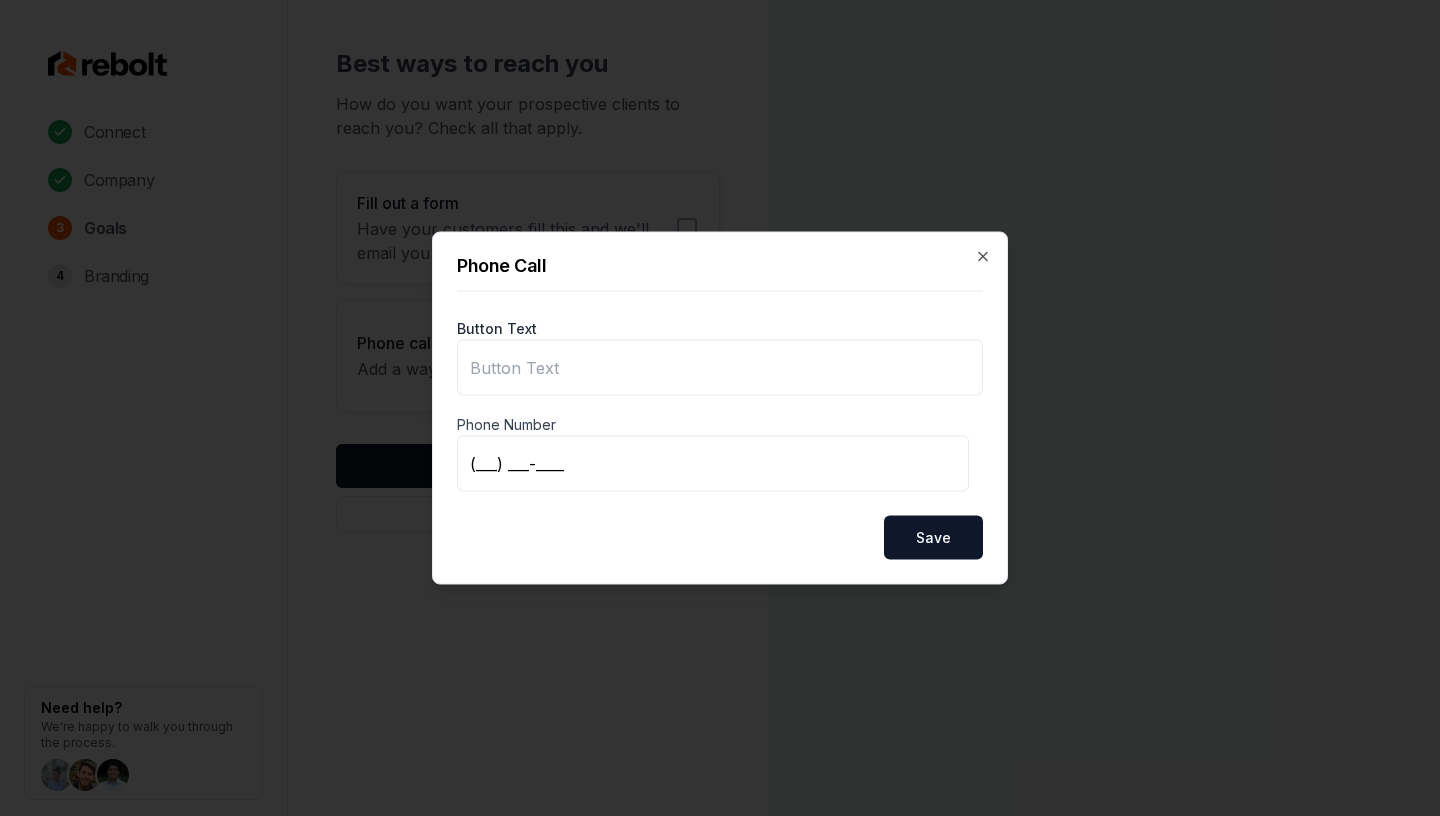 type on "Call us" 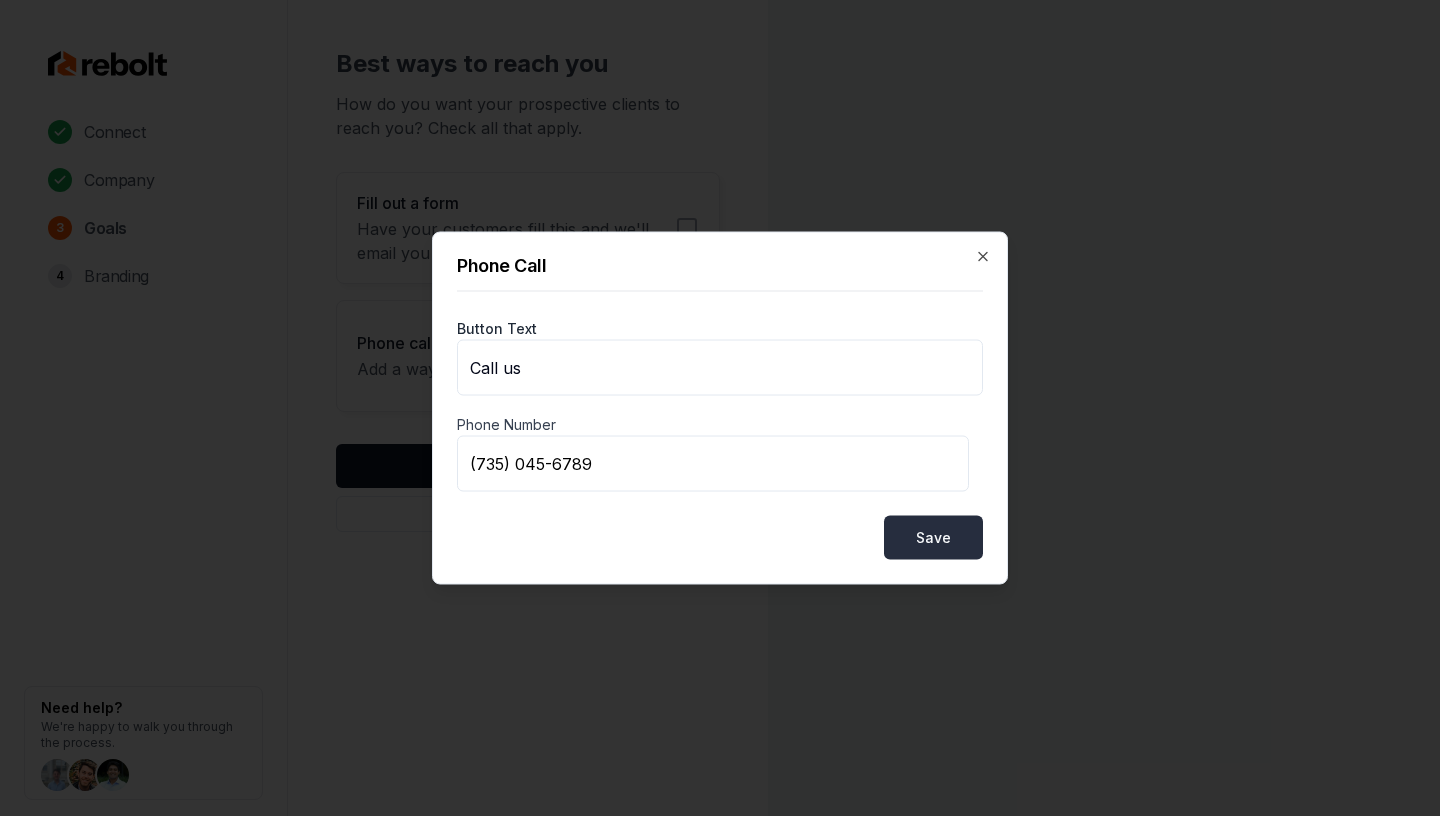click on "Save" at bounding box center (933, 538) 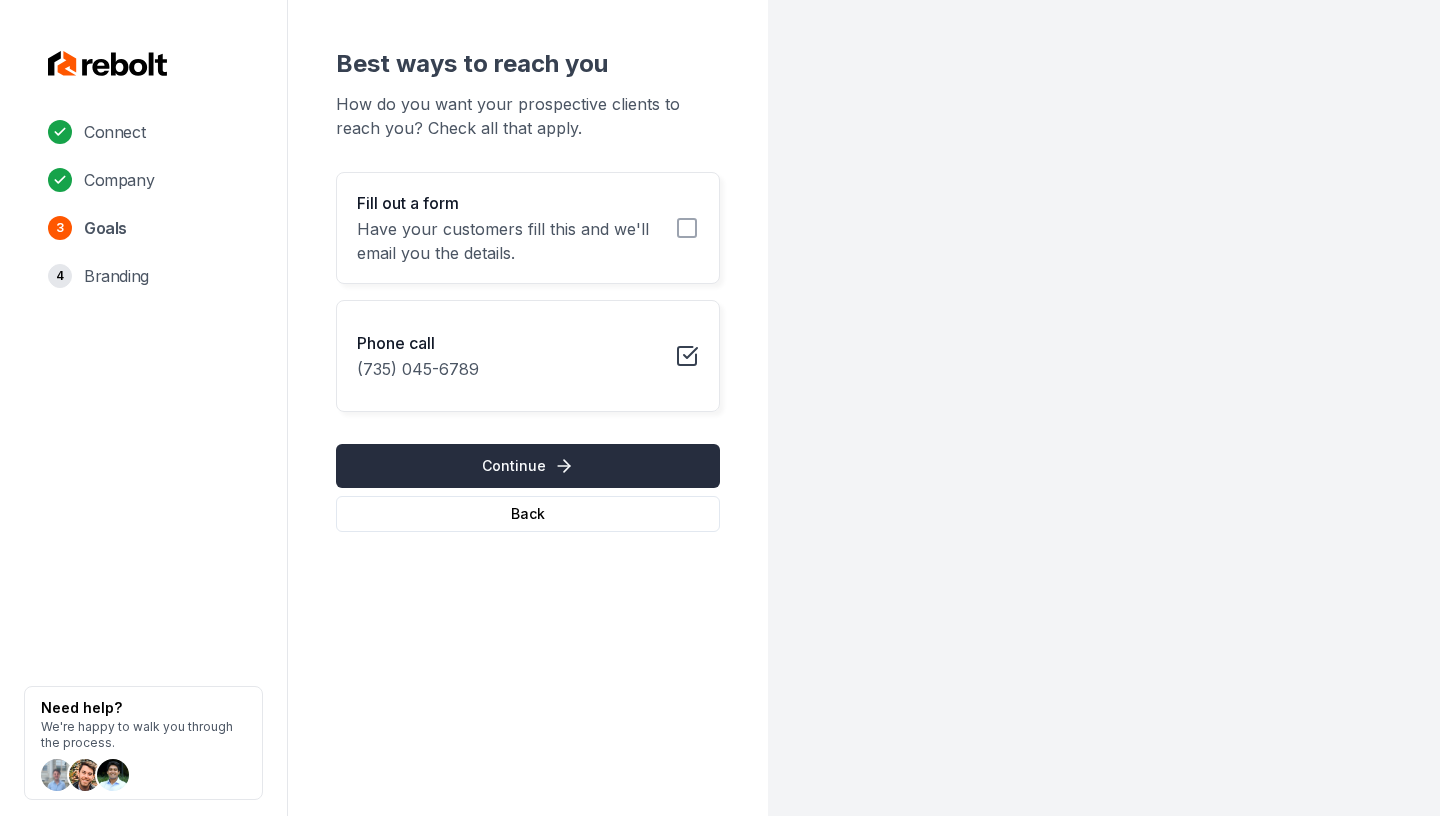 click on "Continue" at bounding box center [528, 466] 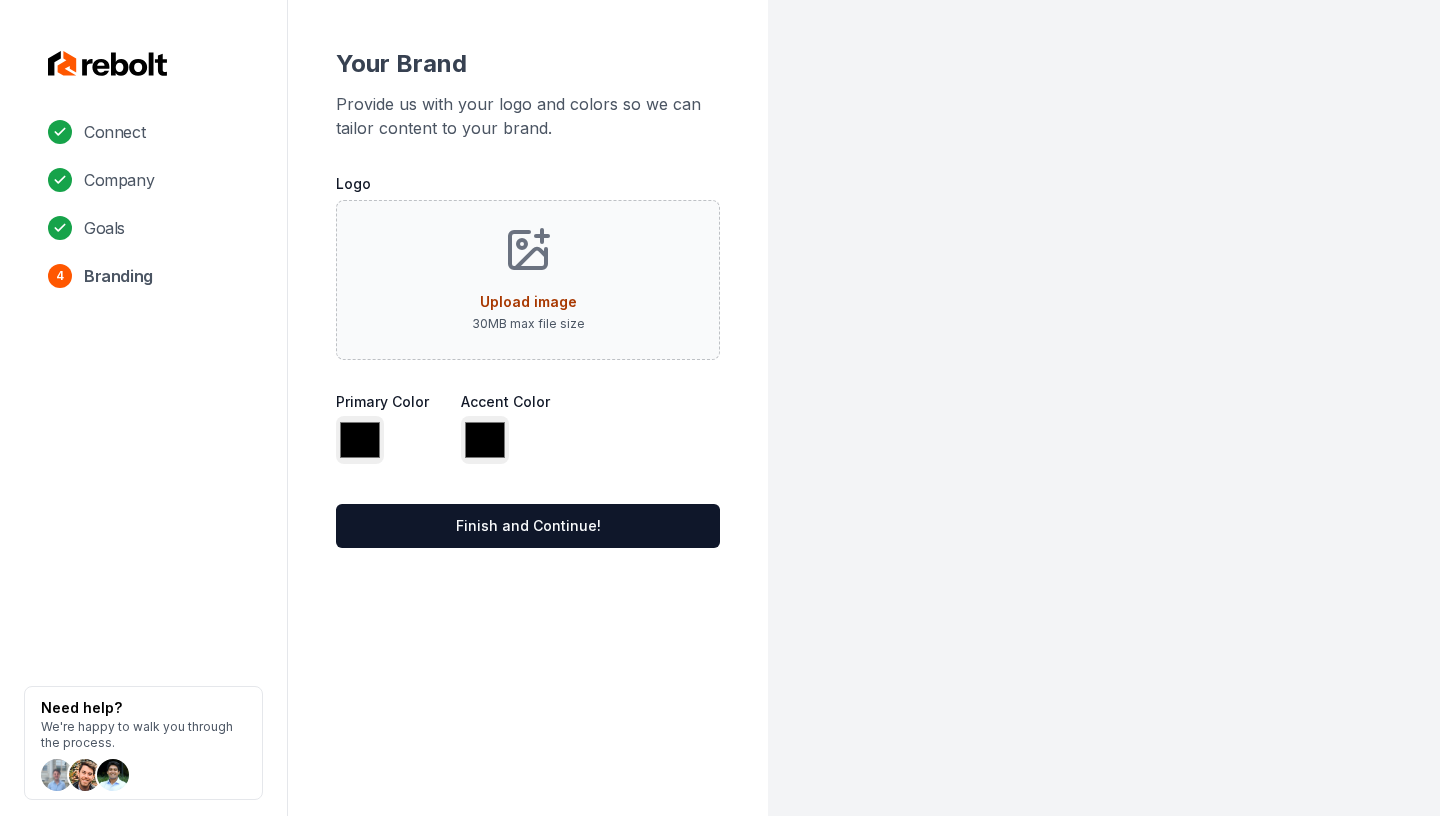 click on "Primary Color ******* Accent Color *******" at bounding box center (528, 432) 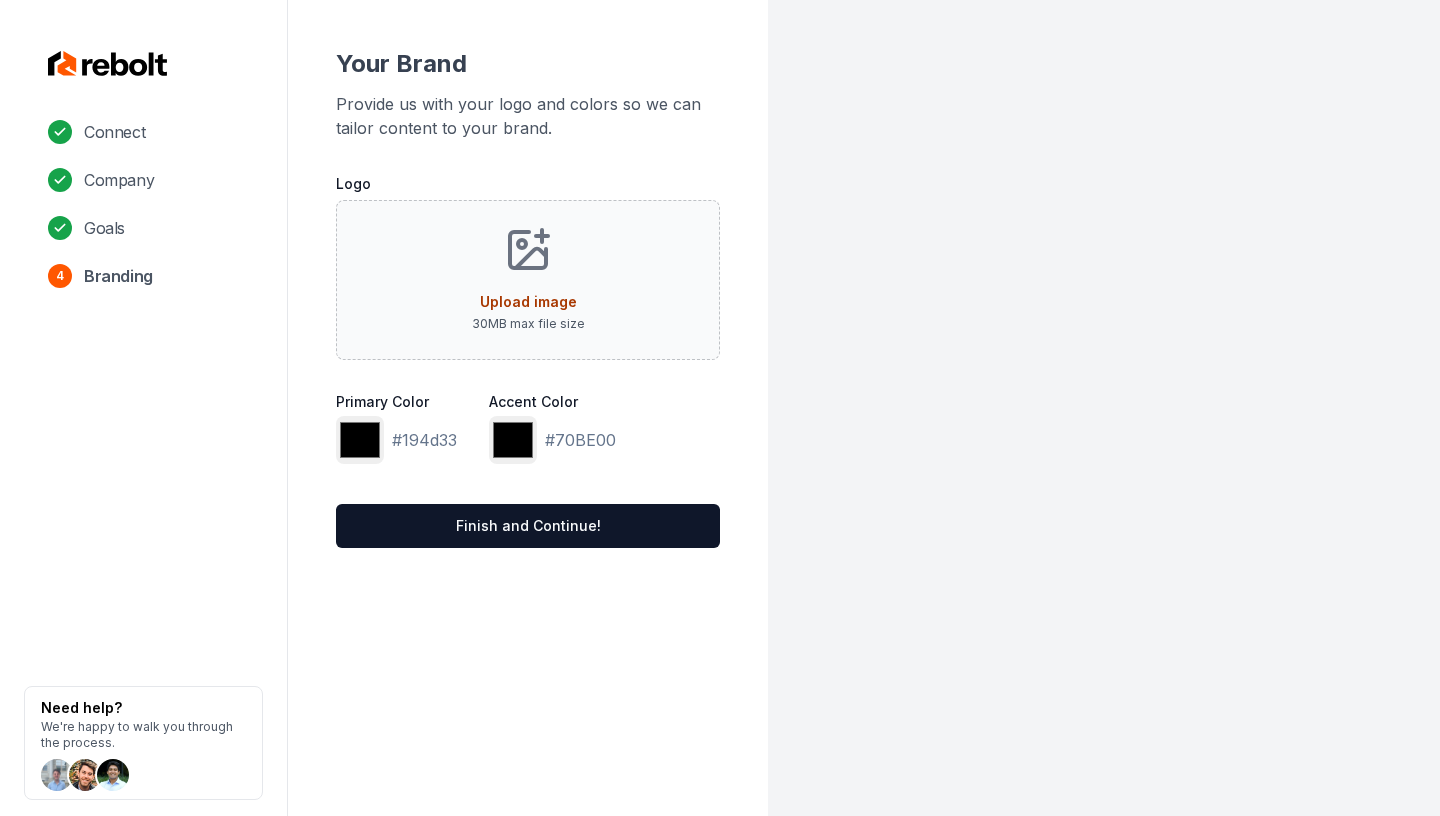 click on "Upload image 30  MB max file size" at bounding box center (528, 280) 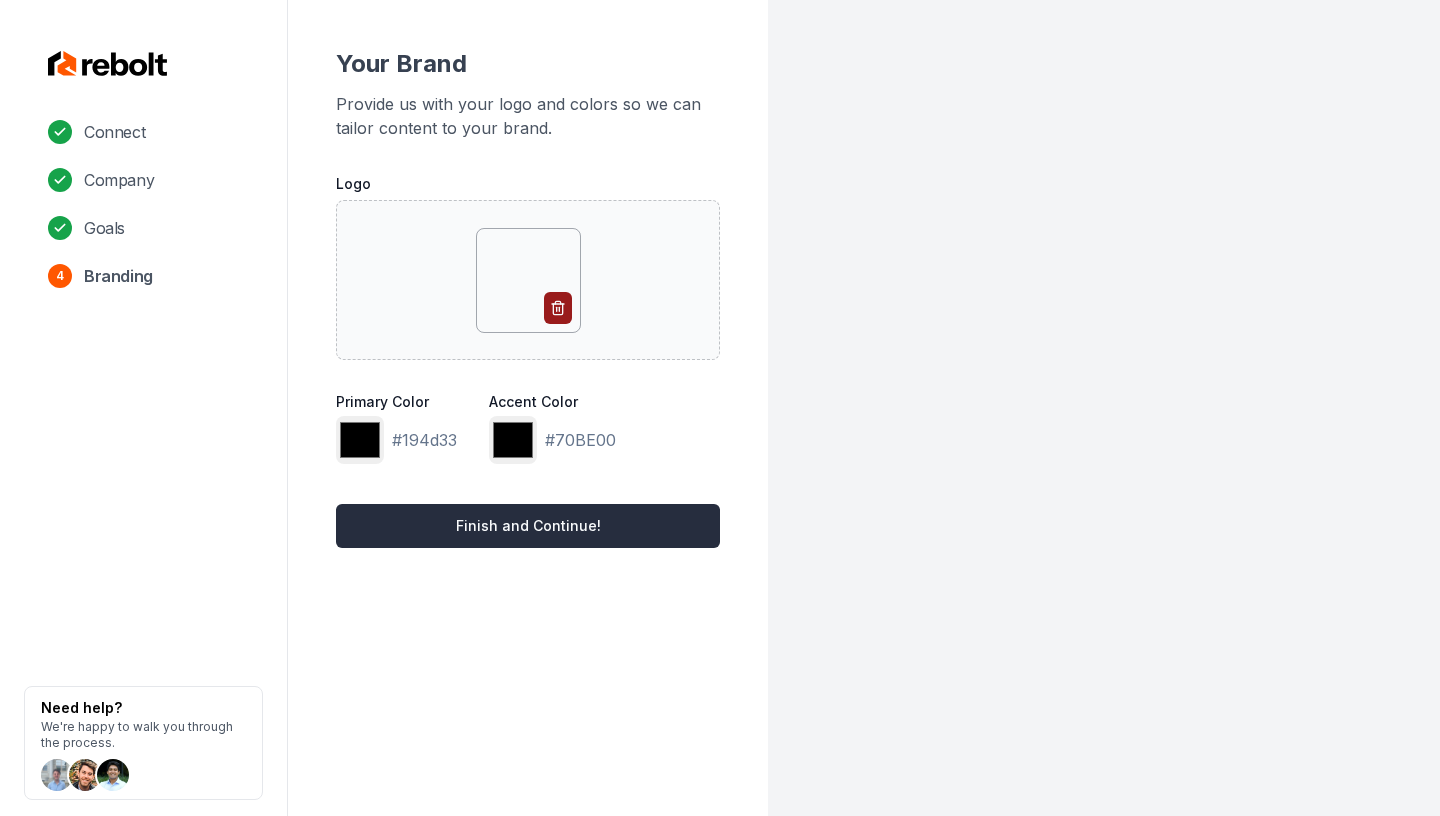 click on "Finish and Continue!" at bounding box center [528, 526] 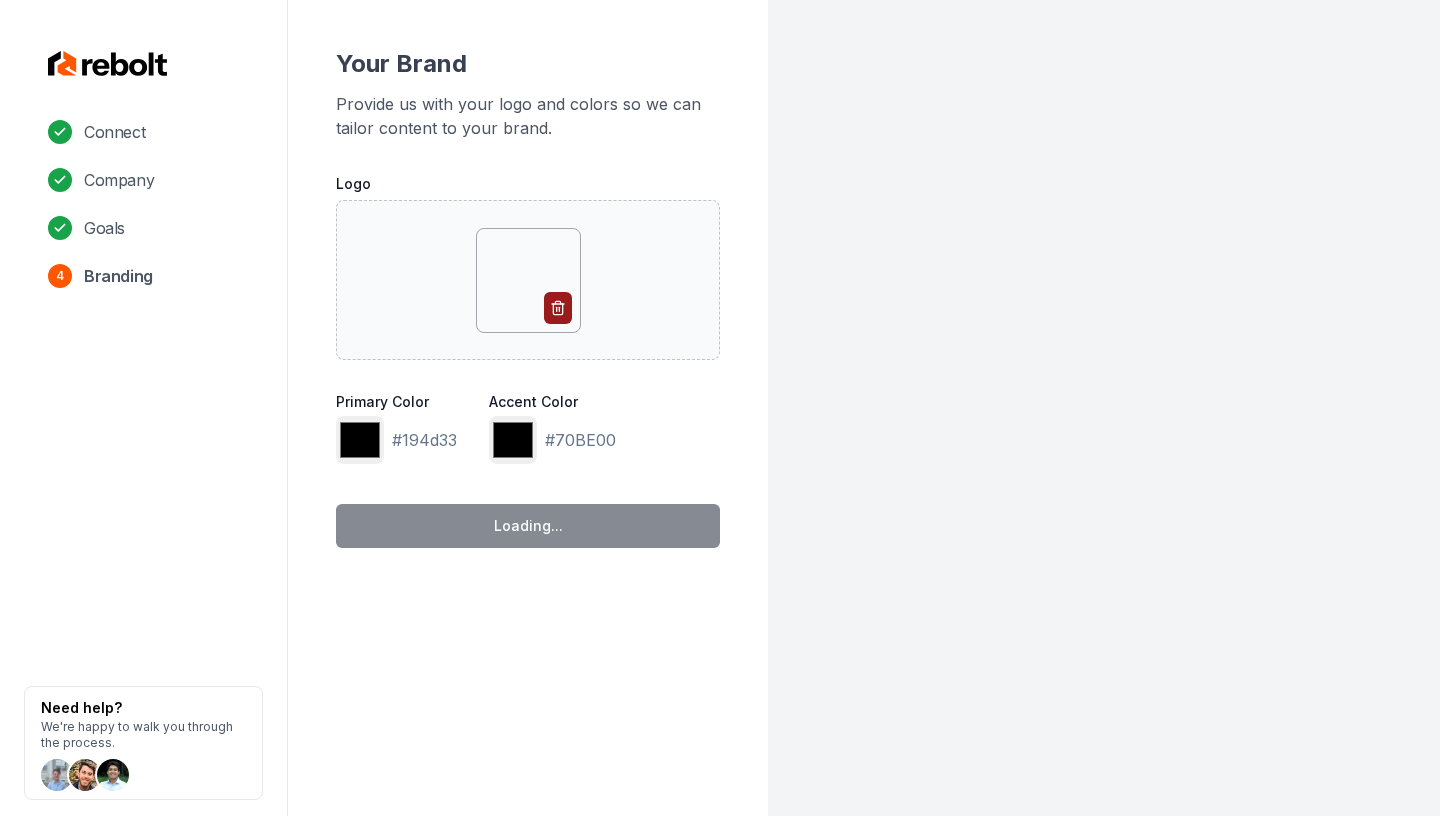 type on "*******" 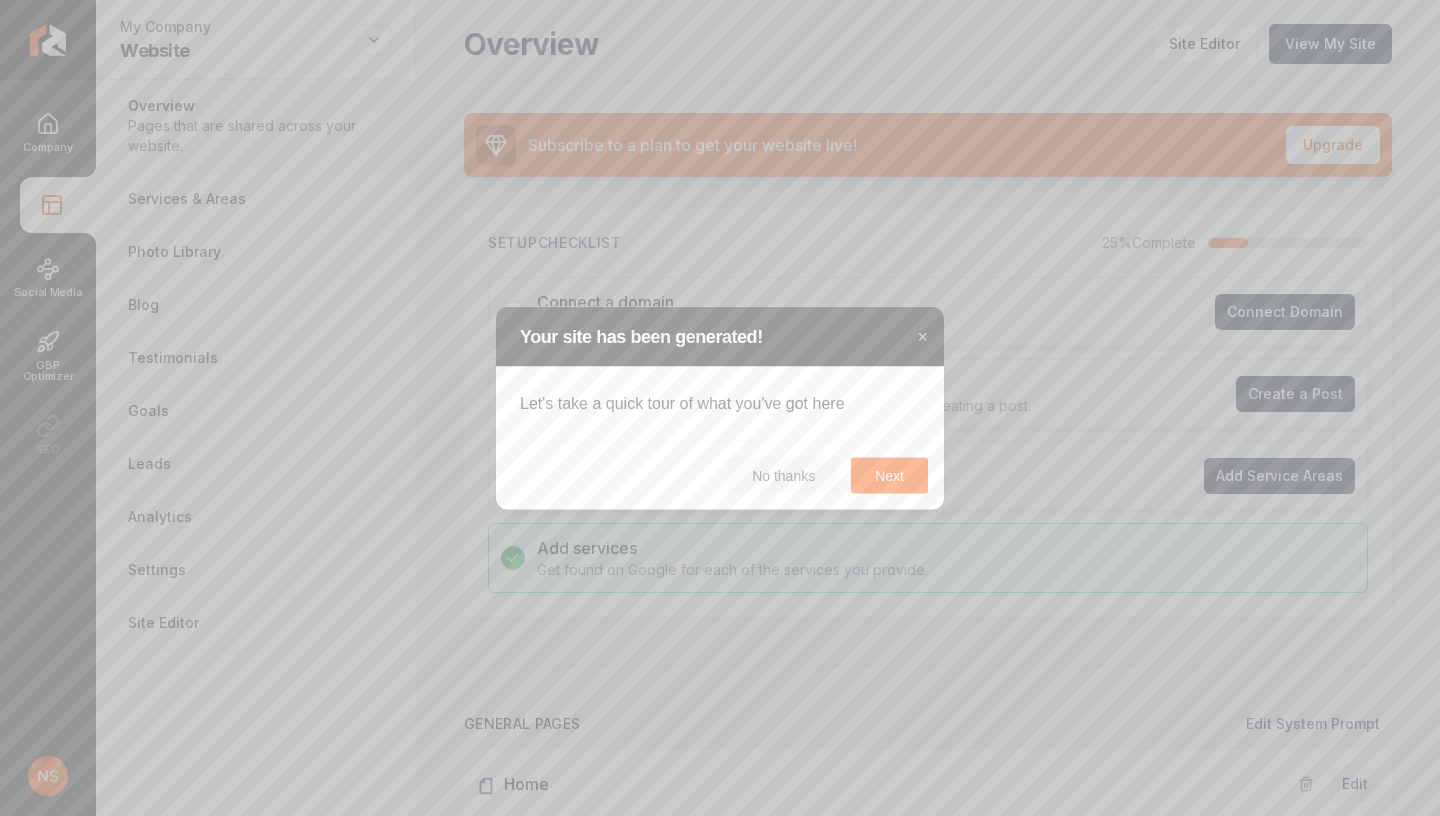 click on "No thanks" at bounding box center (783, 476) 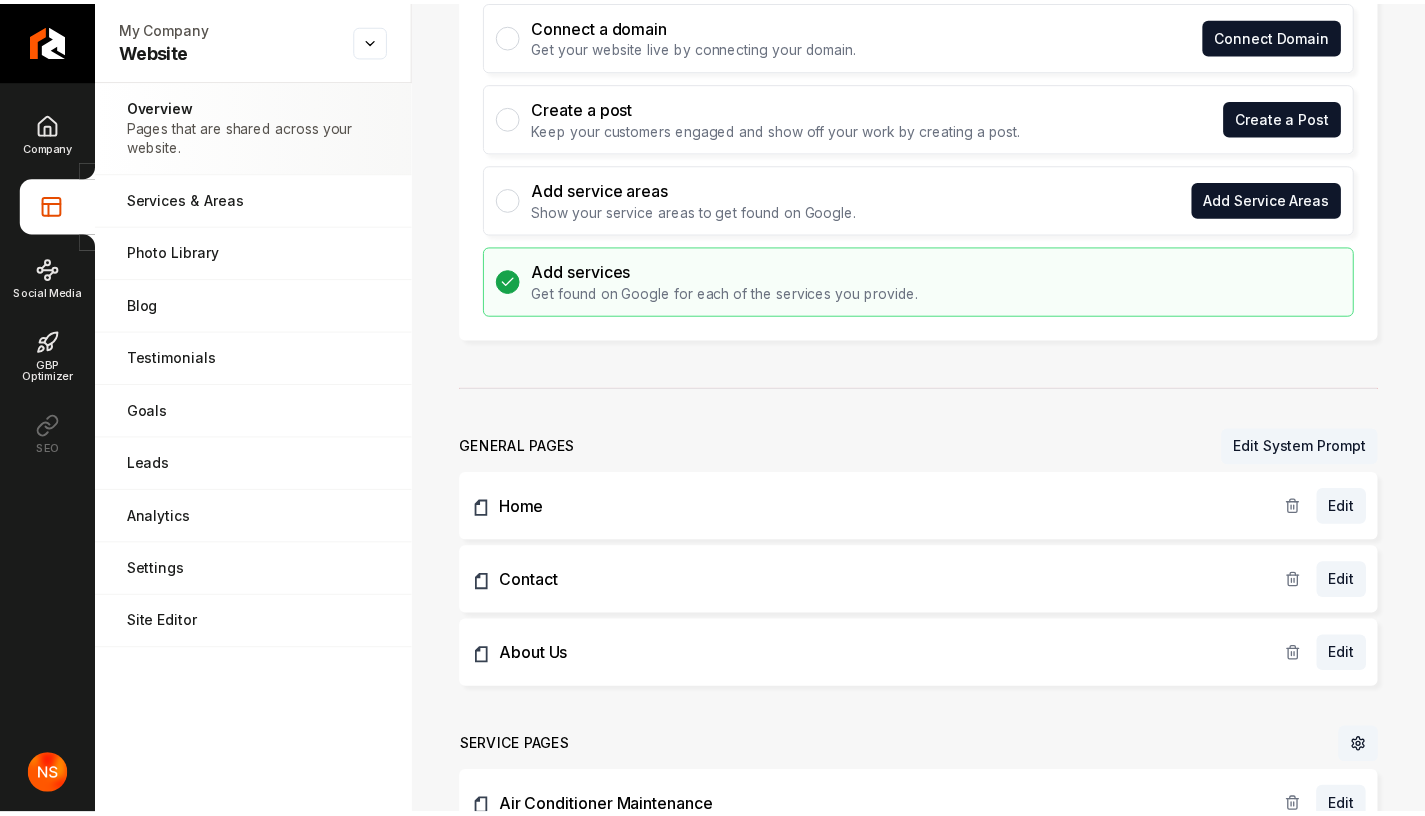 scroll, scrollTop: 0, scrollLeft: 0, axis: both 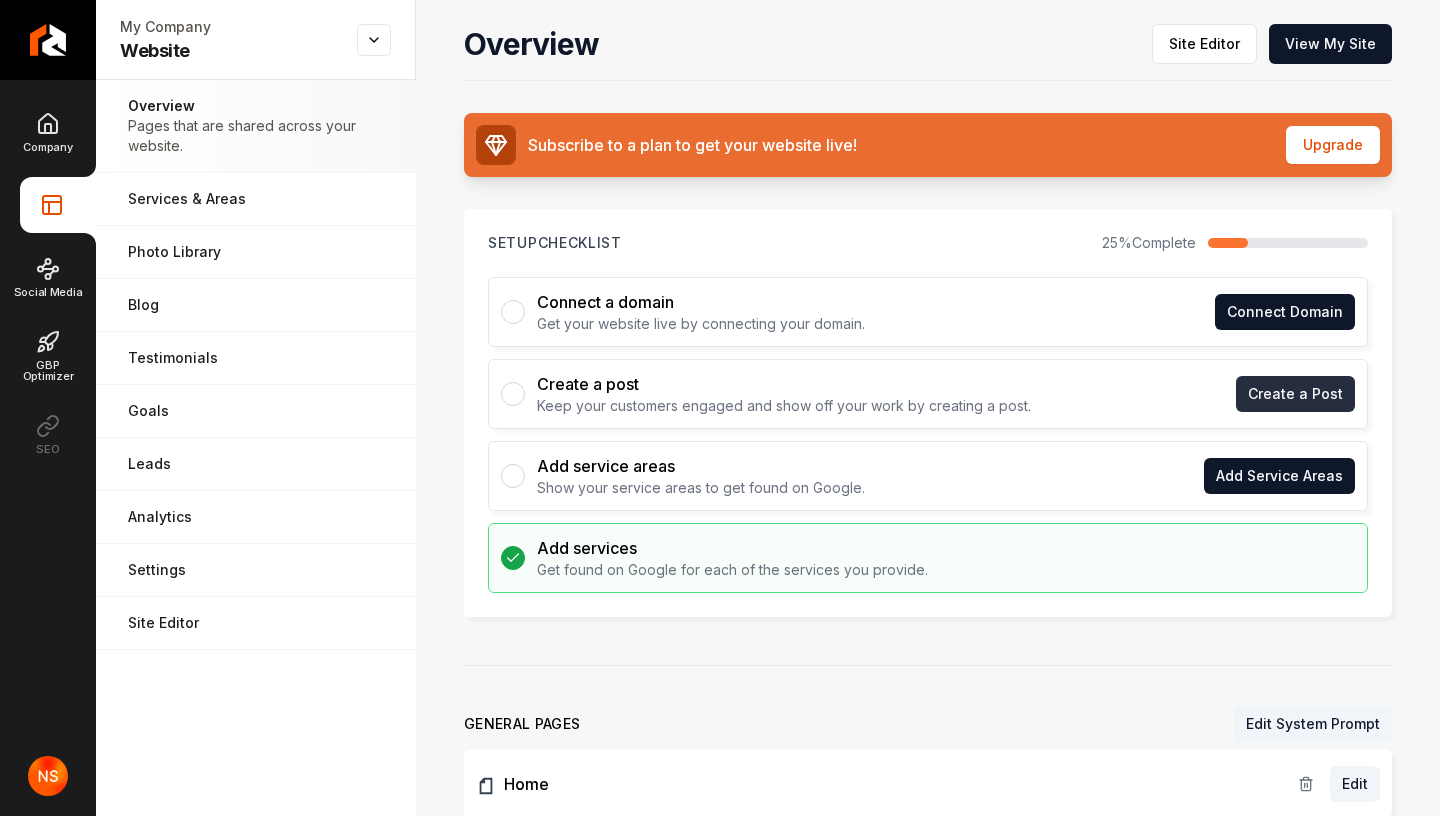 click on "Create a Post" at bounding box center [1295, 394] 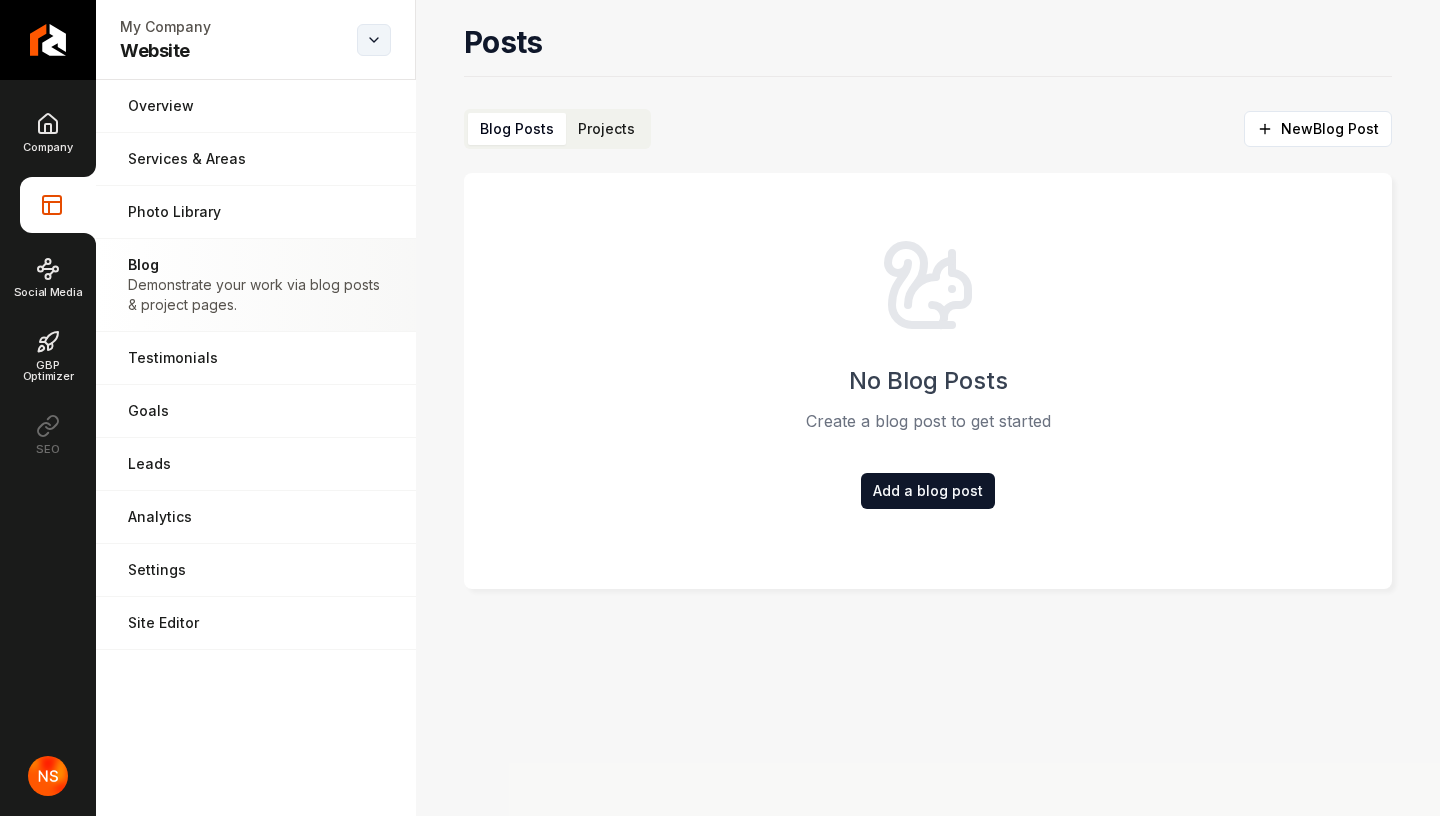 click on "Company Website Social Media GBP Optimizer SEO My Company Website Open menu My Company Website Overview Pages that are shared across your website. Services & Areas Adjust your services and areas of expertise. Photo Library Manage the media for your website. Blog Demonstrate your work via blog posts & project pages. Testimonials Demonstrate social proof via testimonials. Goals Set your goals and track your progress. Leads All of the leads that have come in through your website. Analytics Get an idea of your visitor count and what CTAs they clicked. Settings Adjust your domain, scripts, redirects, and more. Site Editor Edit your website with our easy-to-use editor. Posts Blog Posts Projects New  Blog Post No Blog Posts Create a blog post to get started Add a blog post /dashboard/sites/0517172b-21c5-4207-8b69-7a4f6d24d371/posts" at bounding box center [720, 408] 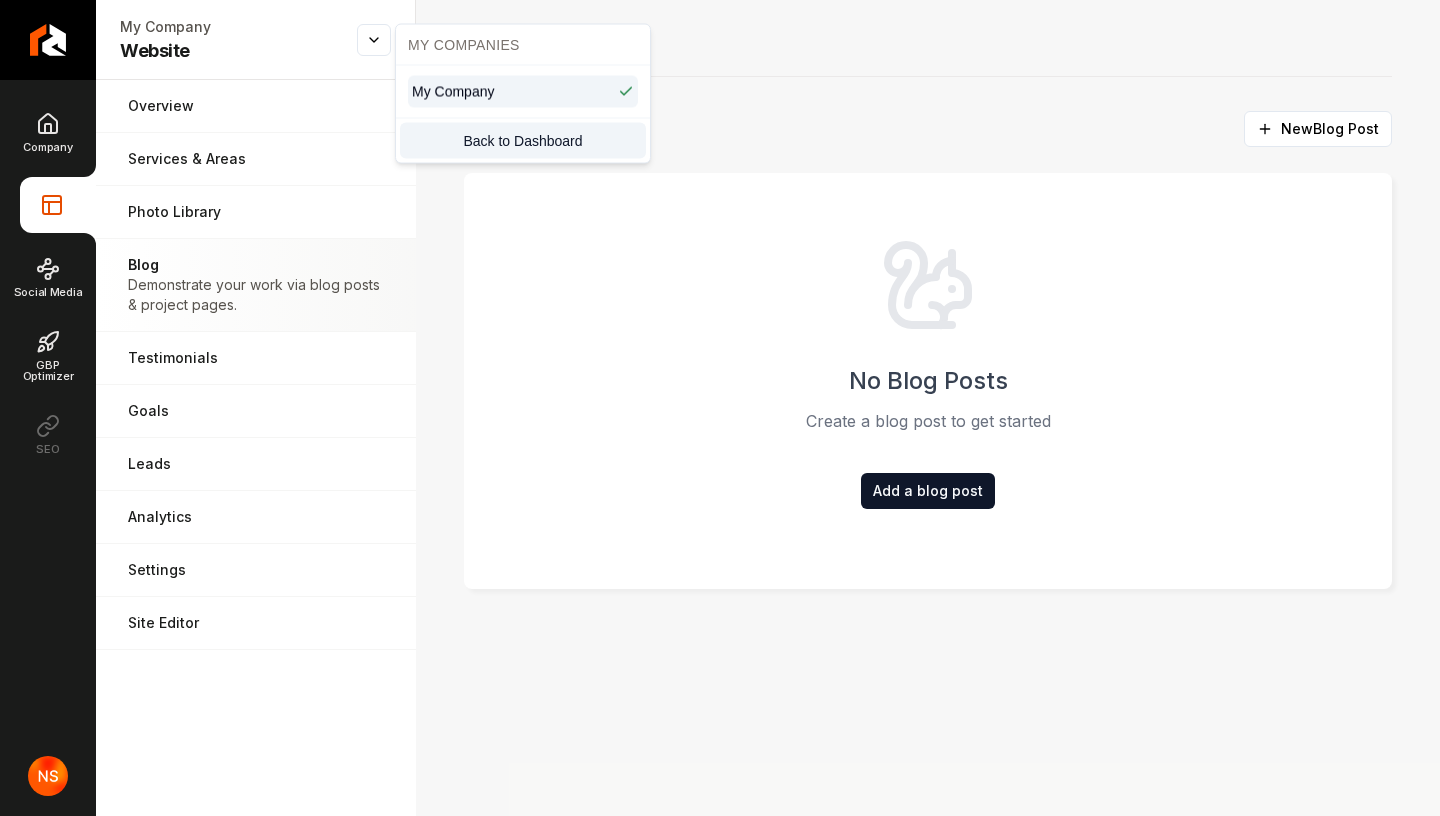 click on "Back to Dashboard" at bounding box center [523, 141] 